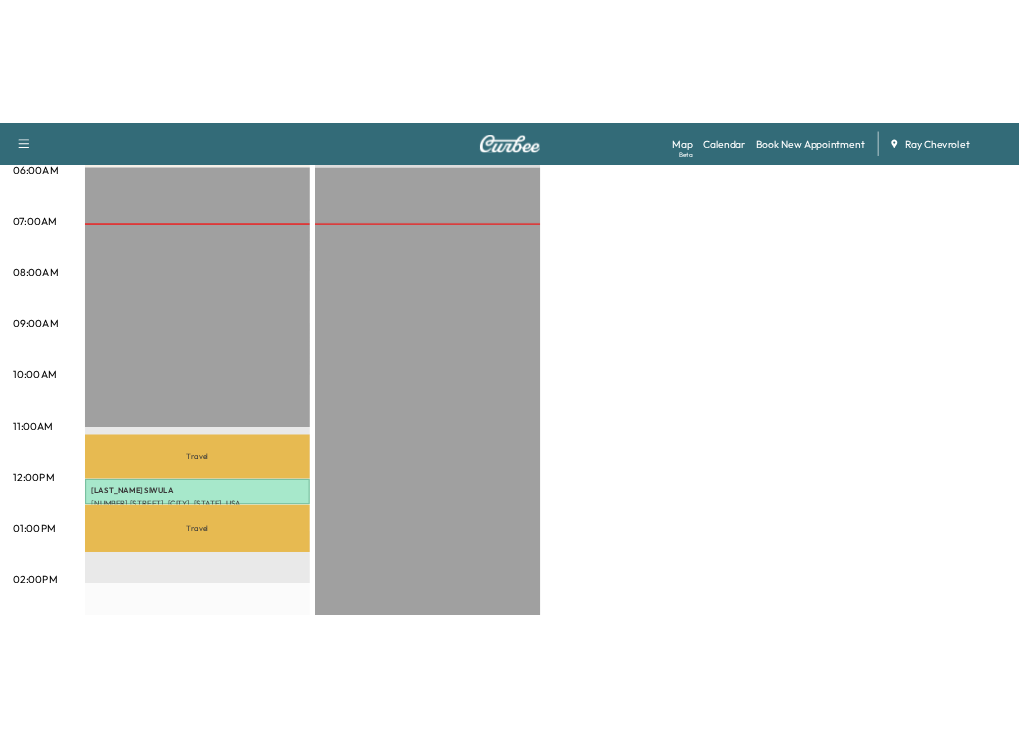 scroll, scrollTop: 0, scrollLeft: 0, axis: both 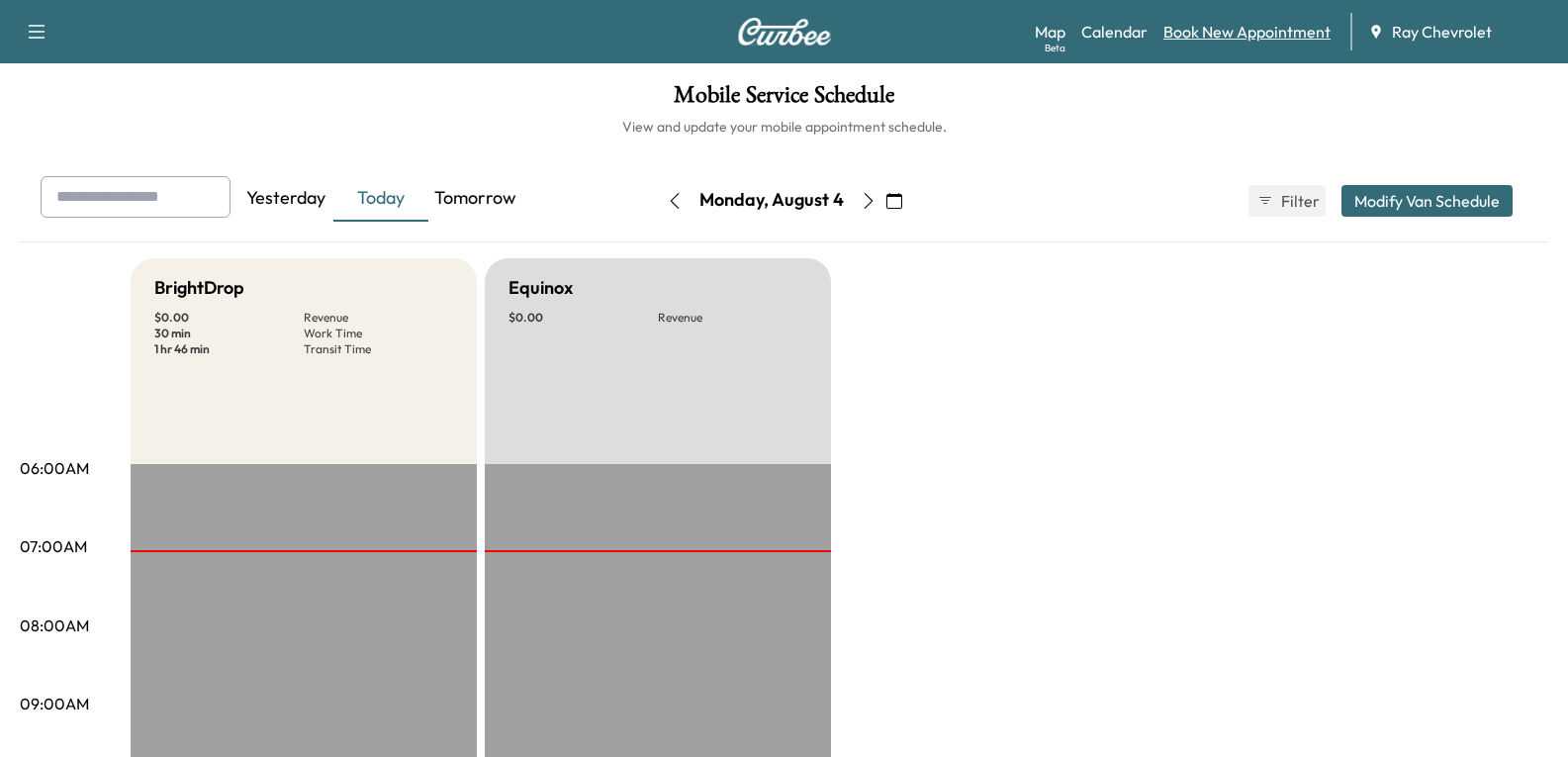 click on "Book New Appointment" at bounding box center (1246, 32) 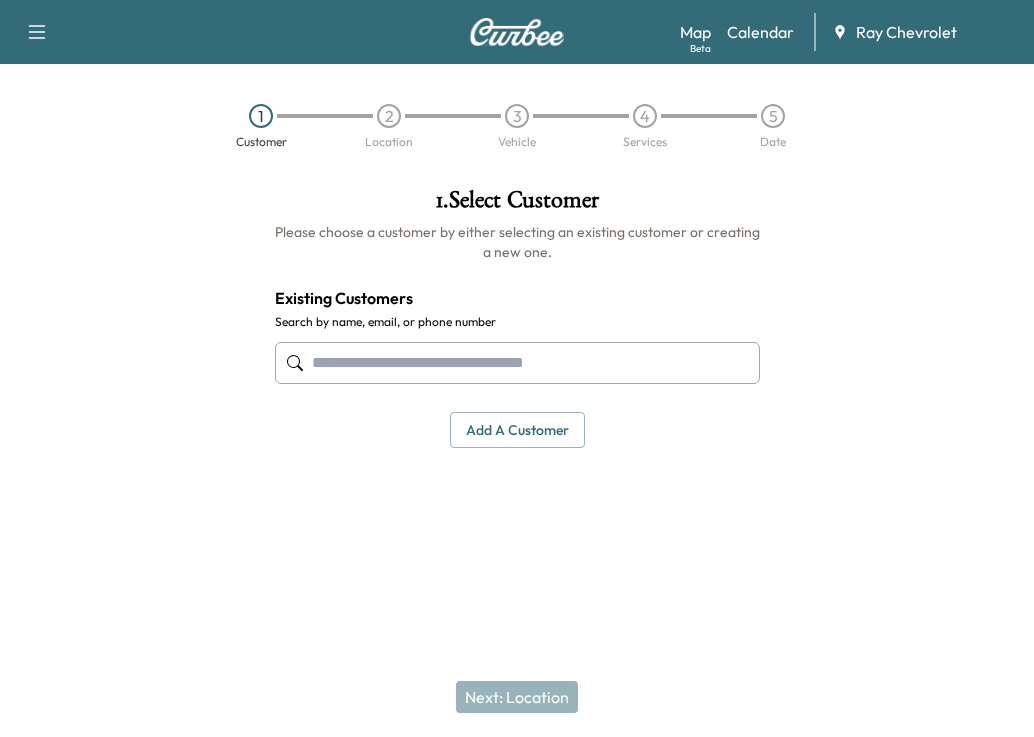 click at bounding box center [517, 363] 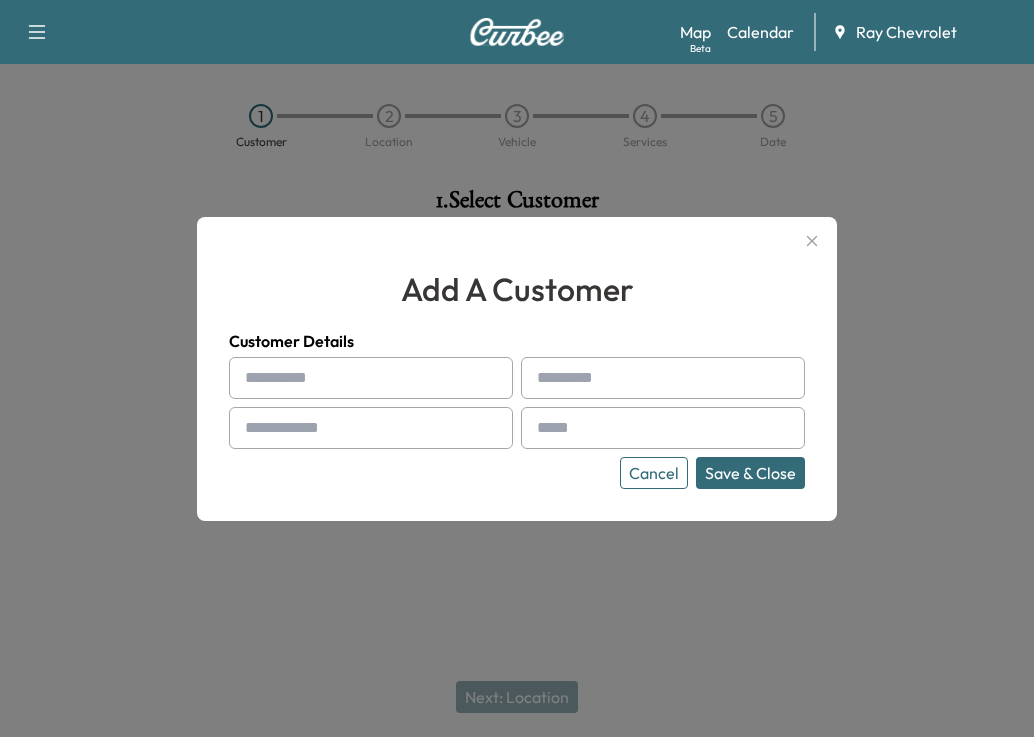 click at bounding box center [371, 378] 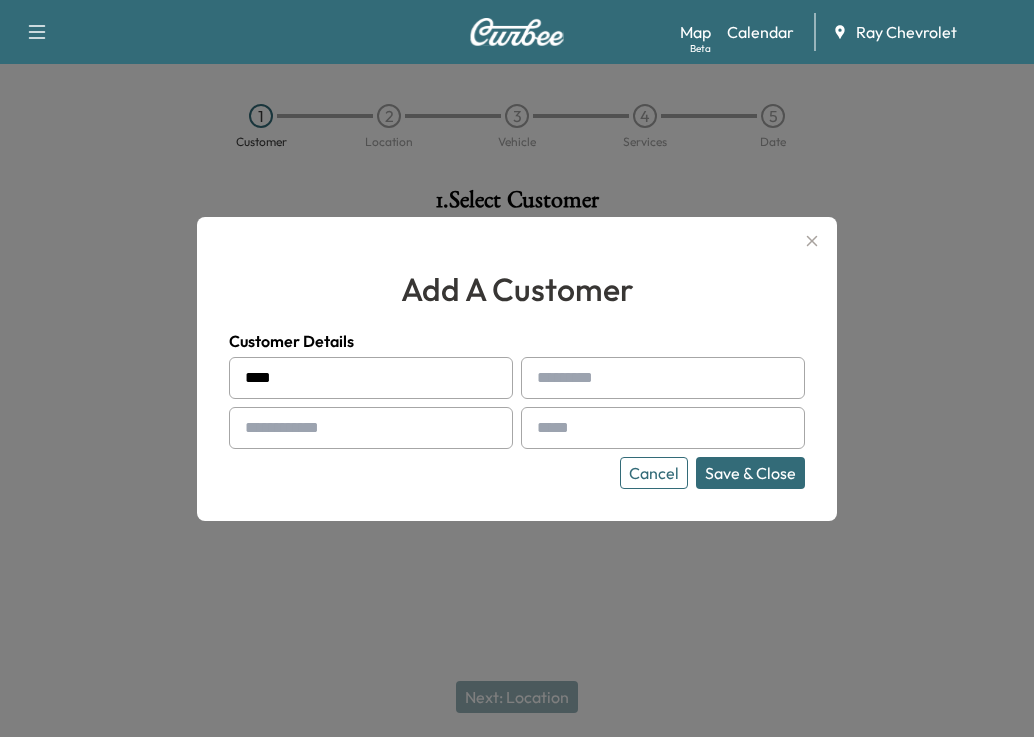 type on "****" 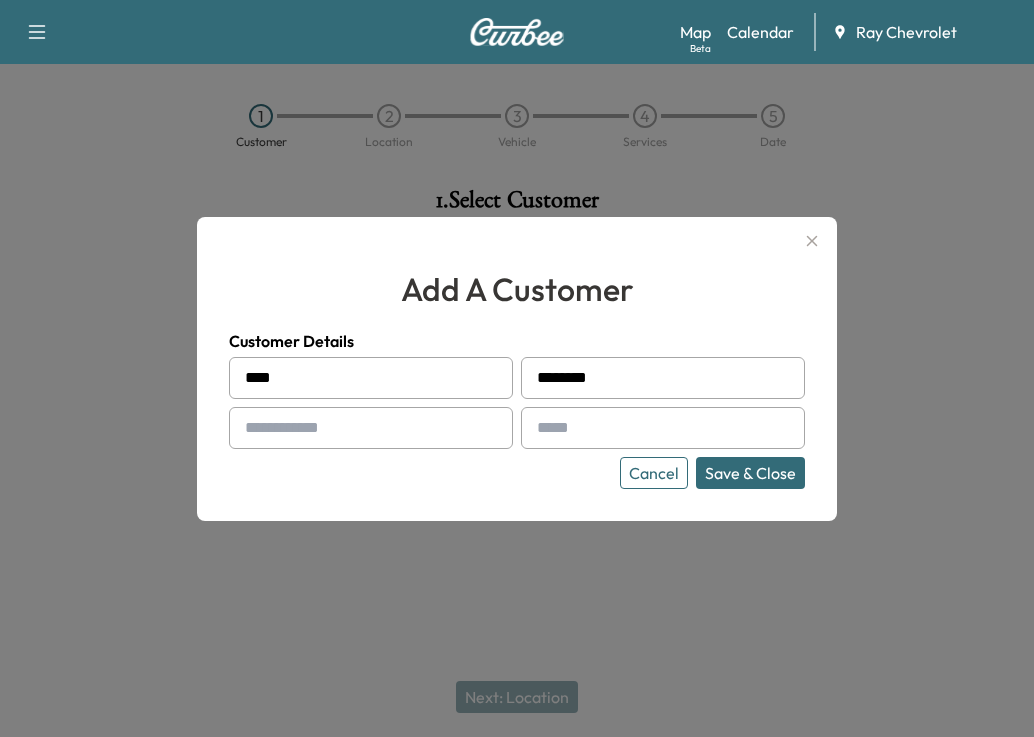type on "********" 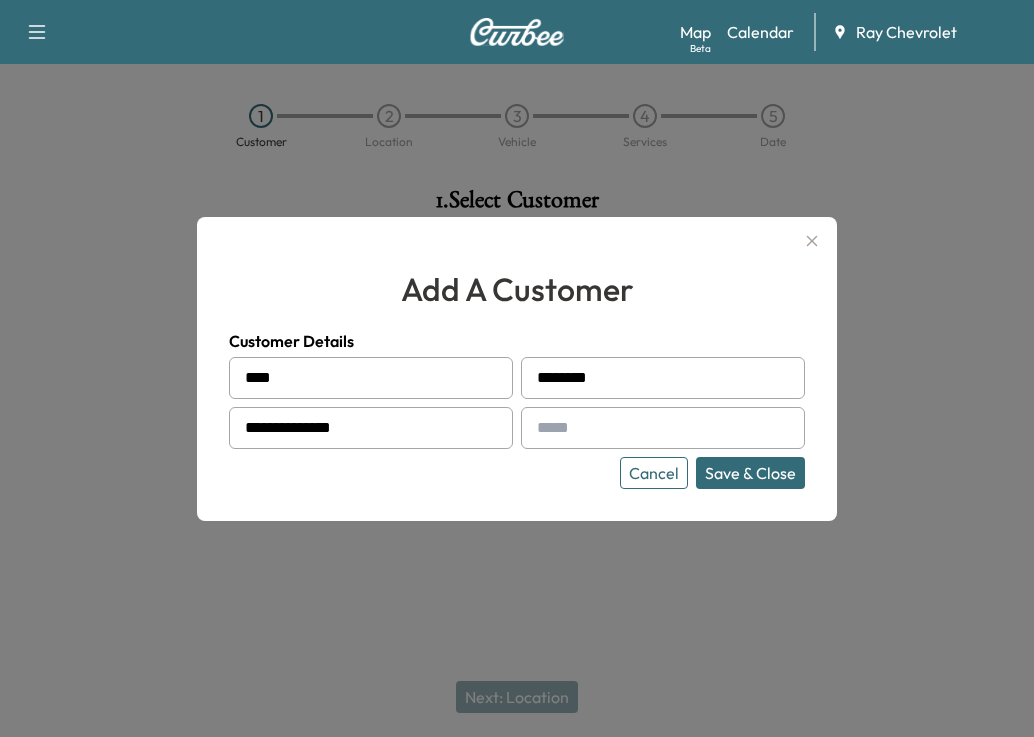 type on "**********" 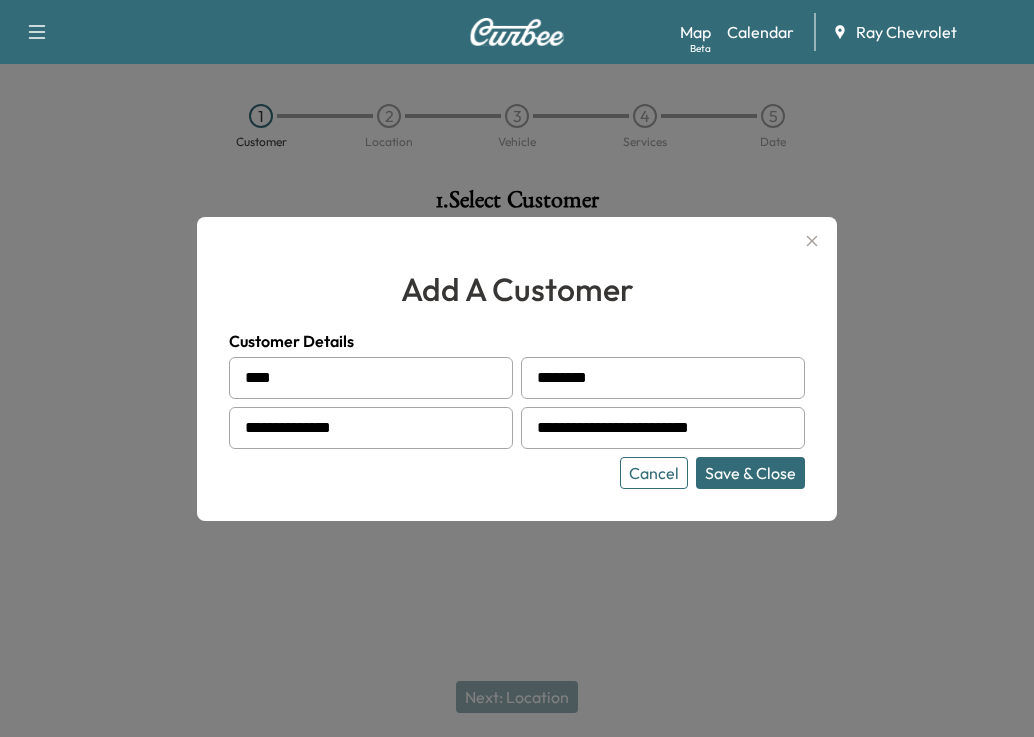 type on "**********" 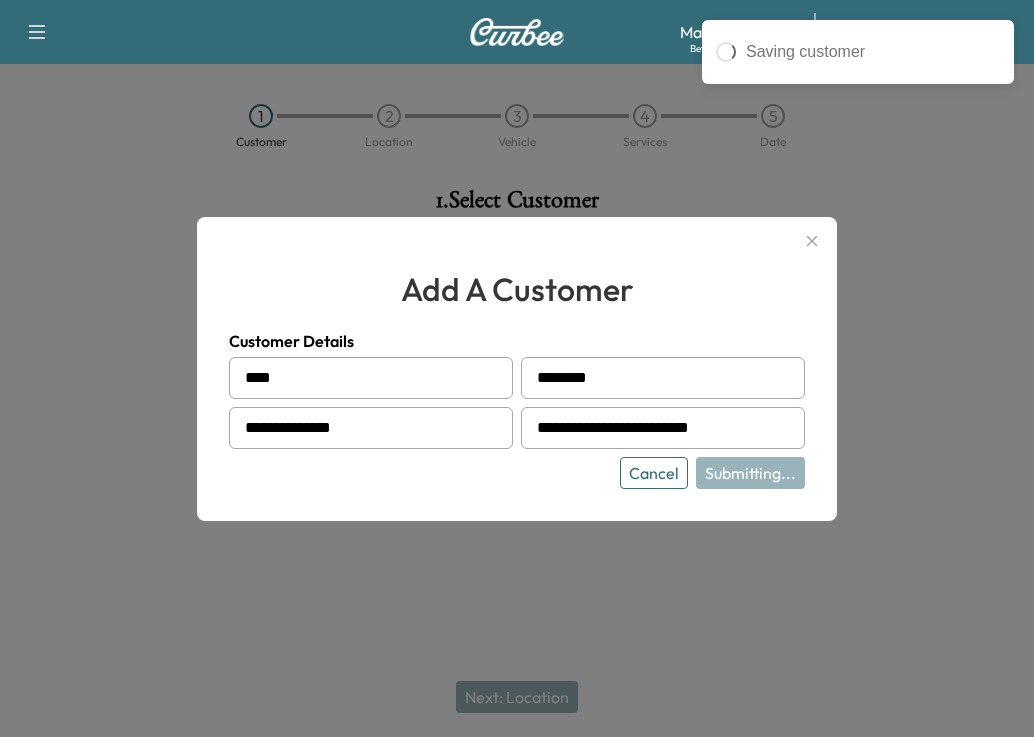 type on "**********" 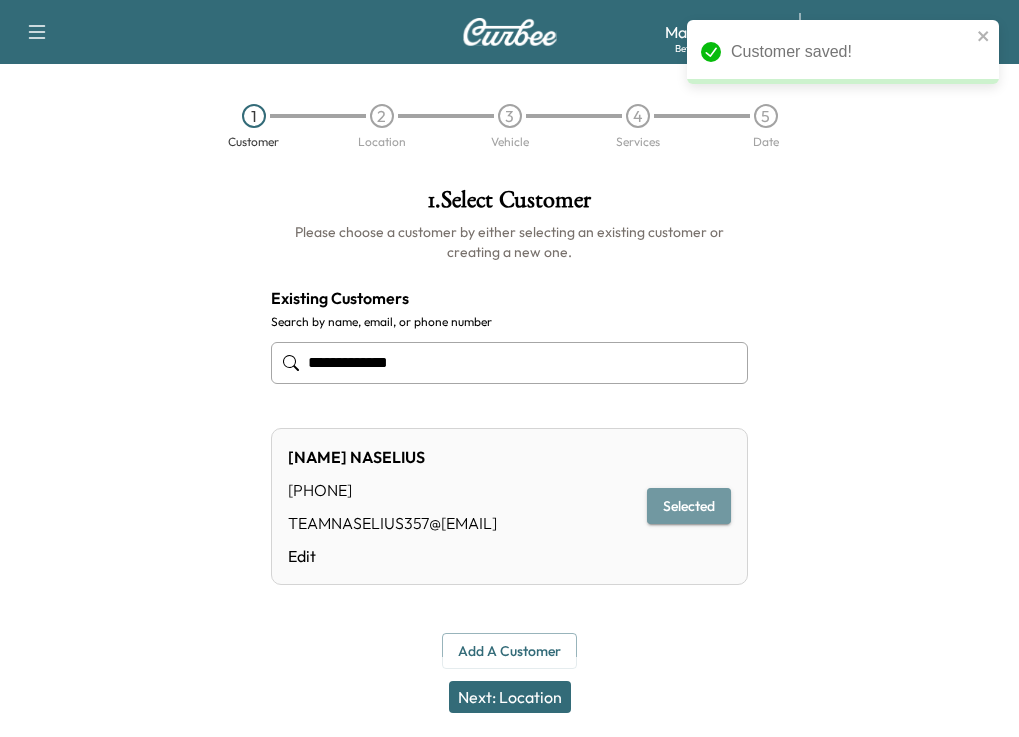 click on "Selected" at bounding box center (689, 506) 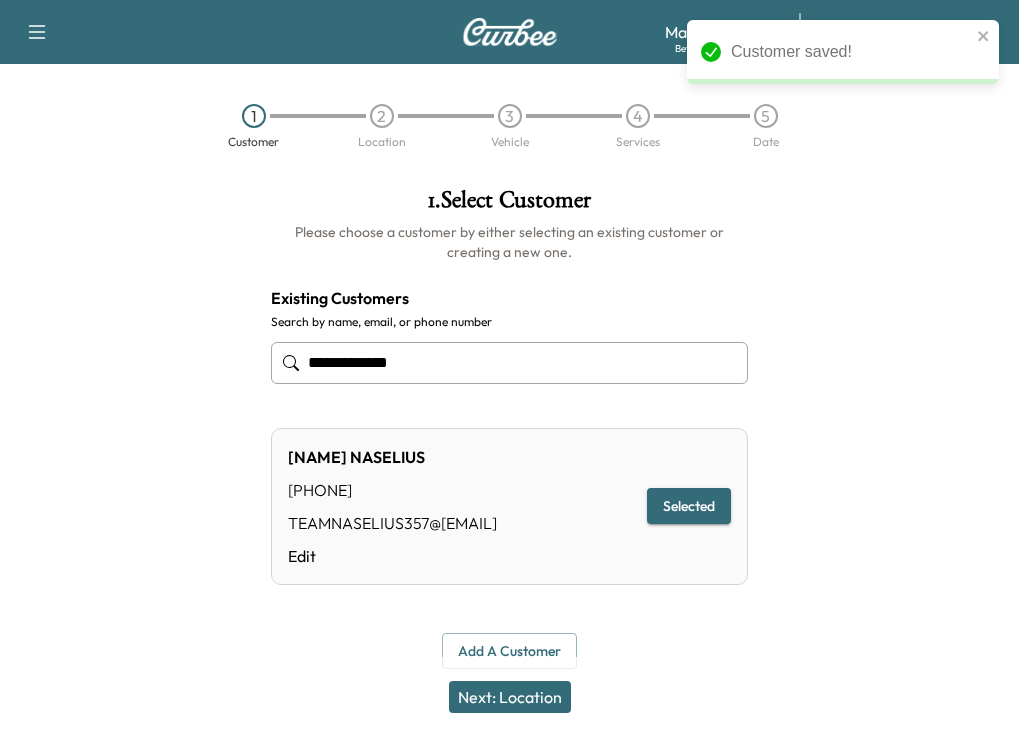 click on "Next: Location" at bounding box center [510, 697] 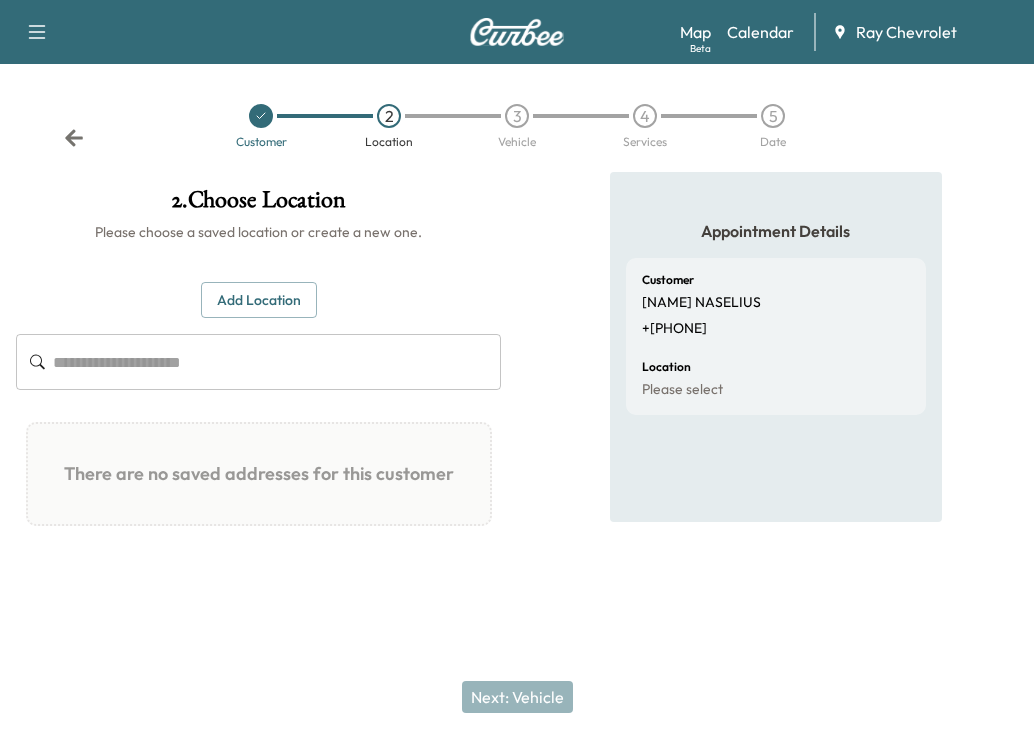 click at bounding box center [277, 362] 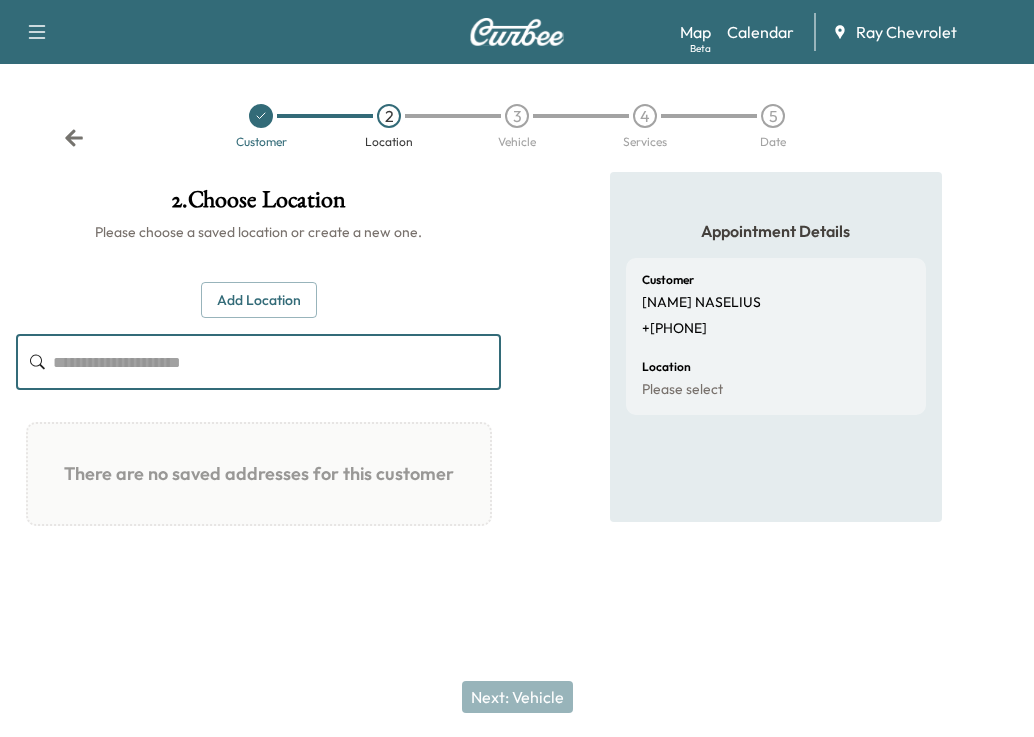 click on "Add Location" at bounding box center [259, 300] 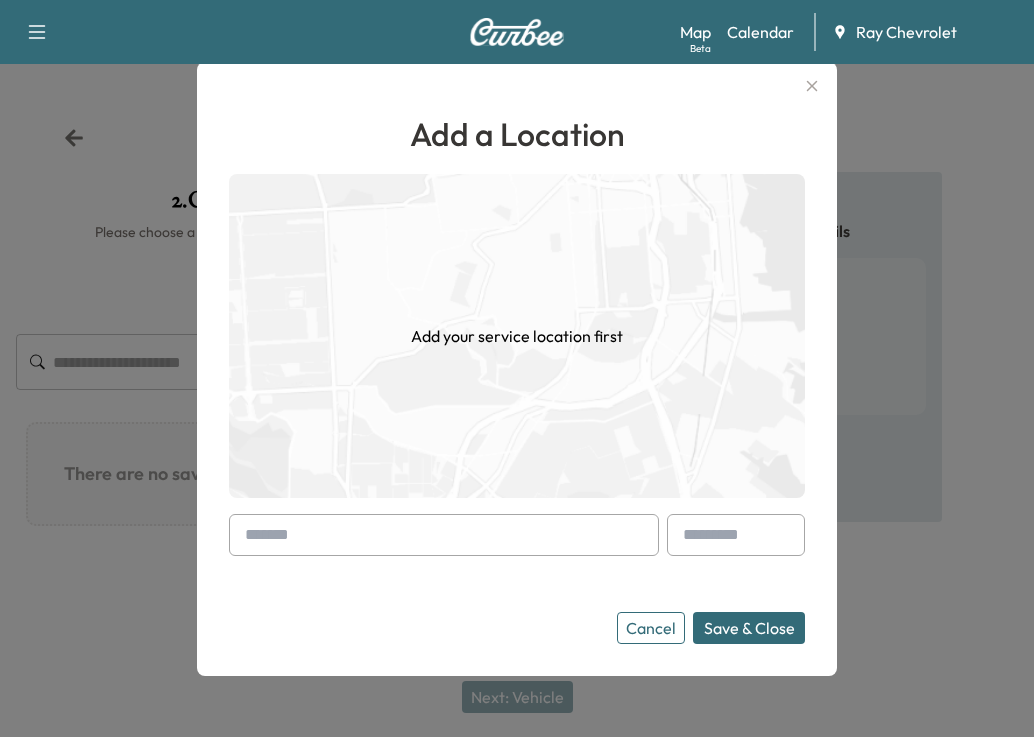 click at bounding box center [444, 535] 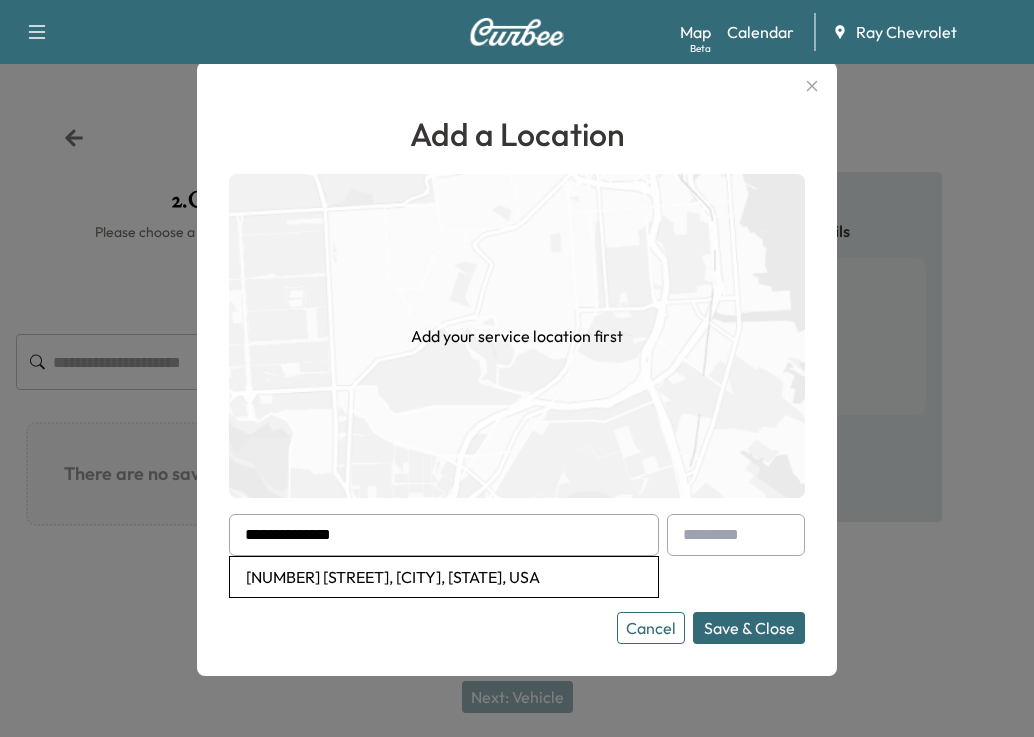 click on "[NUMBER] [STREET], [CITY], [STATE], USA" at bounding box center (444, 577) 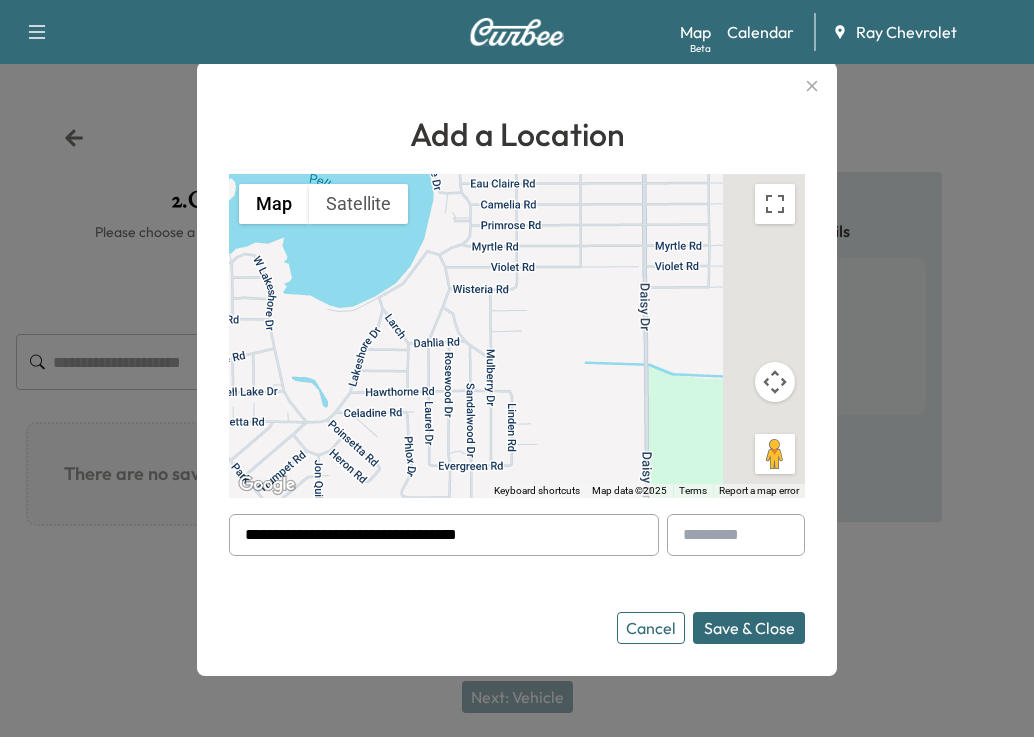 click on "Save & Close" at bounding box center [749, 628] 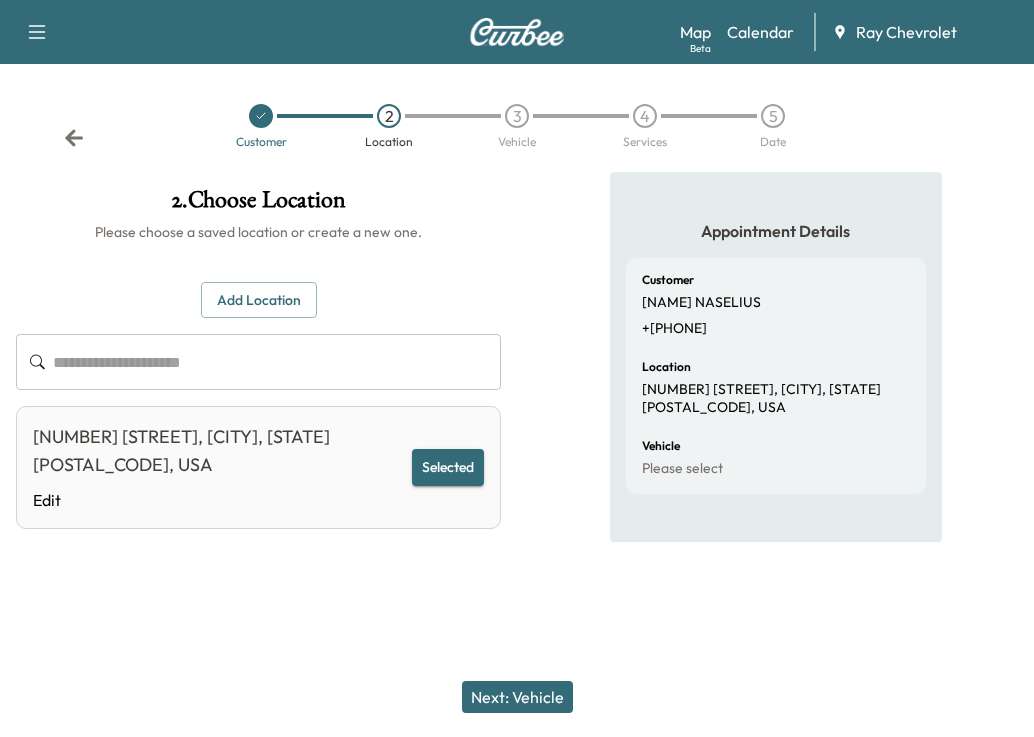 click on "Selected" at bounding box center [448, 467] 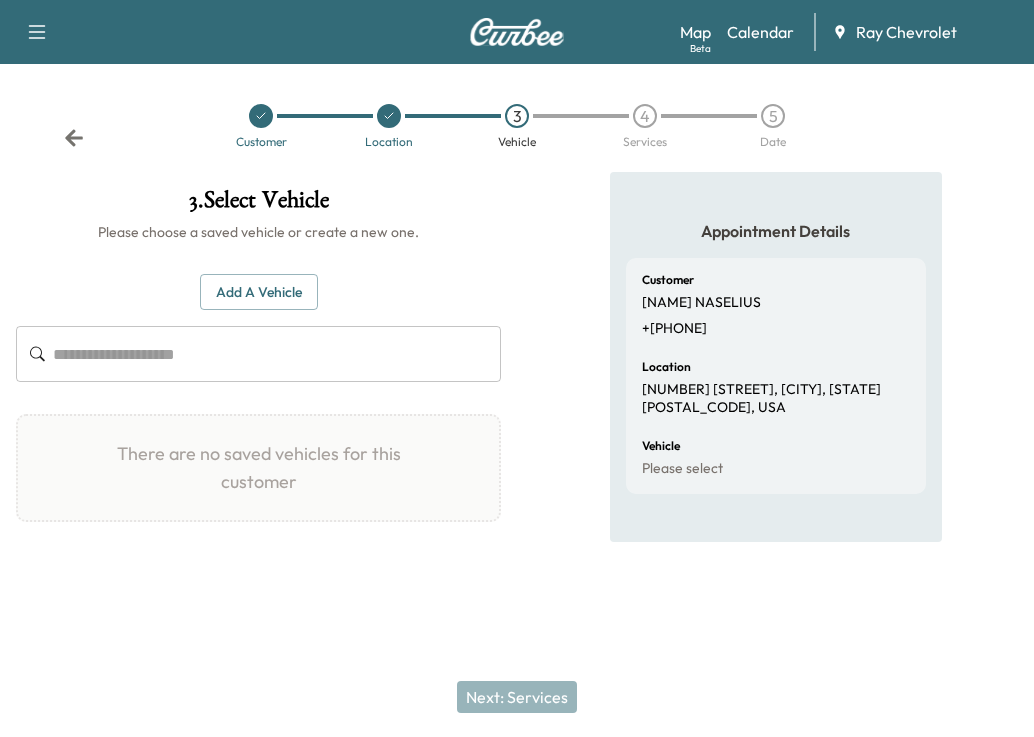 click on "Please select" at bounding box center (682, 469) 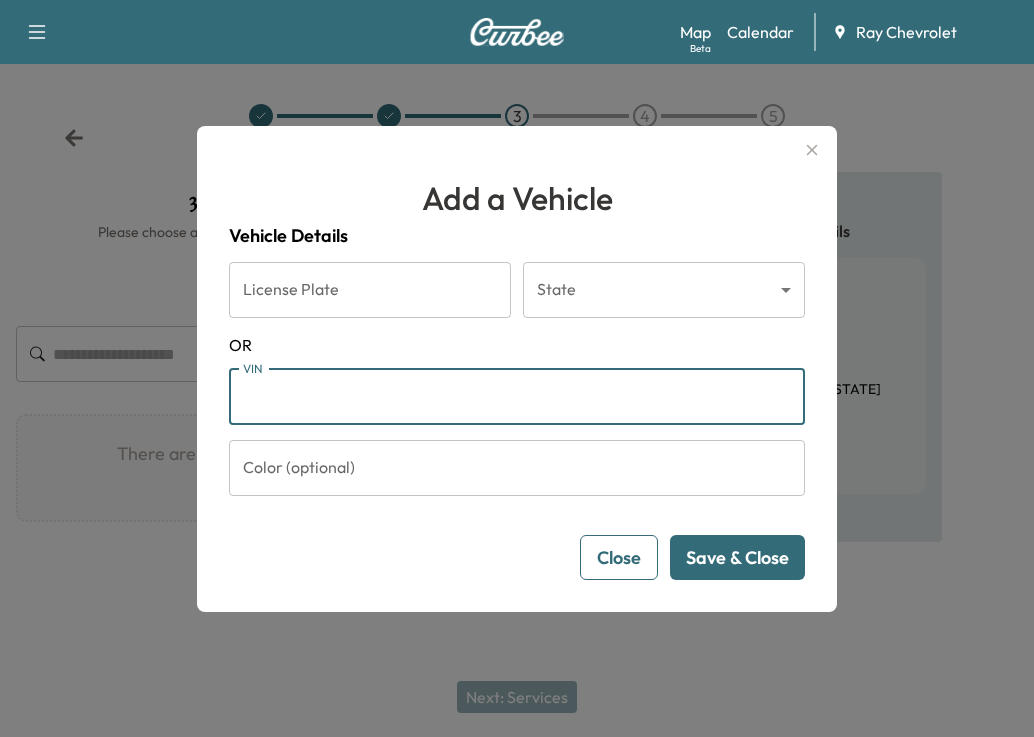 click on "VIN" at bounding box center [517, 397] 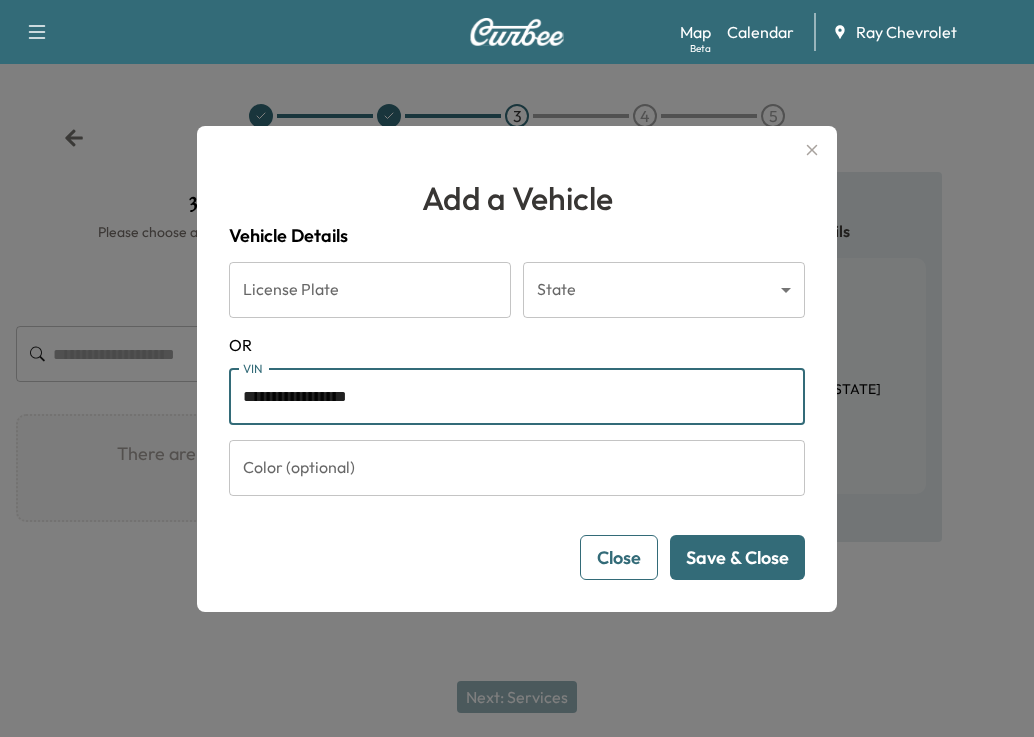 type on "**********" 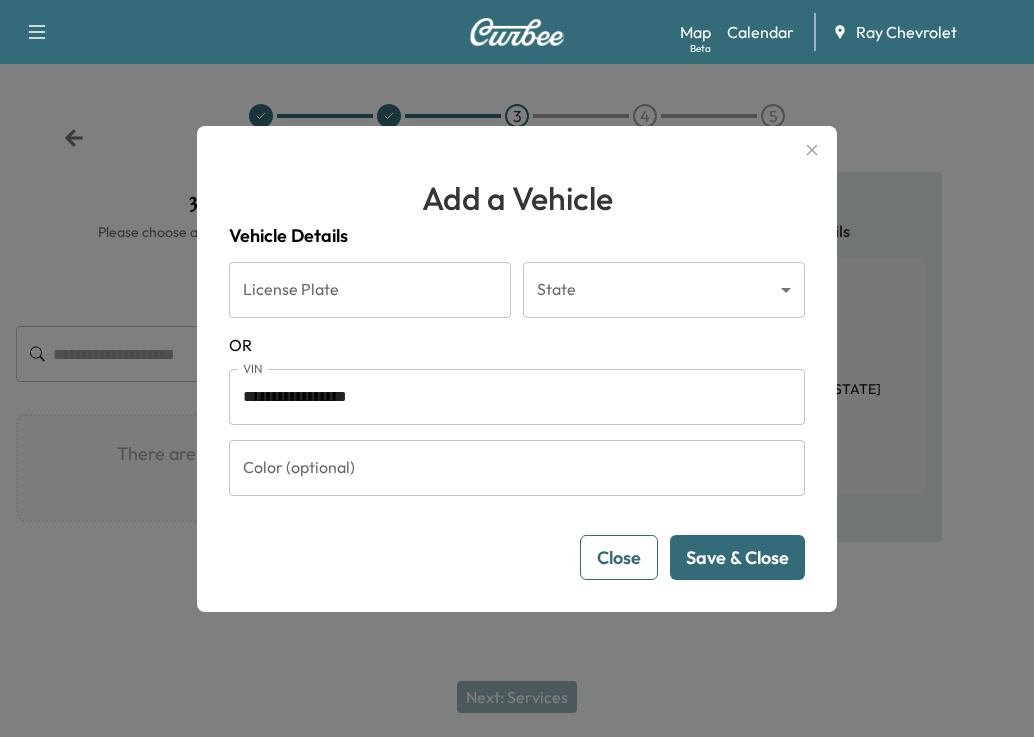 click on "Save & Close" at bounding box center (737, 557) 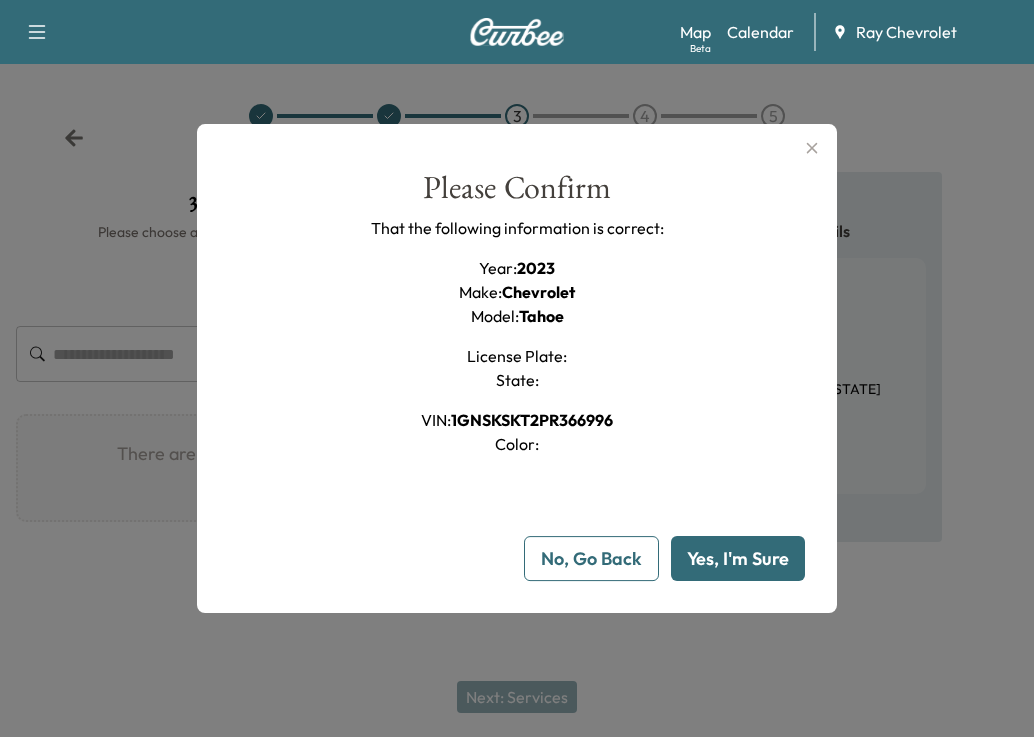 click on "Yes, I'm Sure" at bounding box center [738, 558] 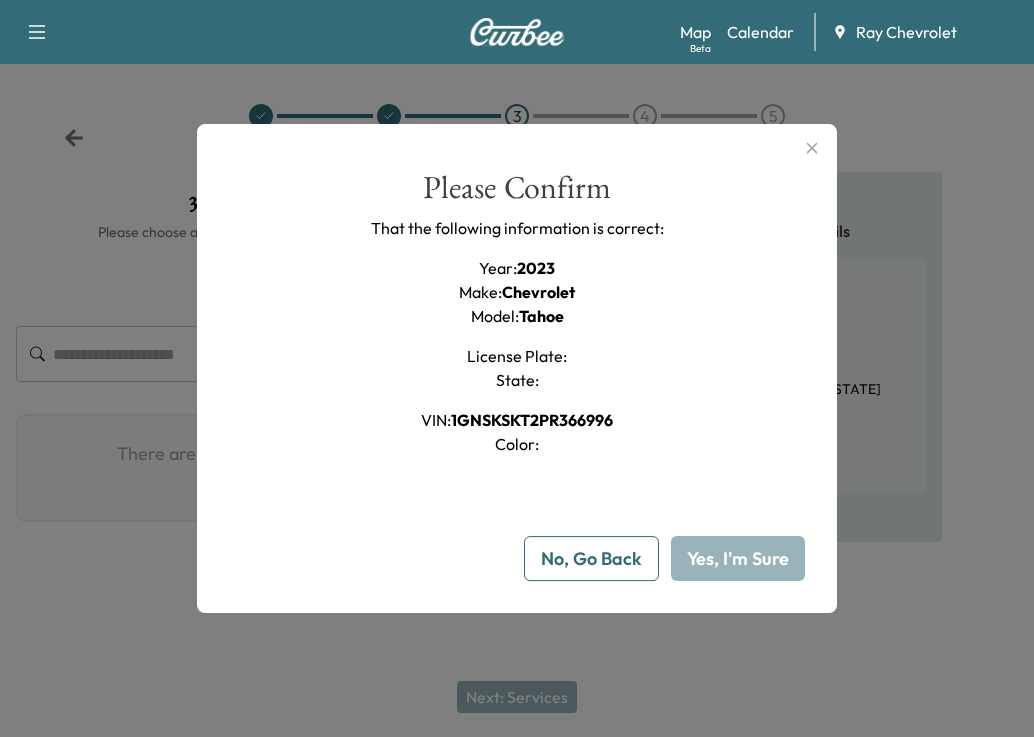 type 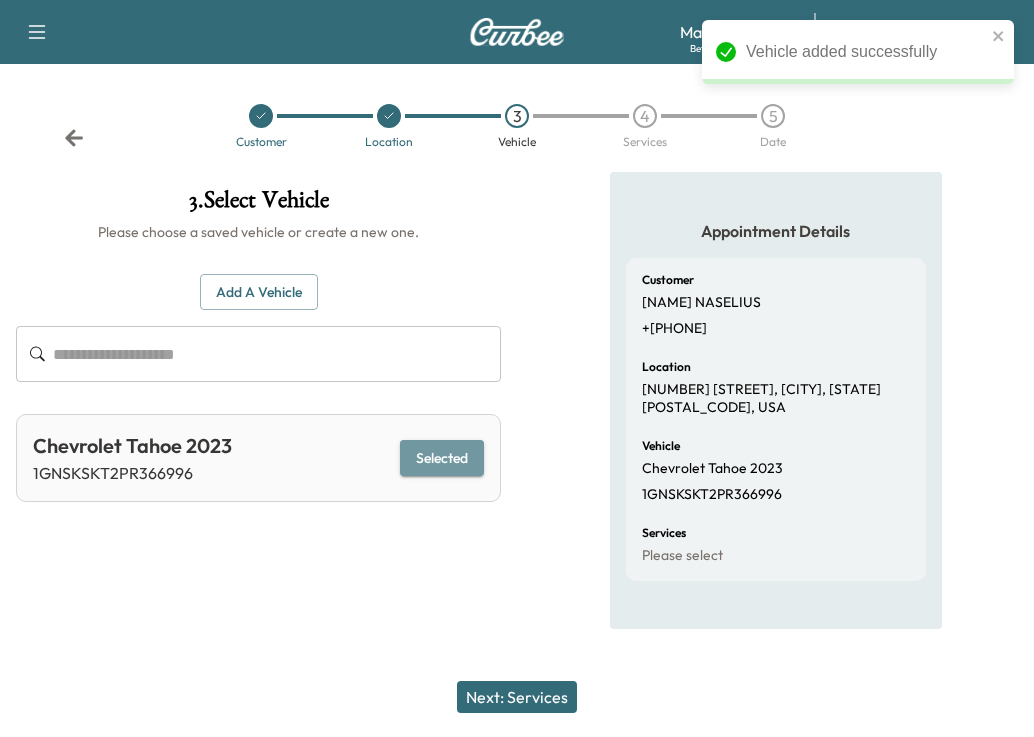 click on "Selected" at bounding box center [442, 458] 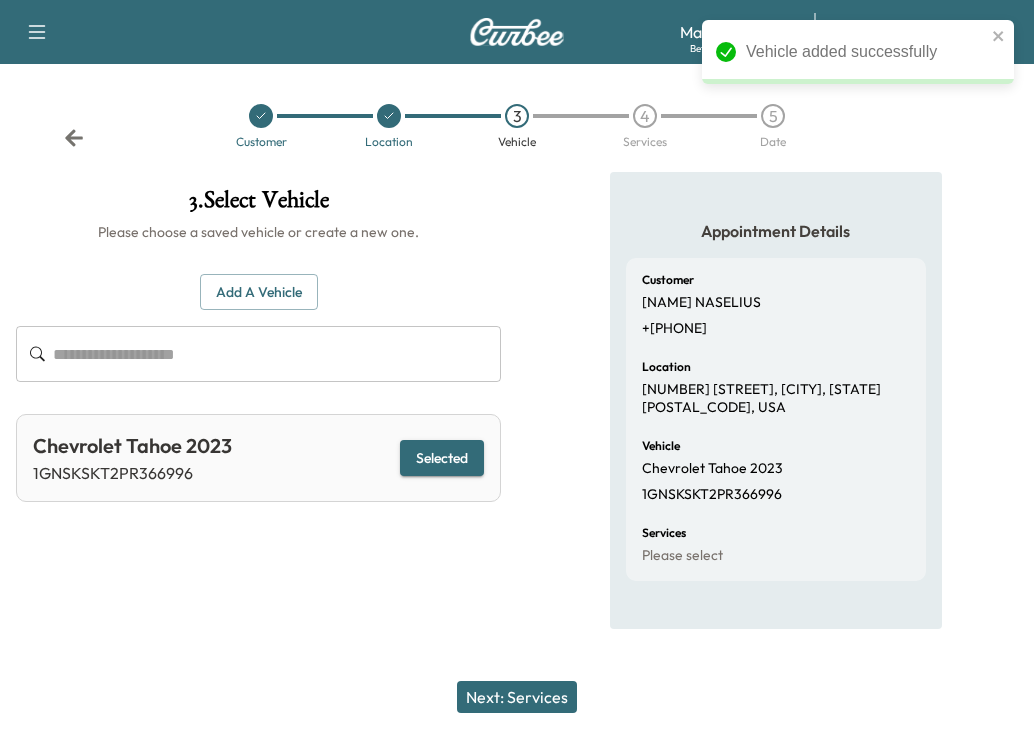 click on "Next: Services" at bounding box center (517, 697) 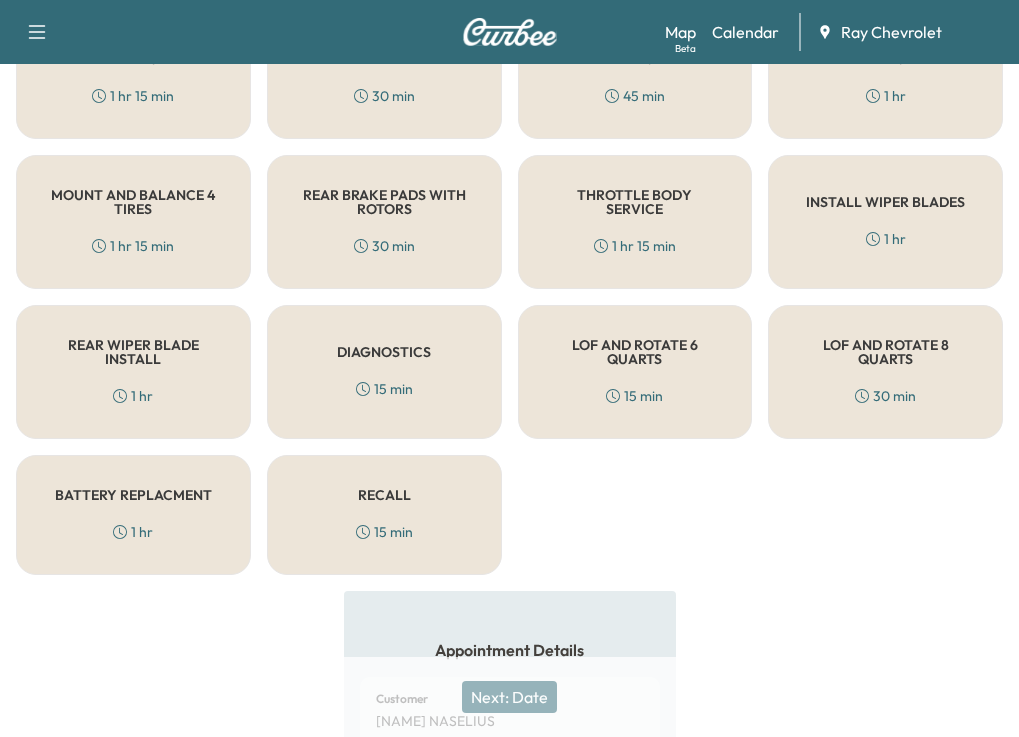 scroll, scrollTop: 727, scrollLeft: 0, axis: vertical 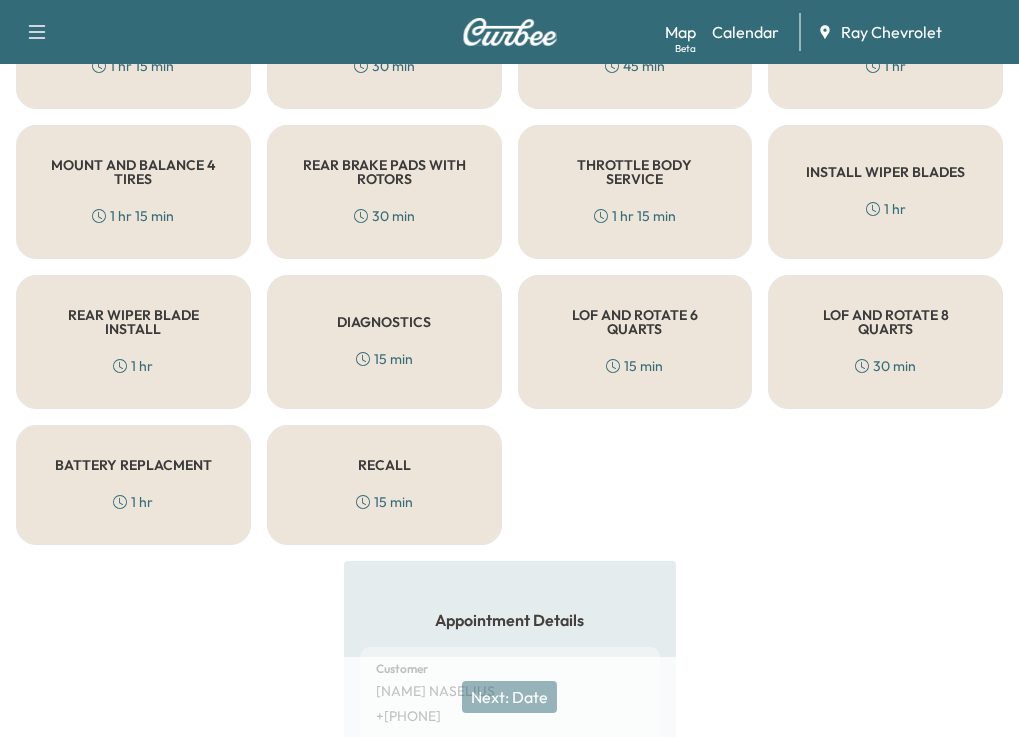 click on "LOF AND ROTATE 8 QUARTS" at bounding box center [885, 322] 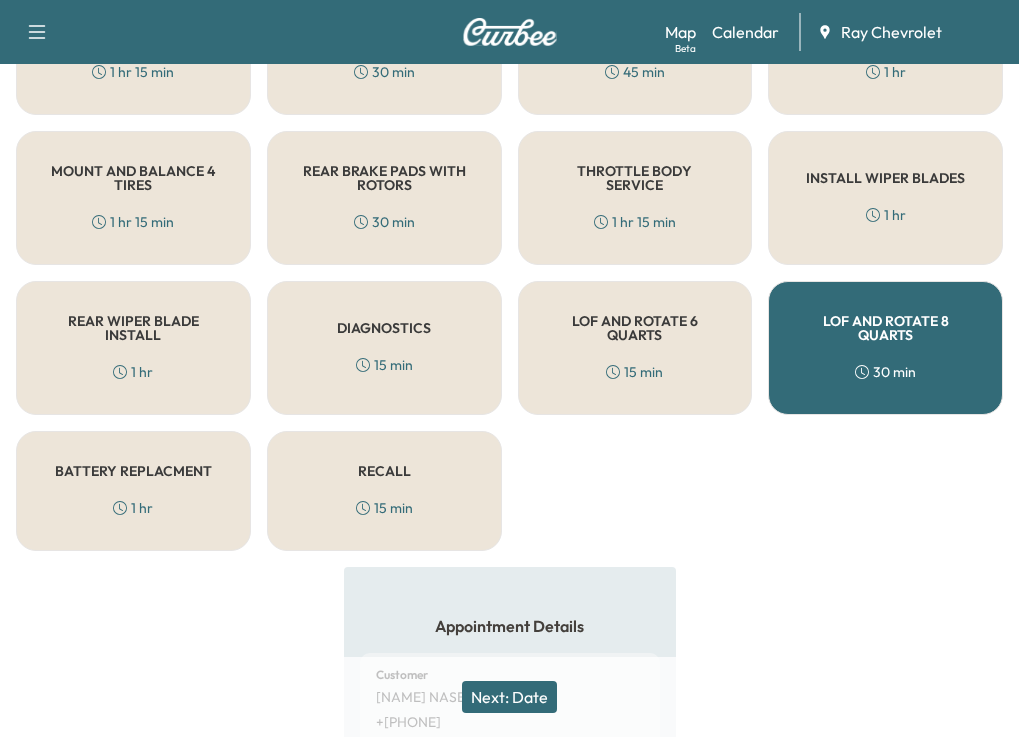 scroll, scrollTop: 727, scrollLeft: 0, axis: vertical 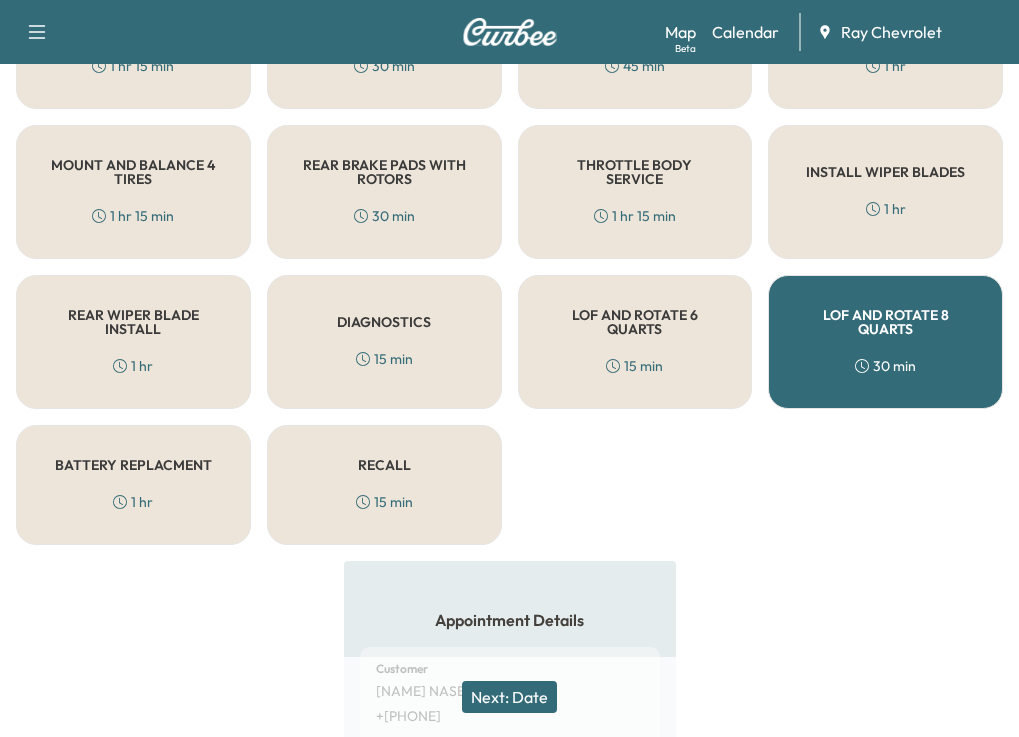 click on "Next: Date" at bounding box center (509, 697) 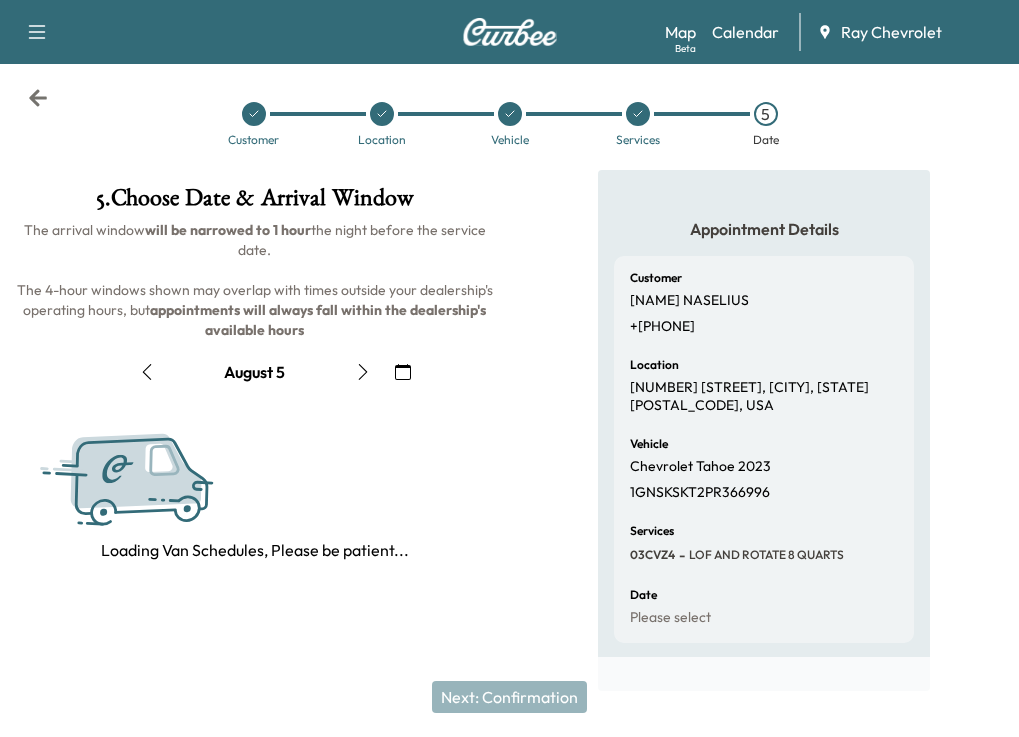 scroll, scrollTop: 264, scrollLeft: 0, axis: vertical 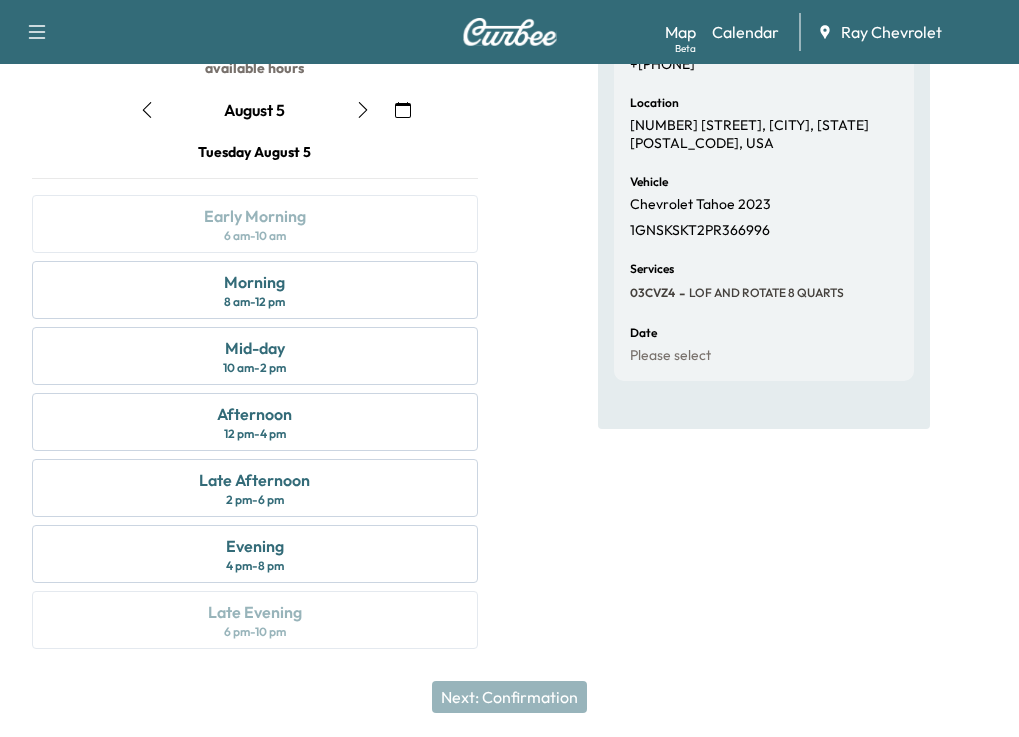 click 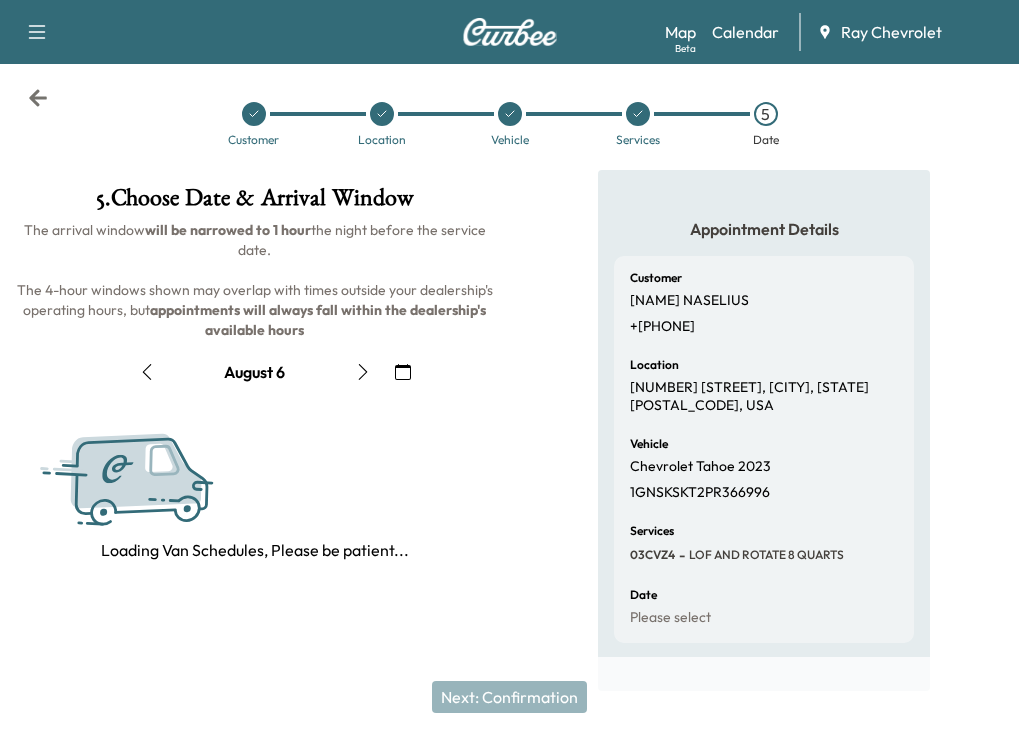 scroll, scrollTop: 264, scrollLeft: 0, axis: vertical 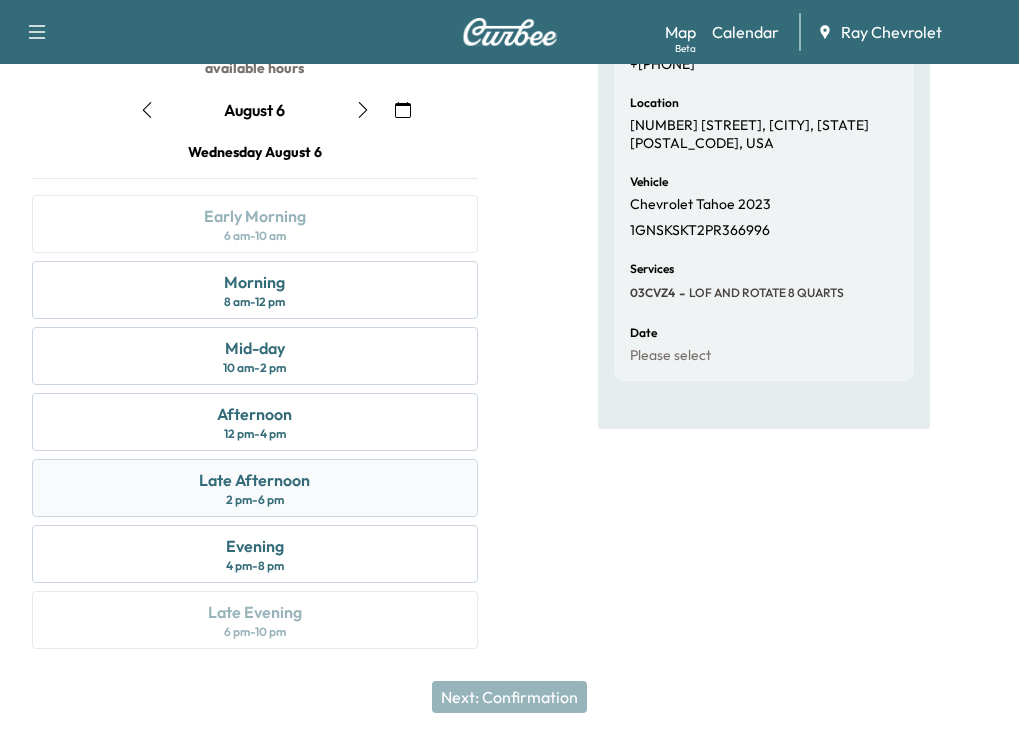 click on "2 pm  -  6 pm" at bounding box center [255, 500] 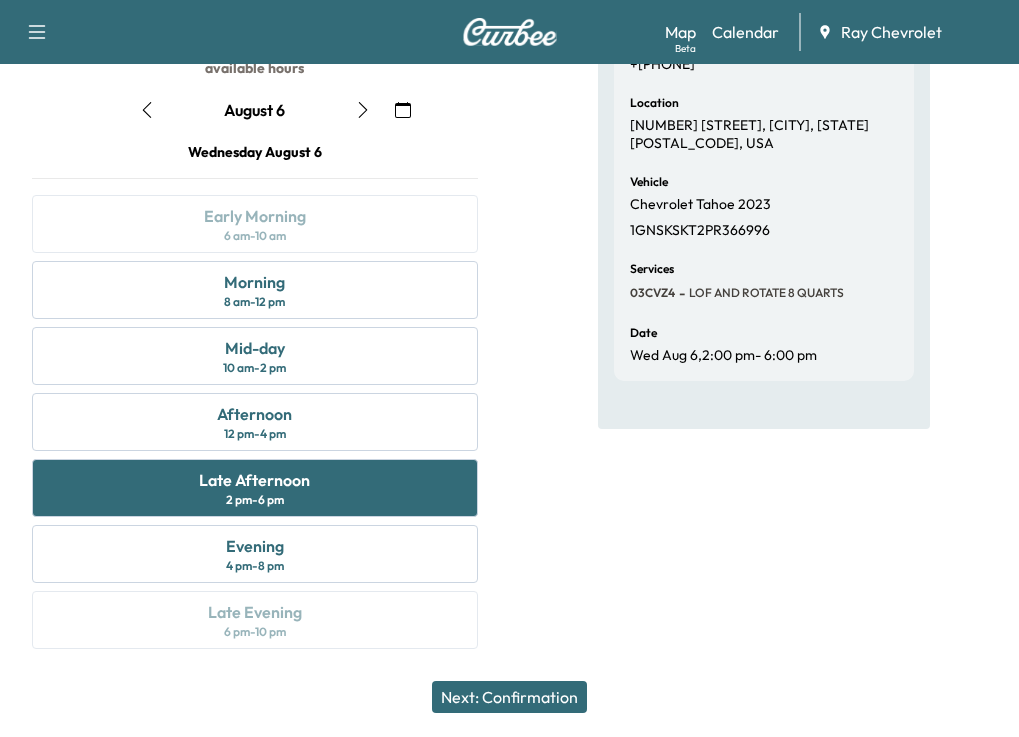 click on "Next: Confirmation" at bounding box center [509, 697] 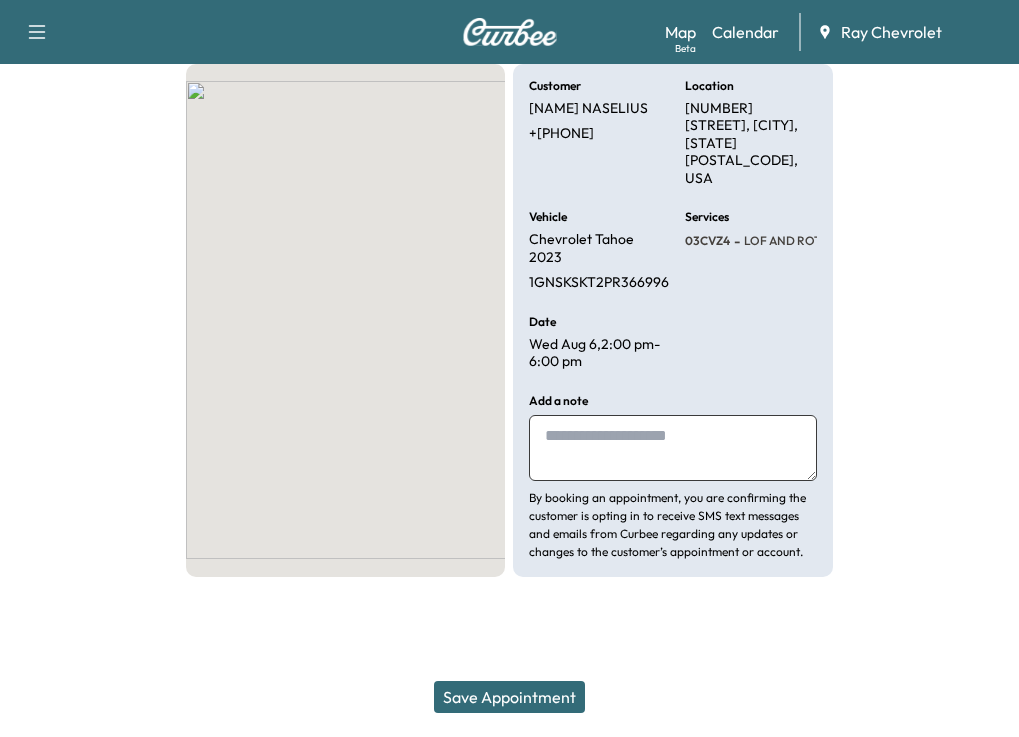 scroll, scrollTop: 115, scrollLeft: 0, axis: vertical 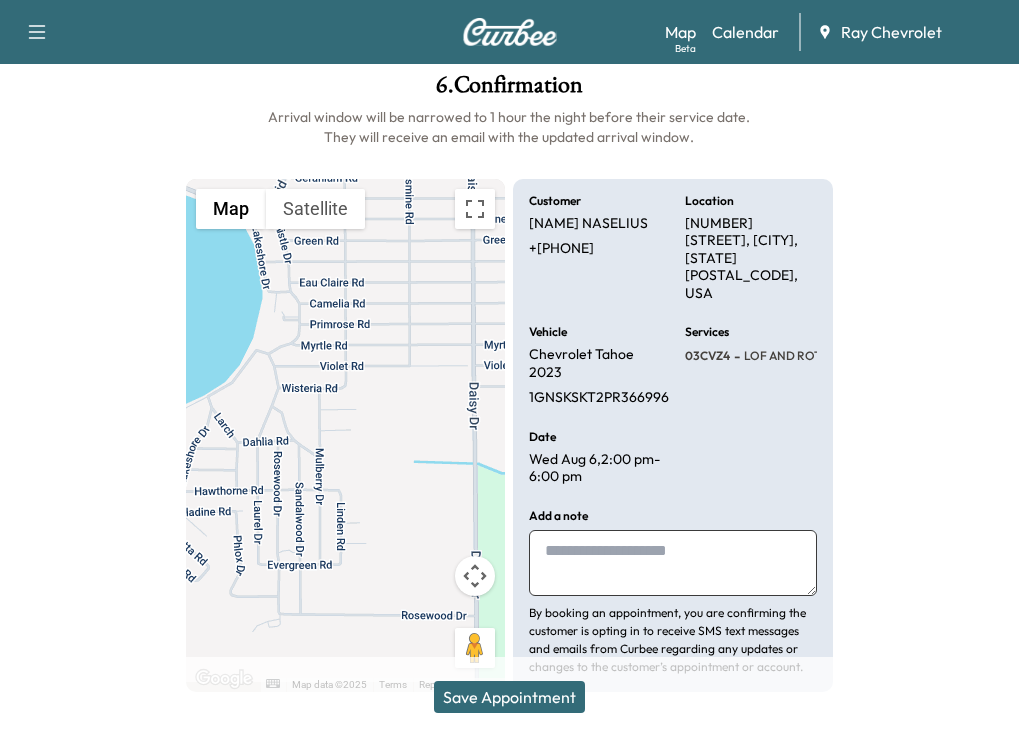 click at bounding box center (673, 563) 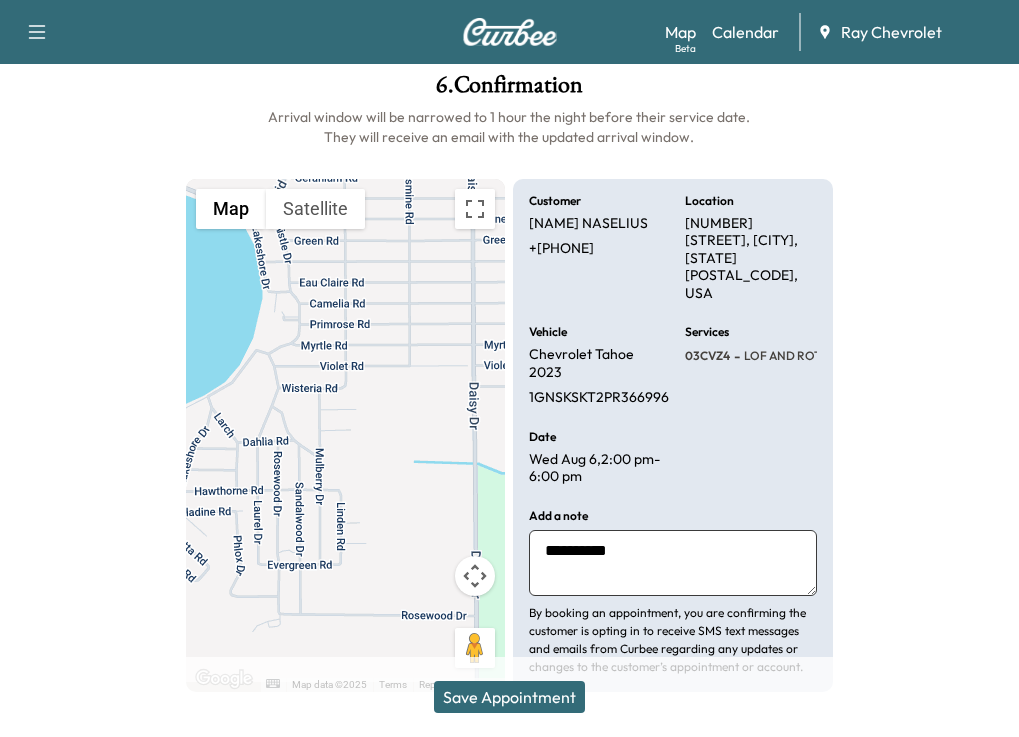 click on "*********" at bounding box center (673, 563) 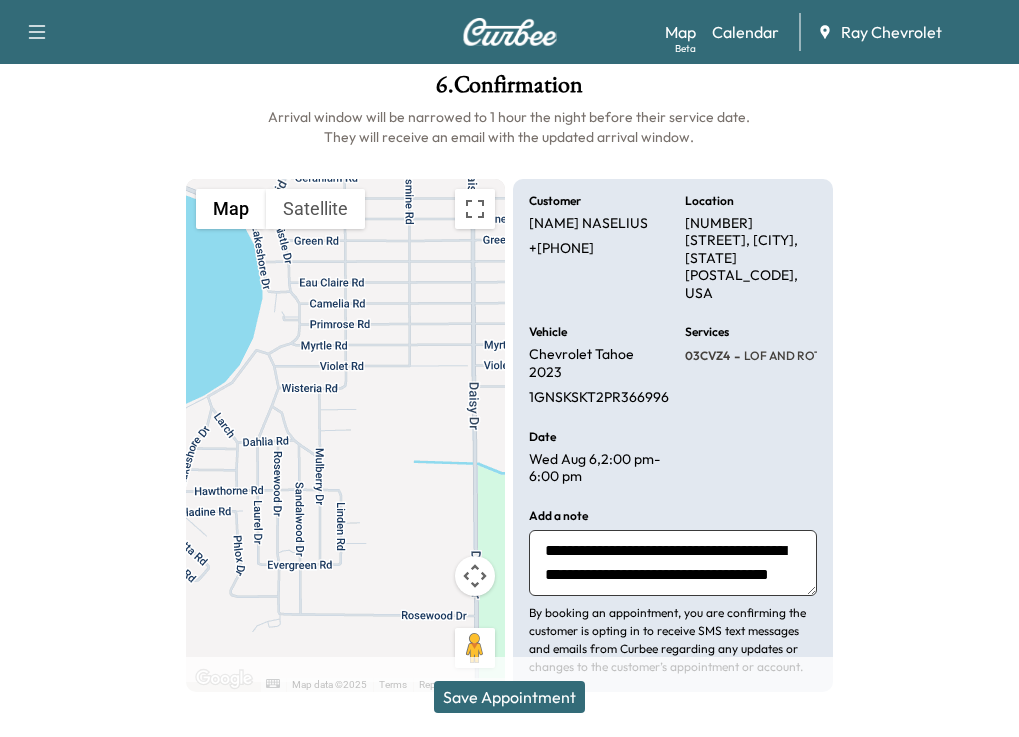 scroll, scrollTop: 38, scrollLeft: 0, axis: vertical 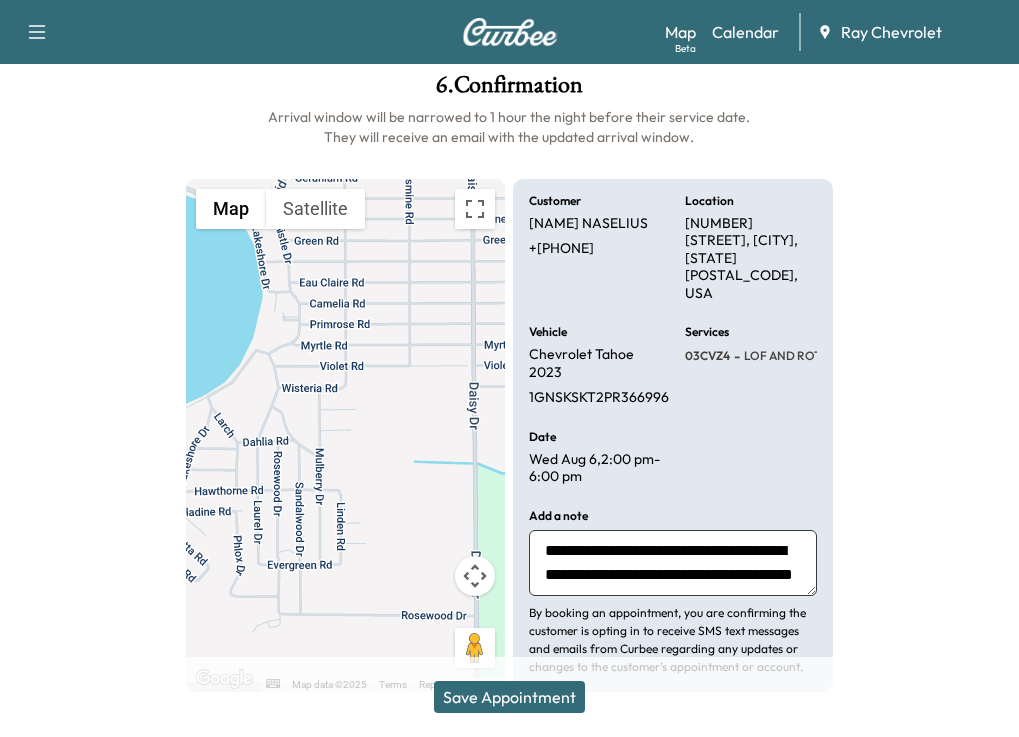 type on "**********" 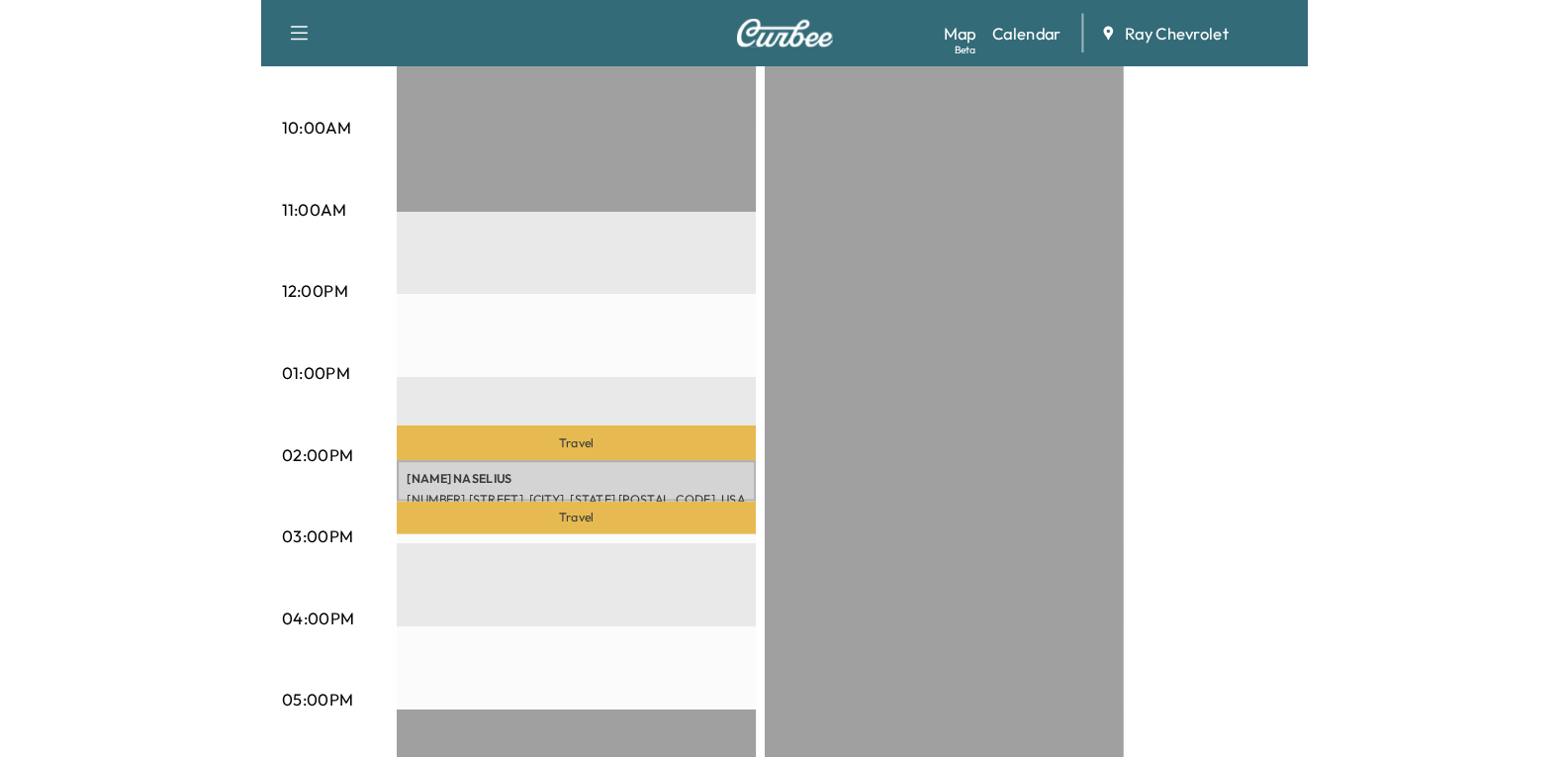 scroll, scrollTop: 594, scrollLeft: 0, axis: vertical 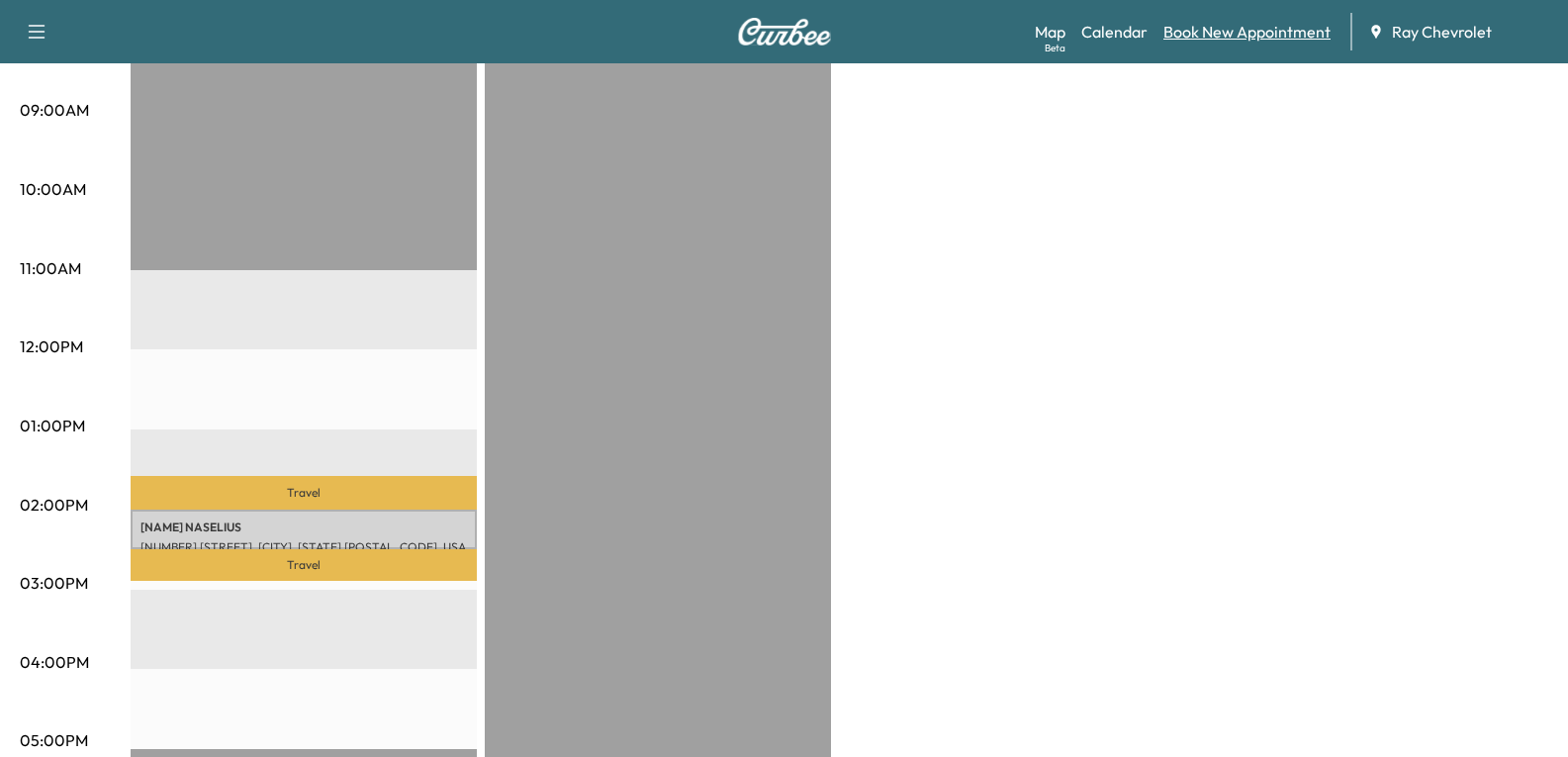 click on "Book New Appointment" at bounding box center [1246, 32] 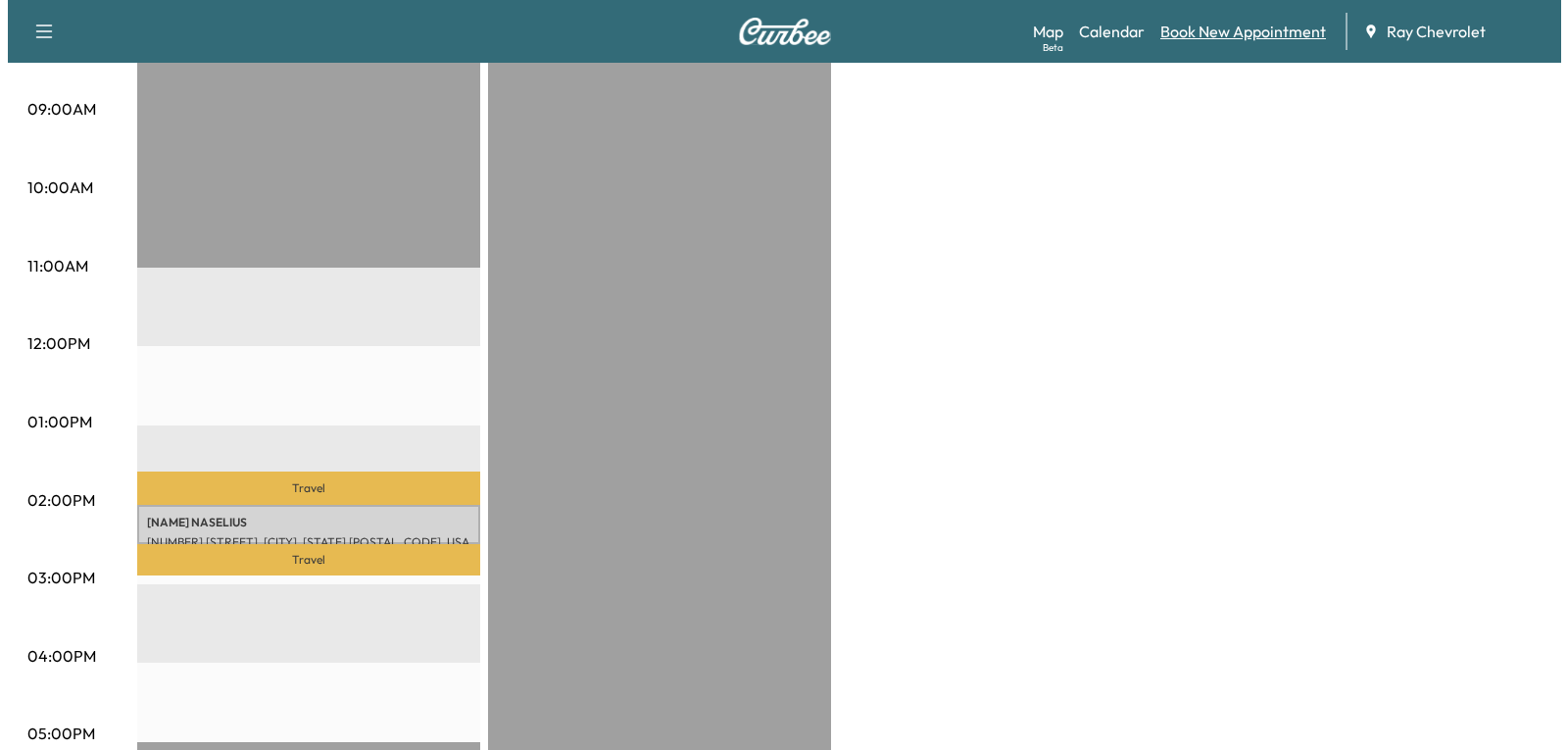 scroll, scrollTop: 0, scrollLeft: 0, axis: both 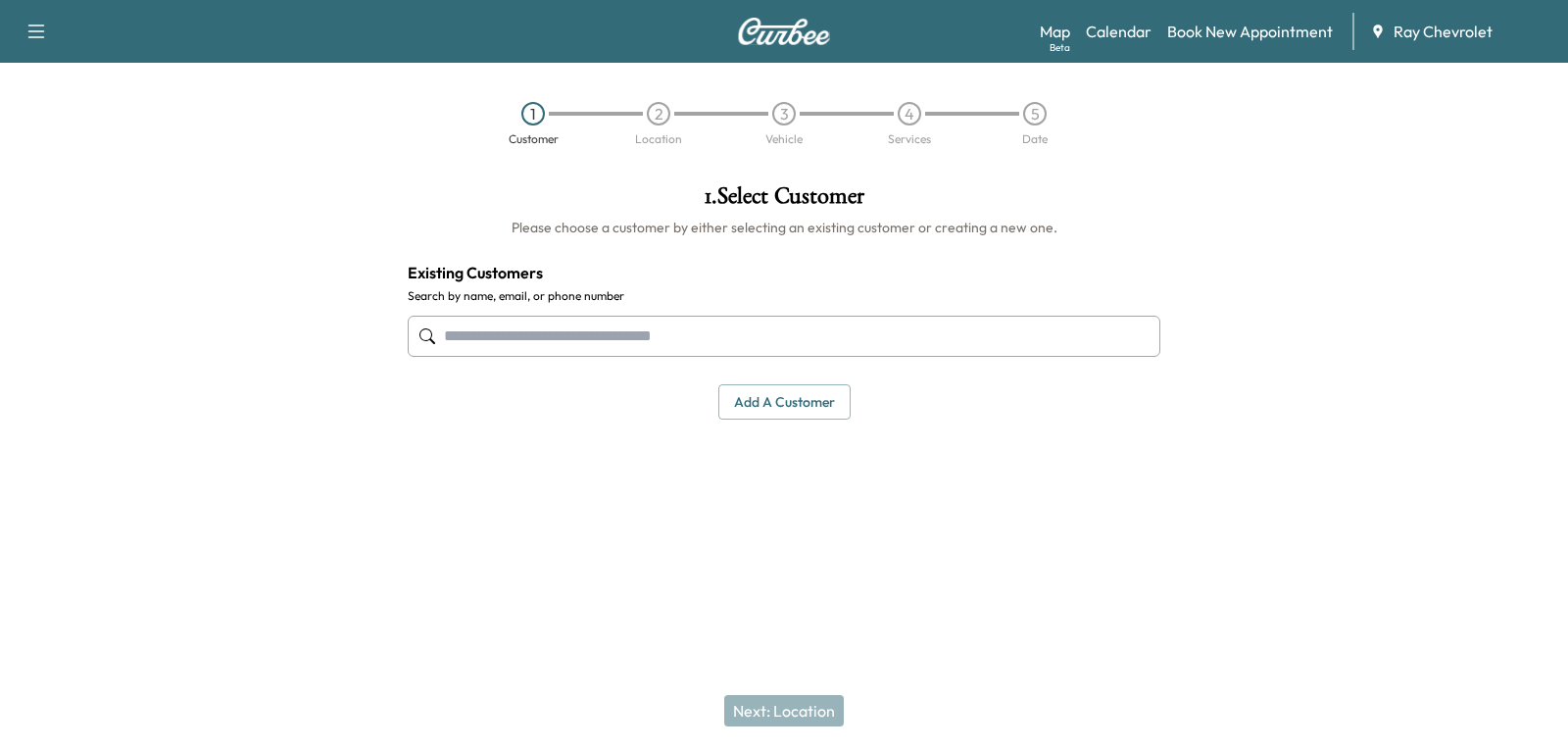 click at bounding box center [784, 336] 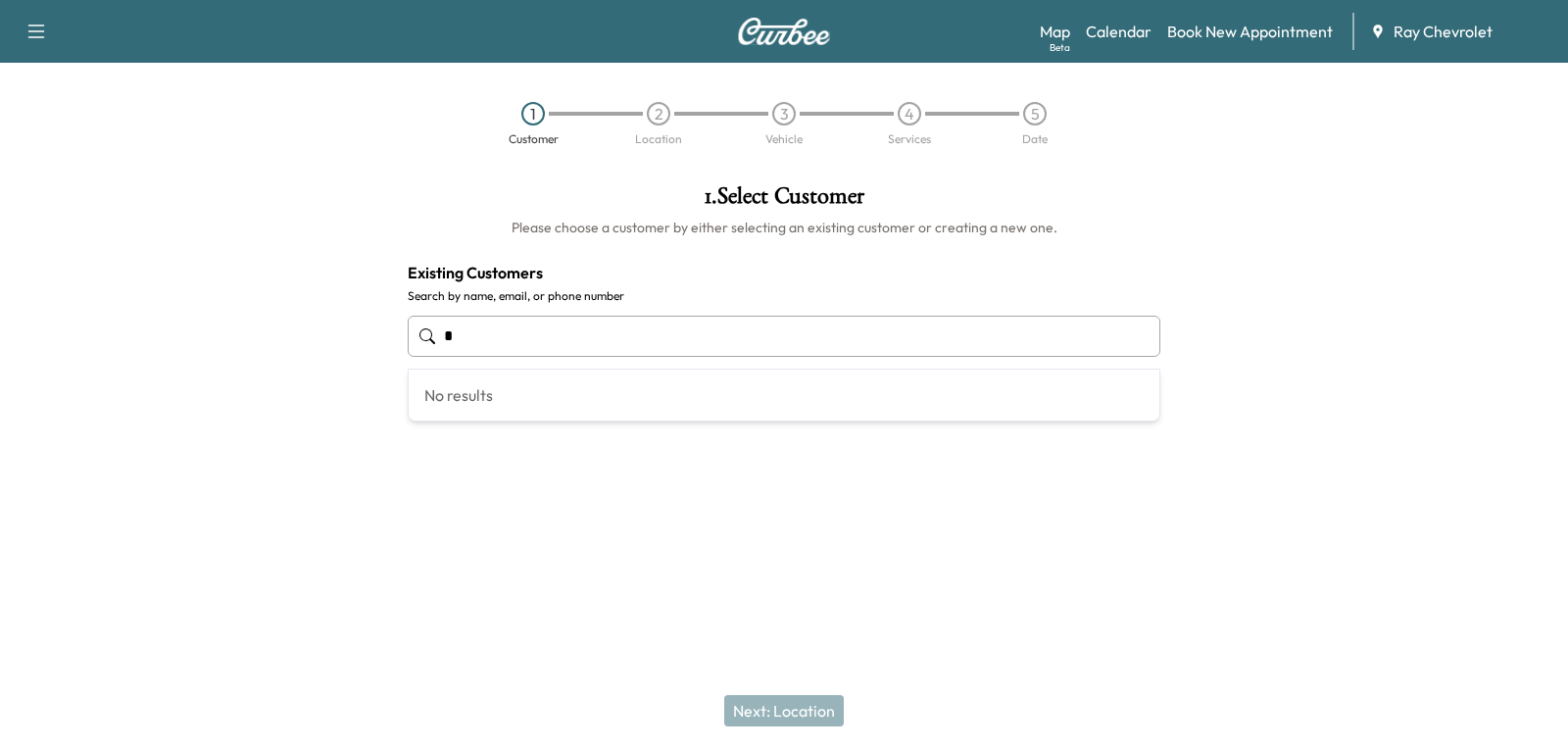 type on "**" 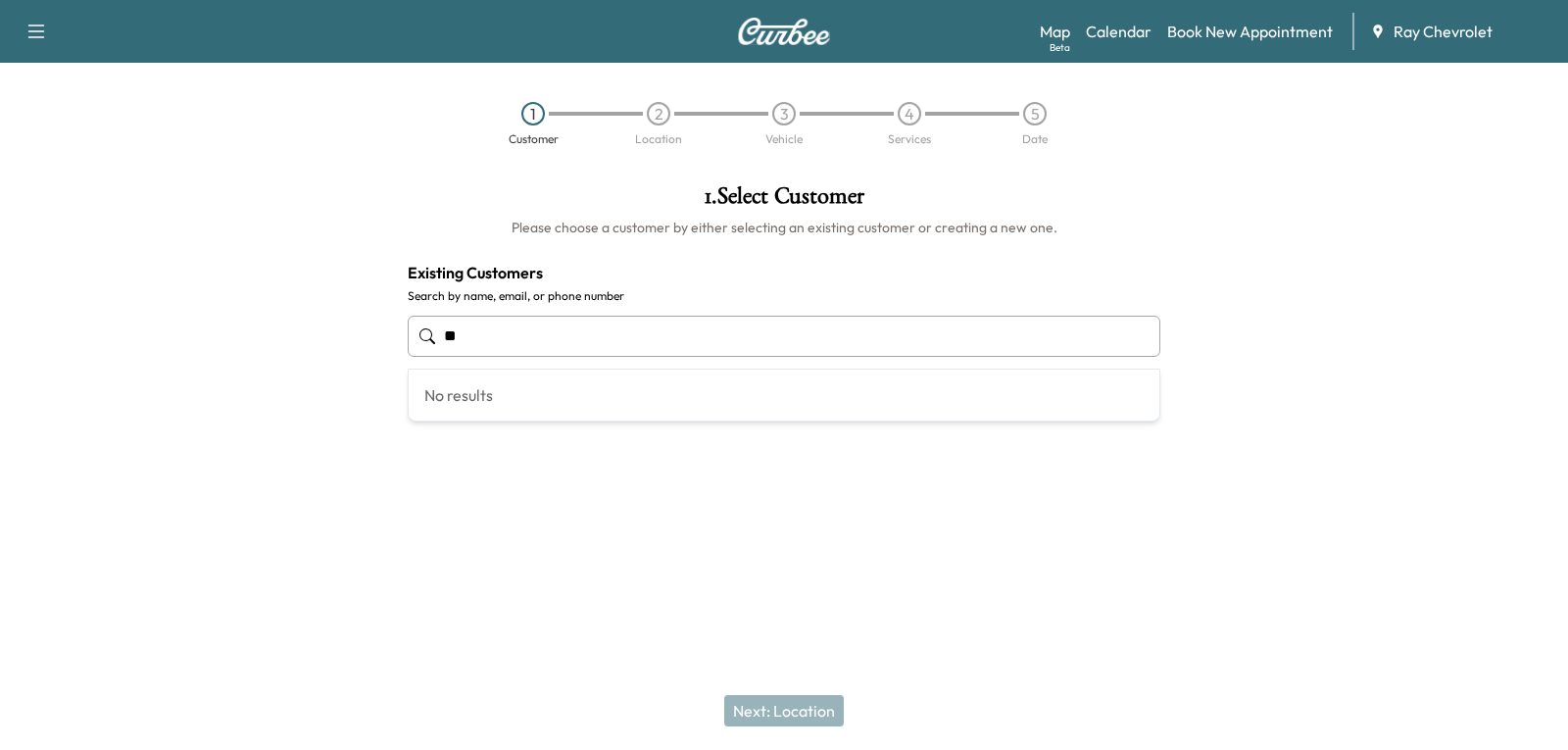 click on "**" at bounding box center (784, 336) 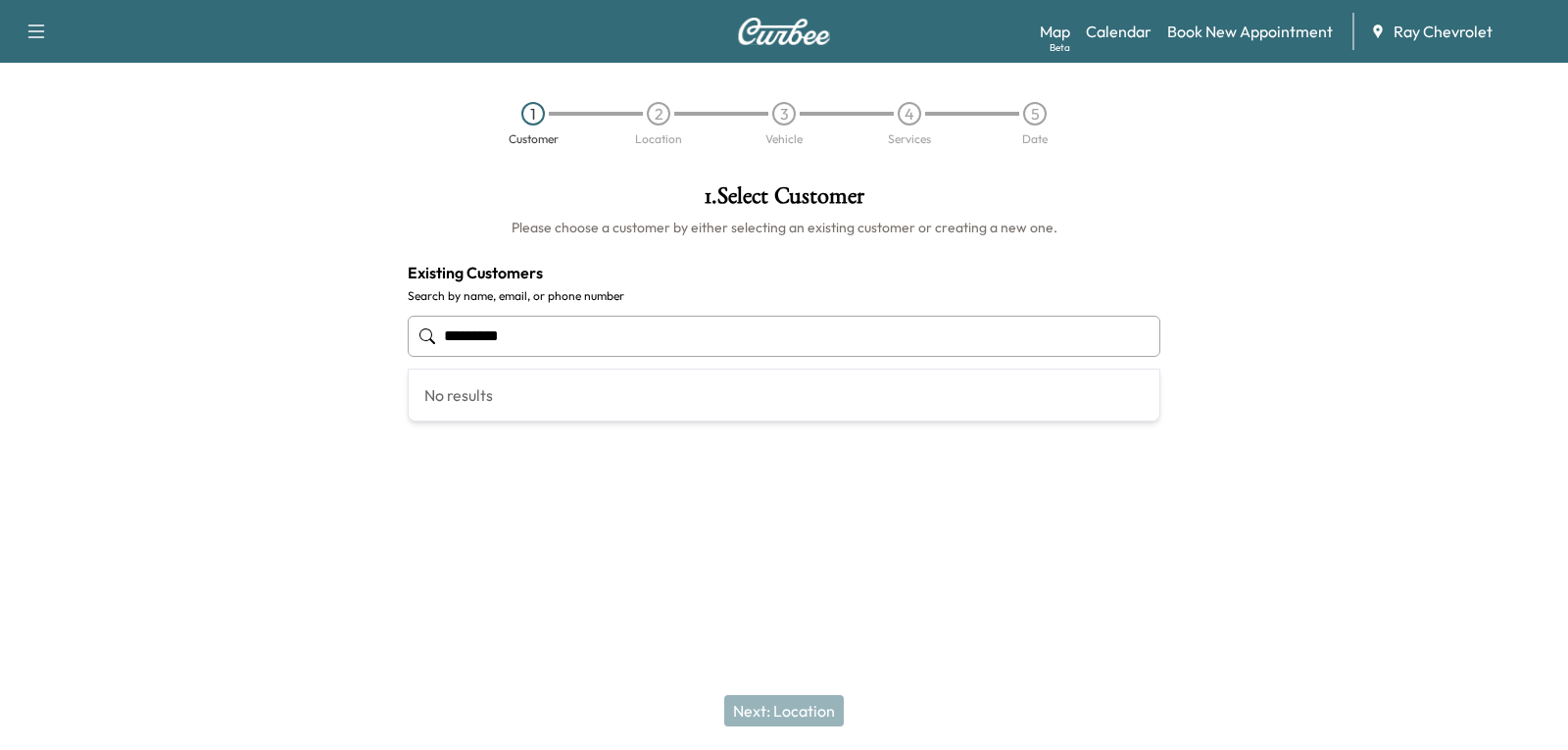 type on "**********" 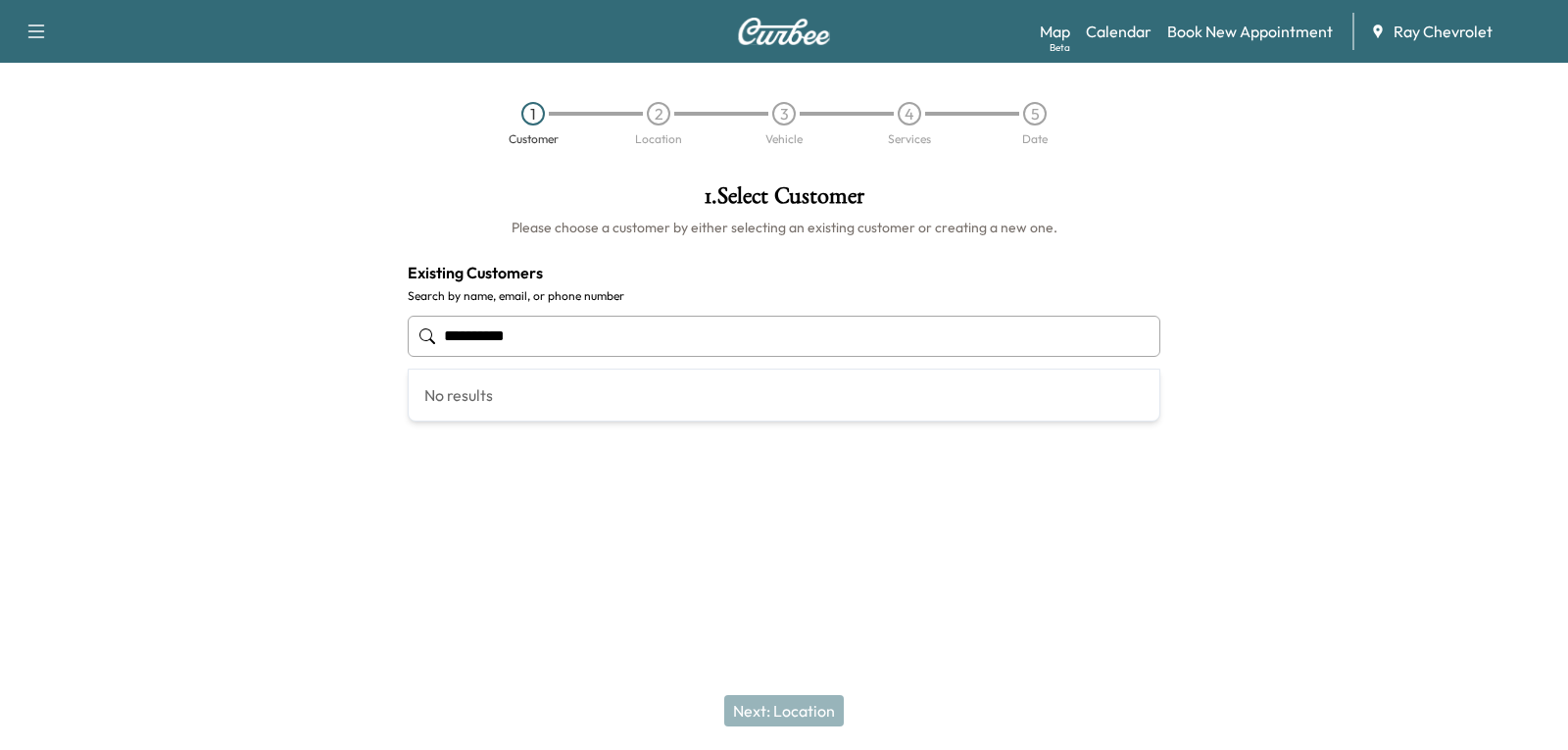 click on "**********" at bounding box center (784, 336) 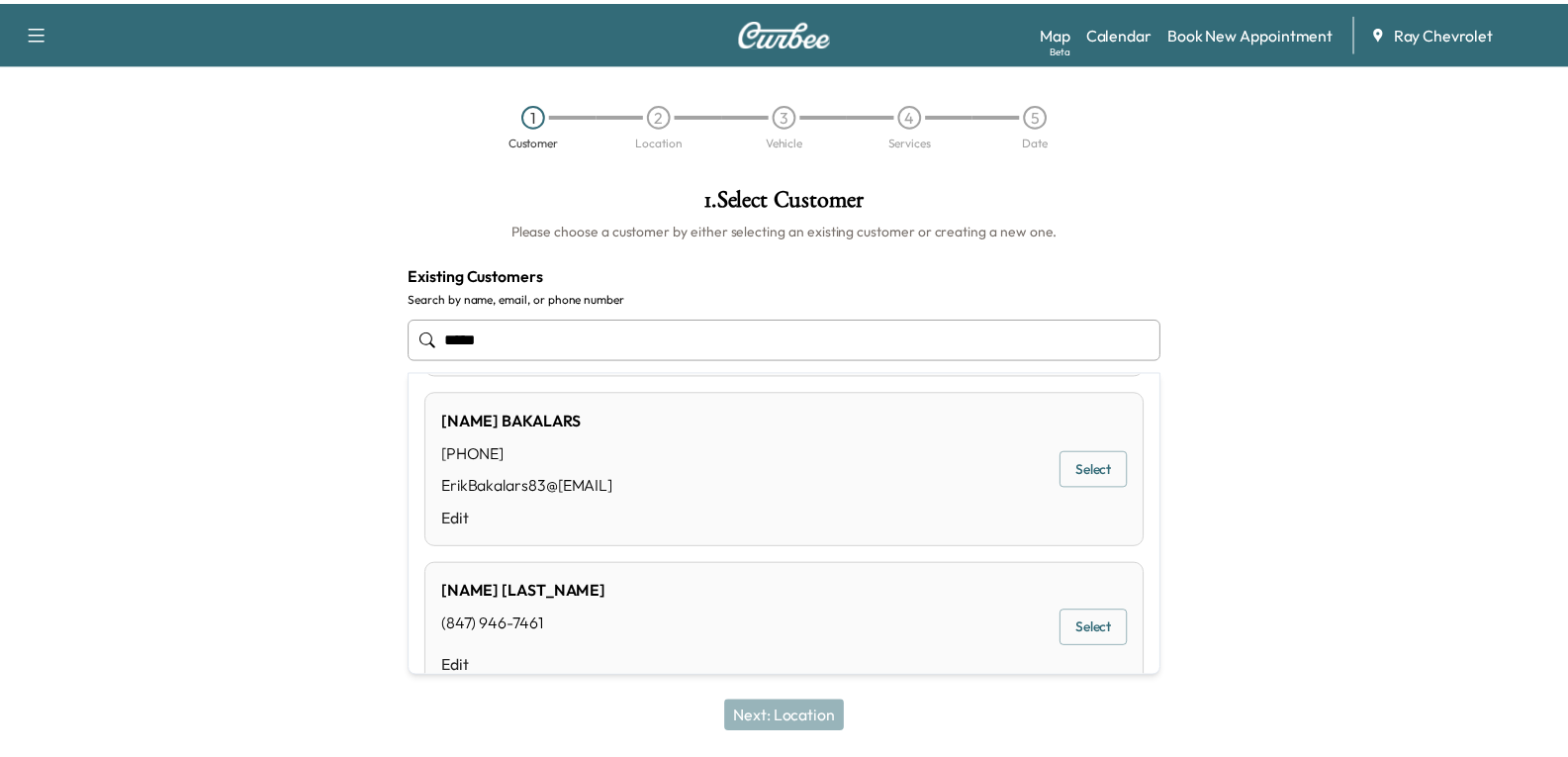 scroll, scrollTop: 0, scrollLeft: 0, axis: both 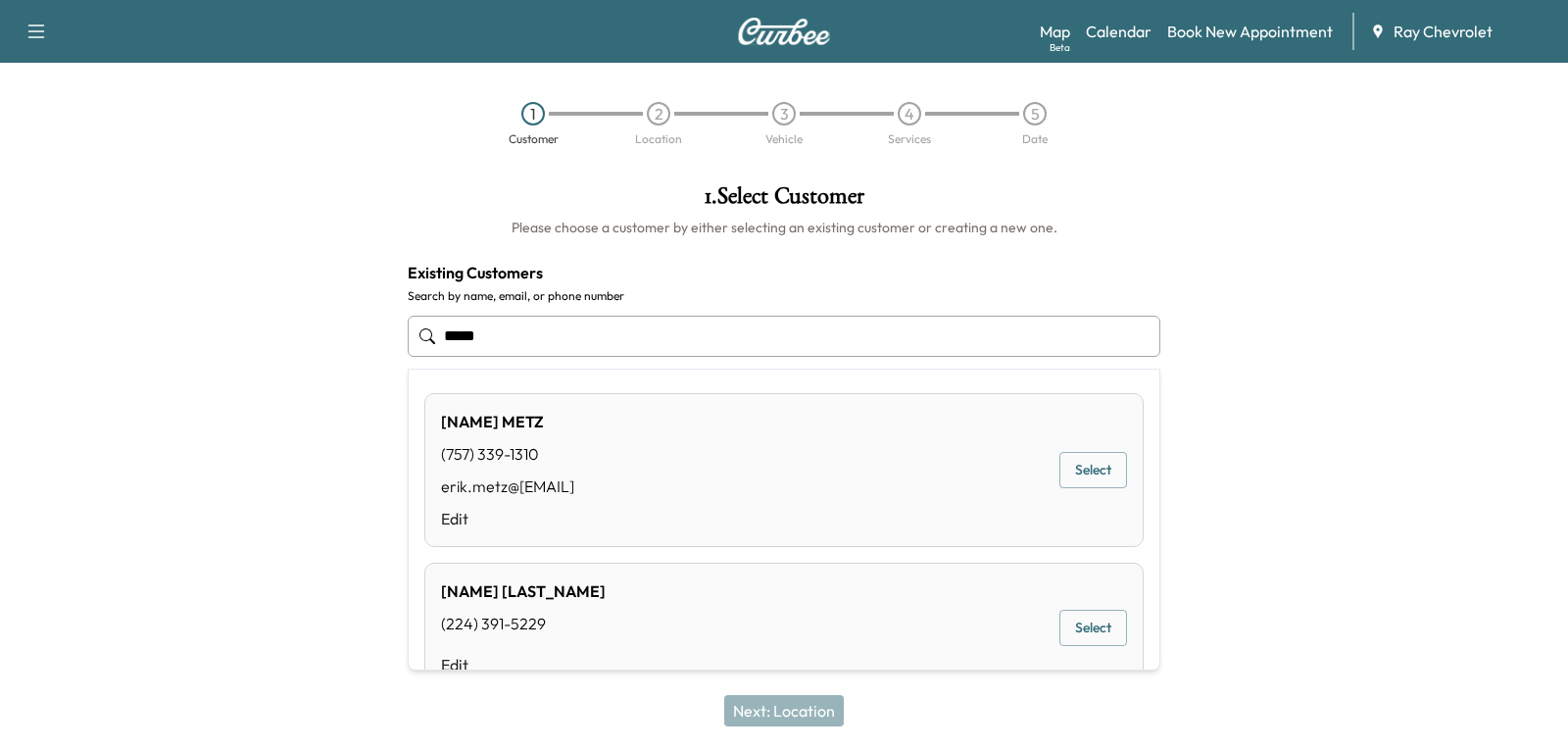 click on "Select" at bounding box center [1093, 627] 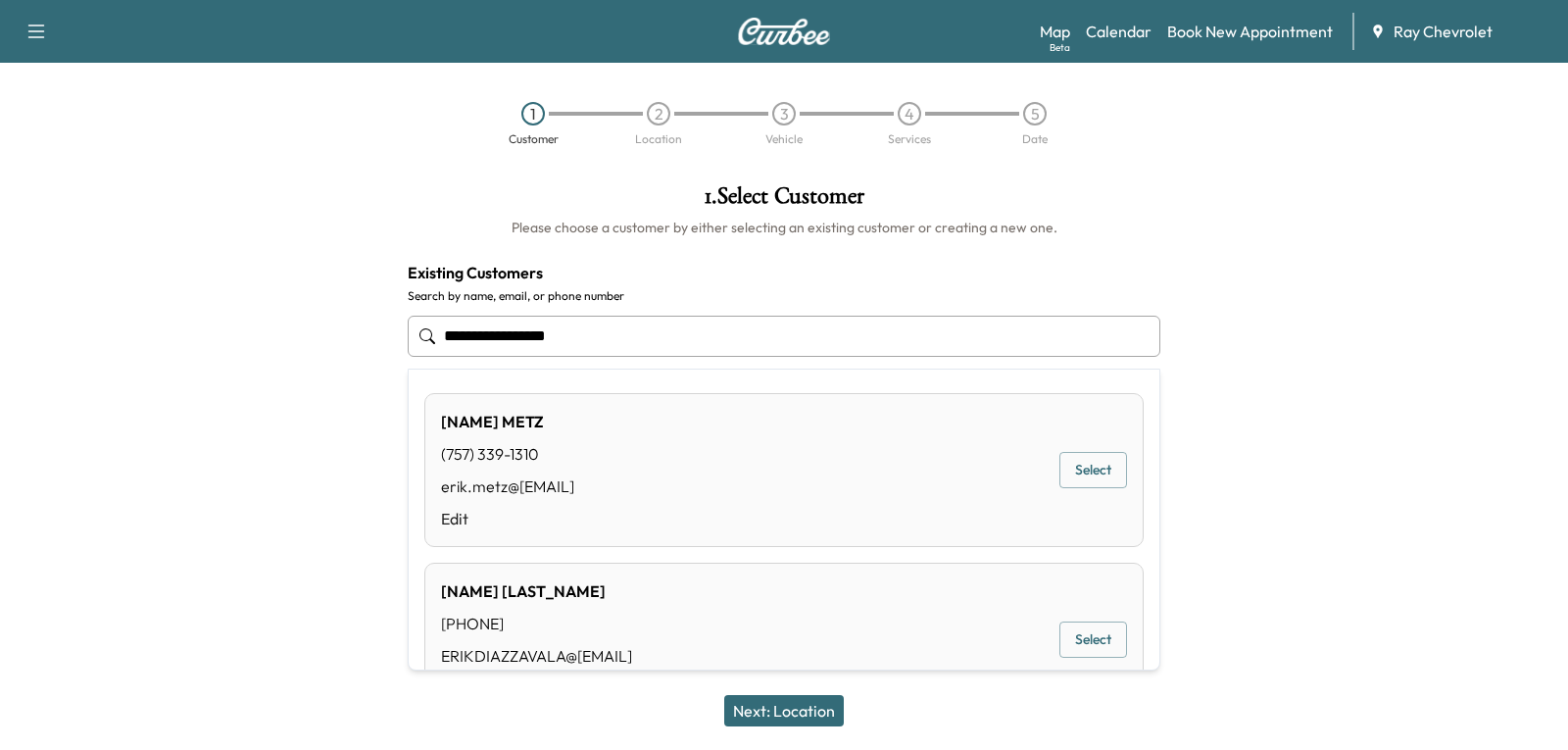 drag, startPoint x: 624, startPoint y: 328, endPoint x: 348, endPoint y: 336, distance: 276.11592 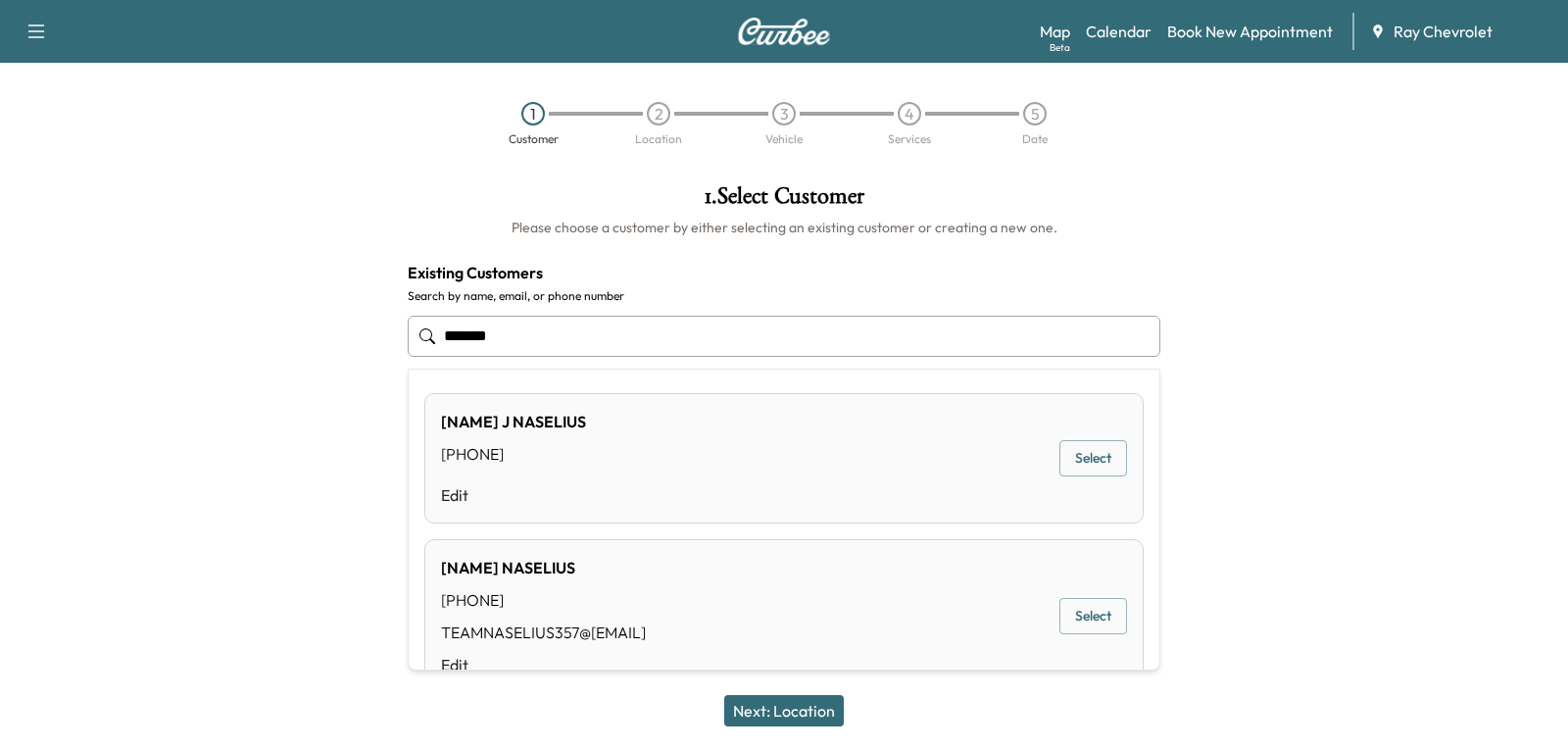 click on "Select" at bounding box center [1093, 616] 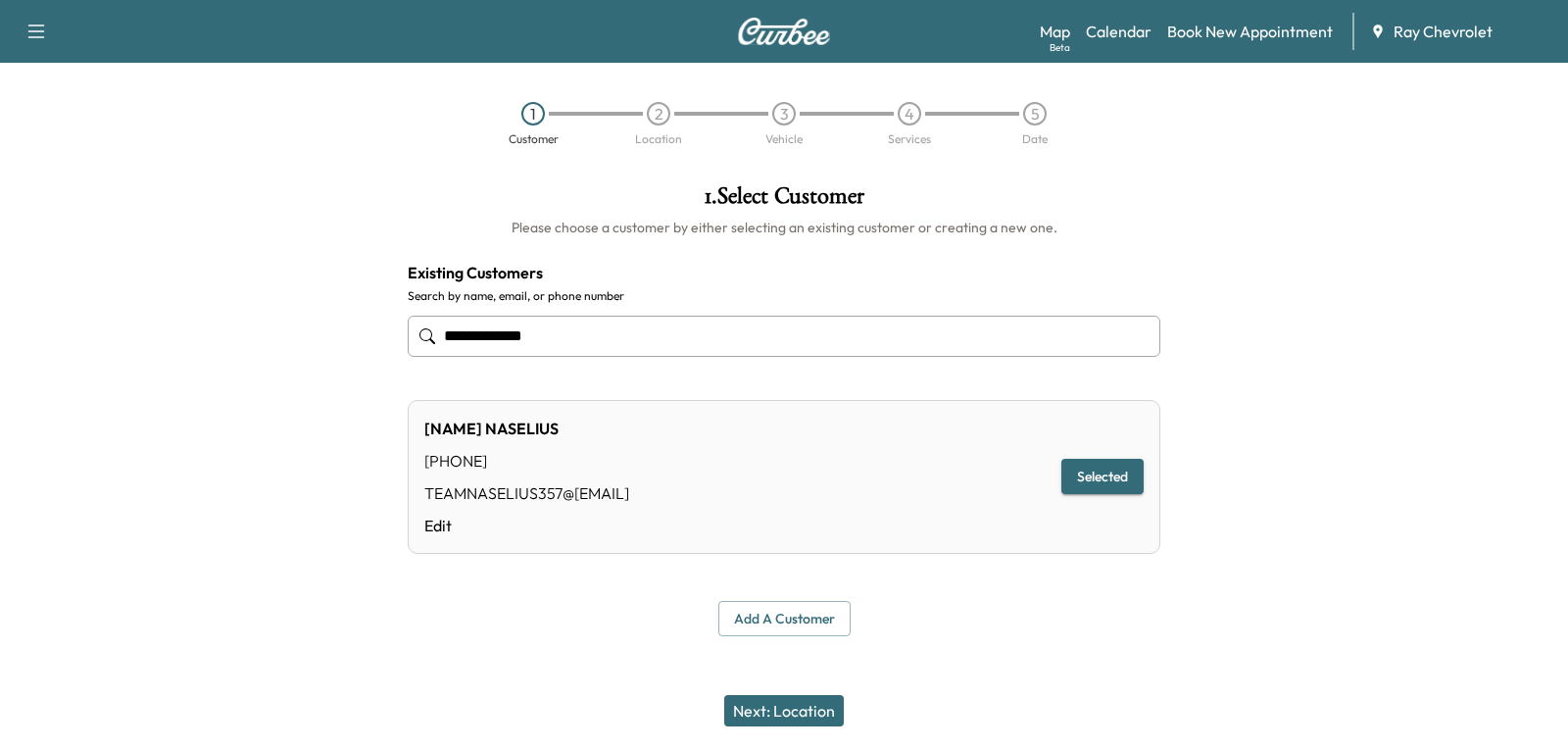 type on "**********" 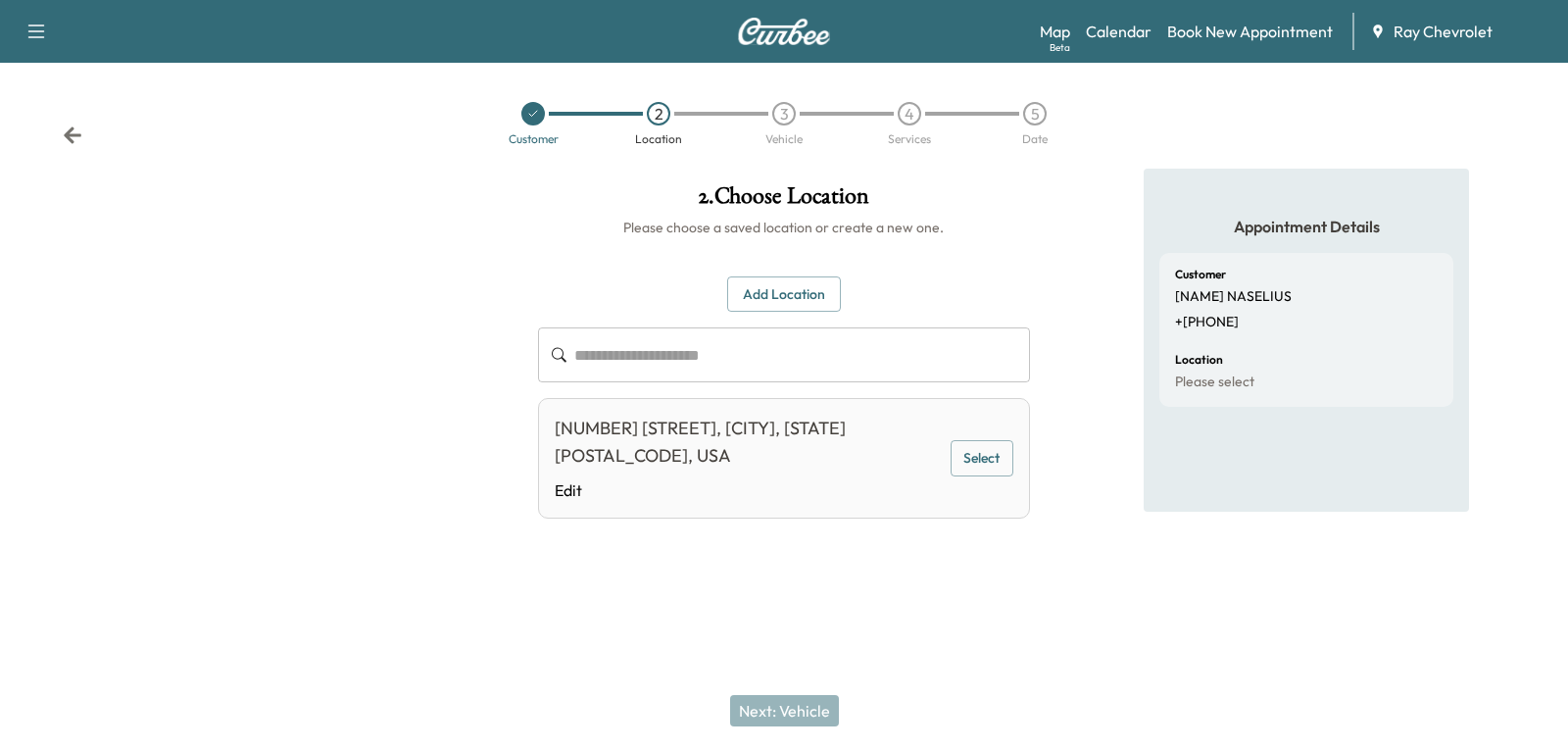 click on "Select" at bounding box center (982, 458) 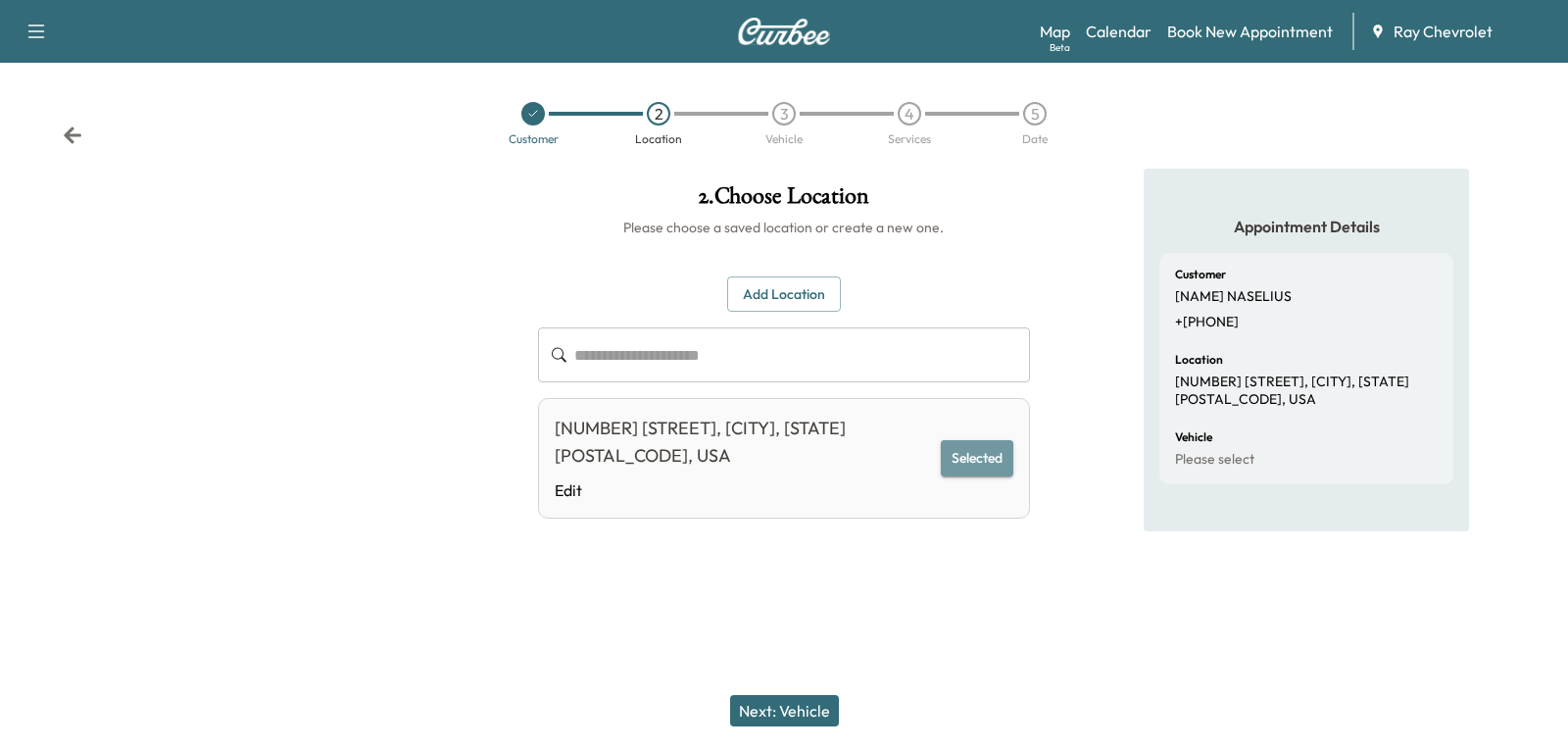 click on "Selected" at bounding box center [977, 458] 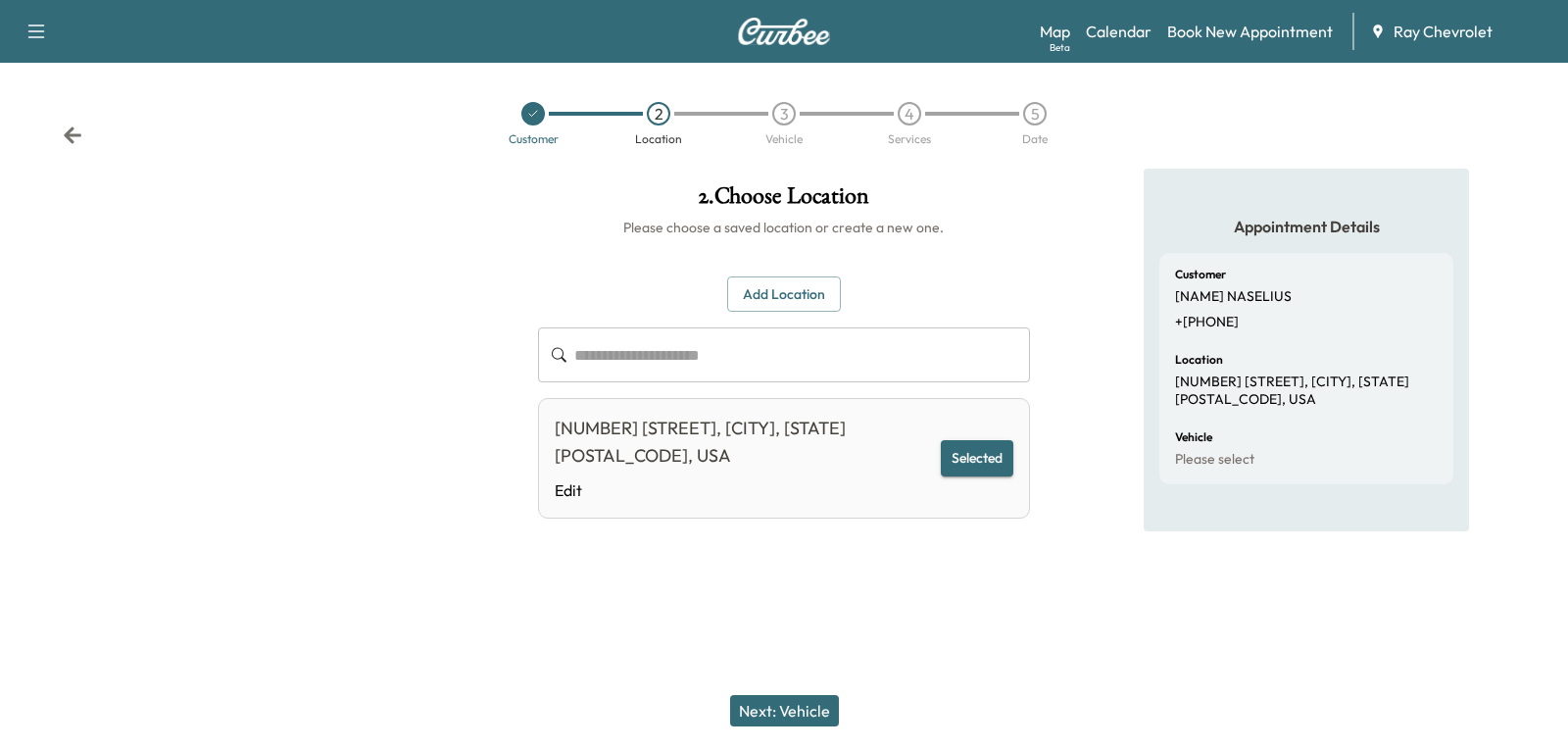 click on "Next: Vehicle" at bounding box center [784, 711] 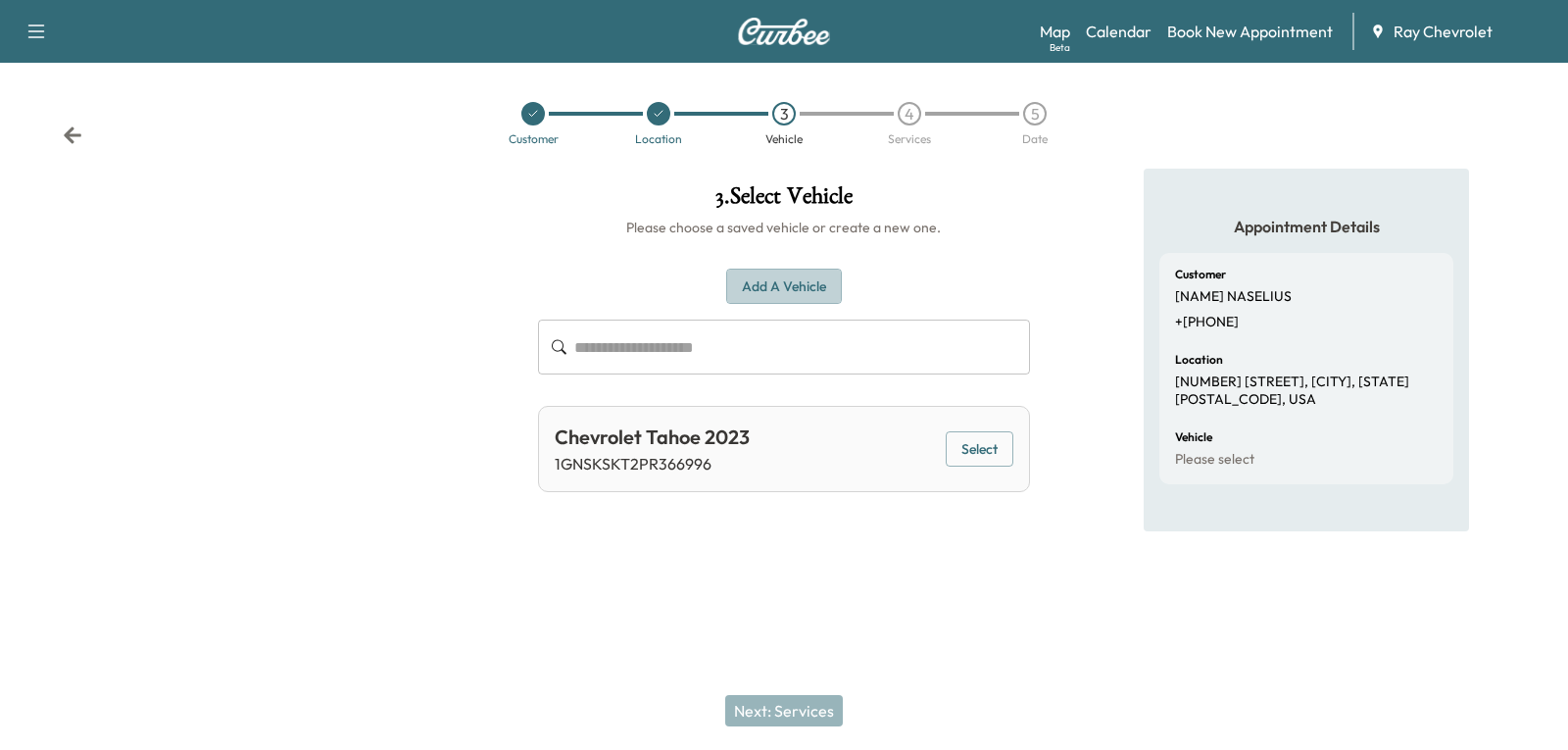 click on "Add a Vehicle" at bounding box center (784, 286) 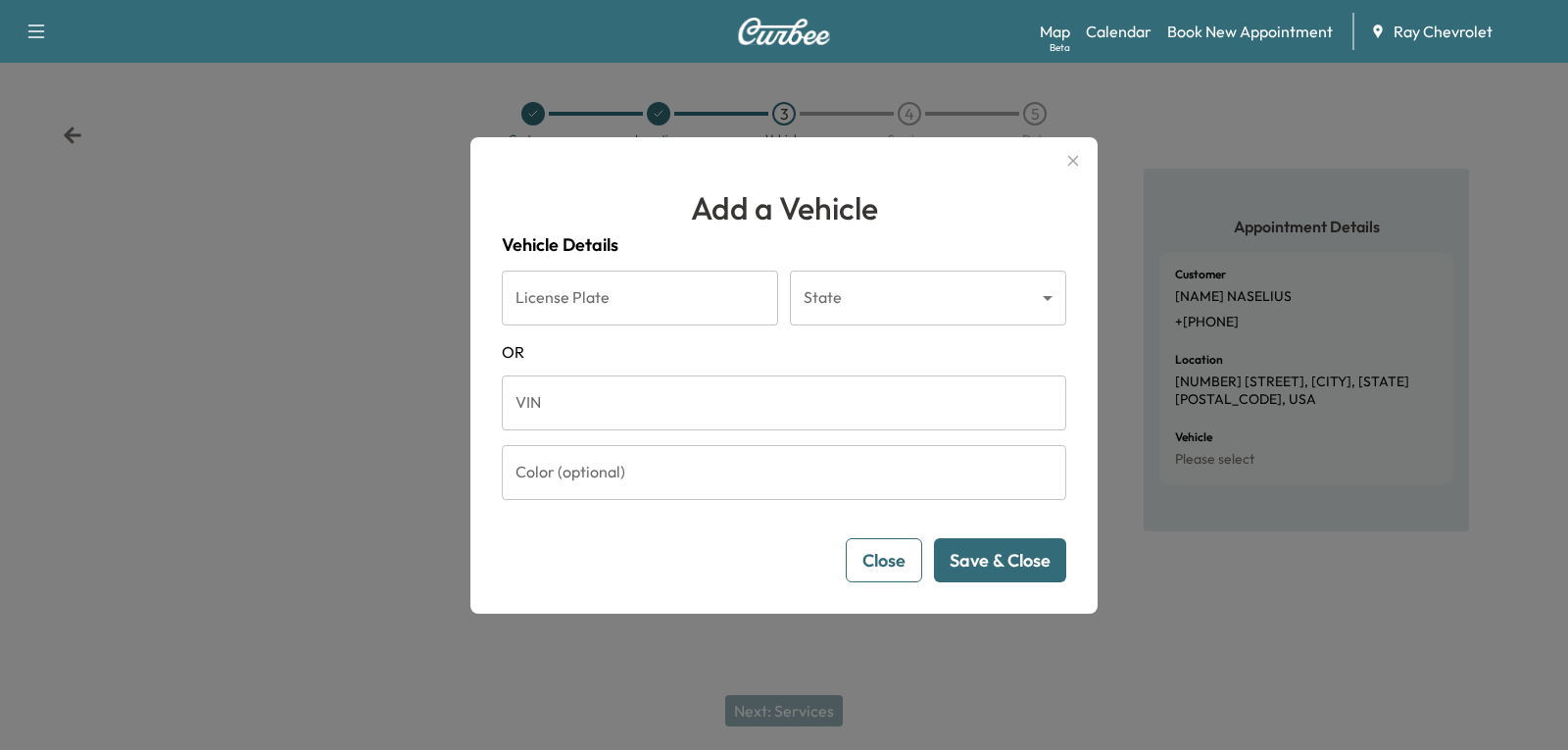 click on "VIN" at bounding box center (784, 403) 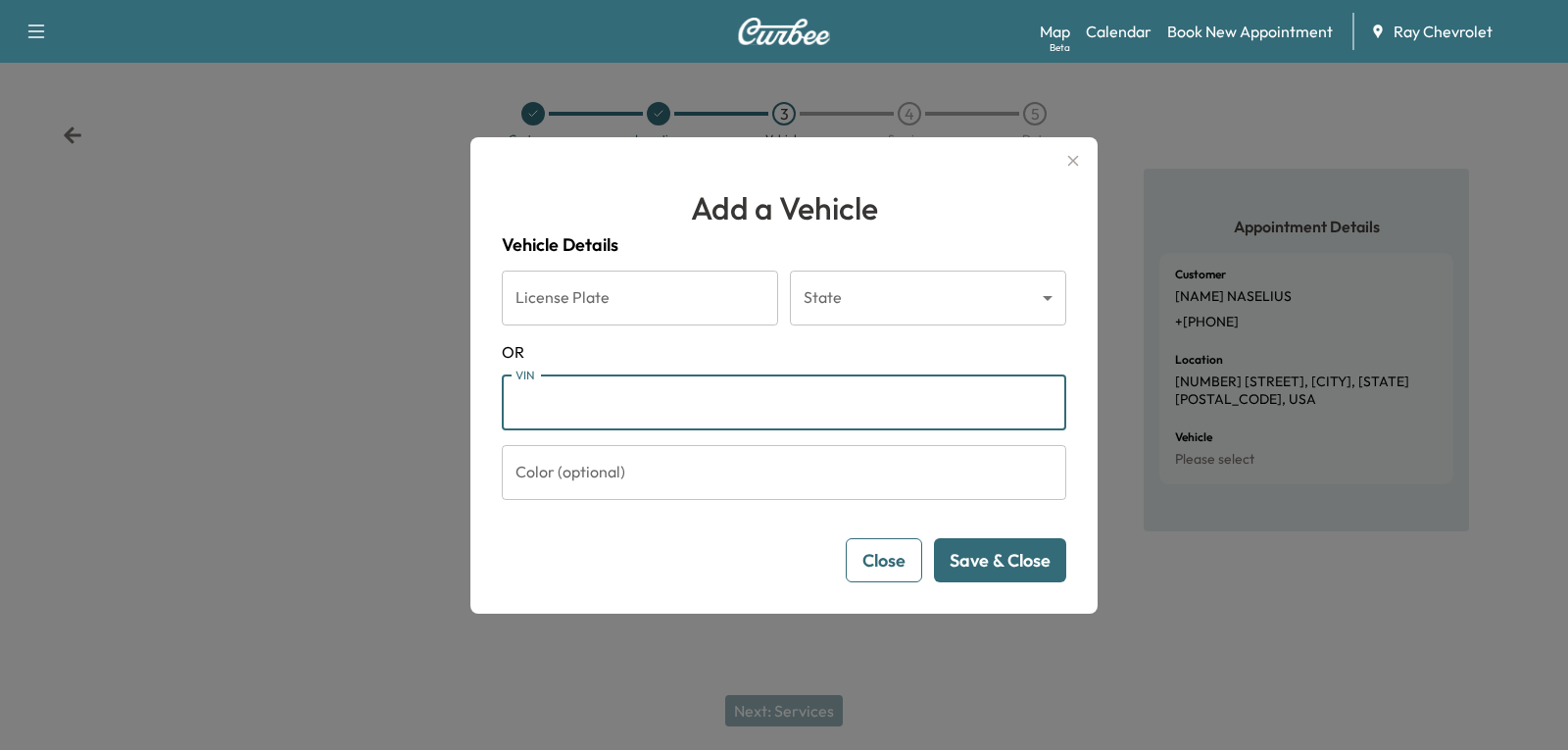 paste on "**********" 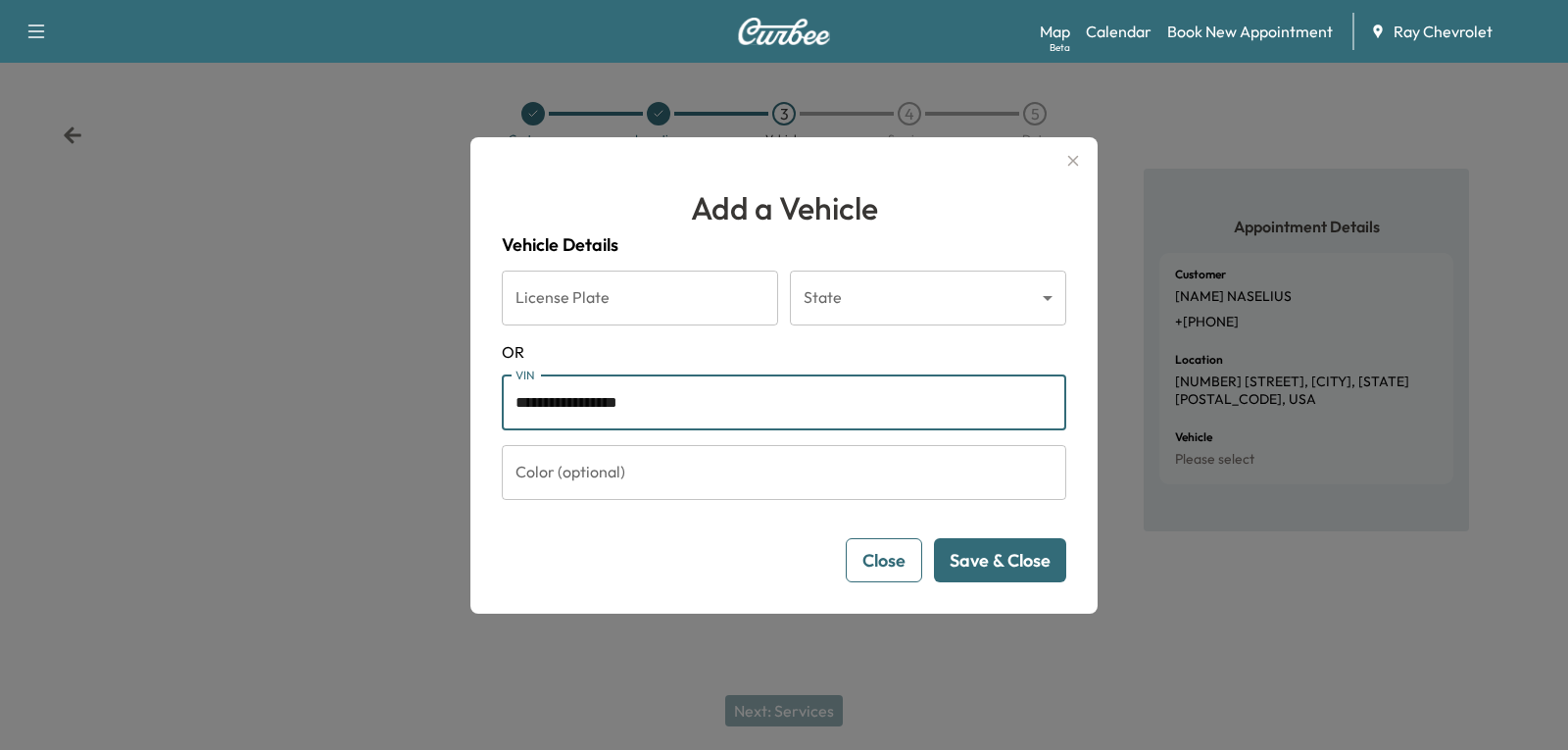 type on "**********" 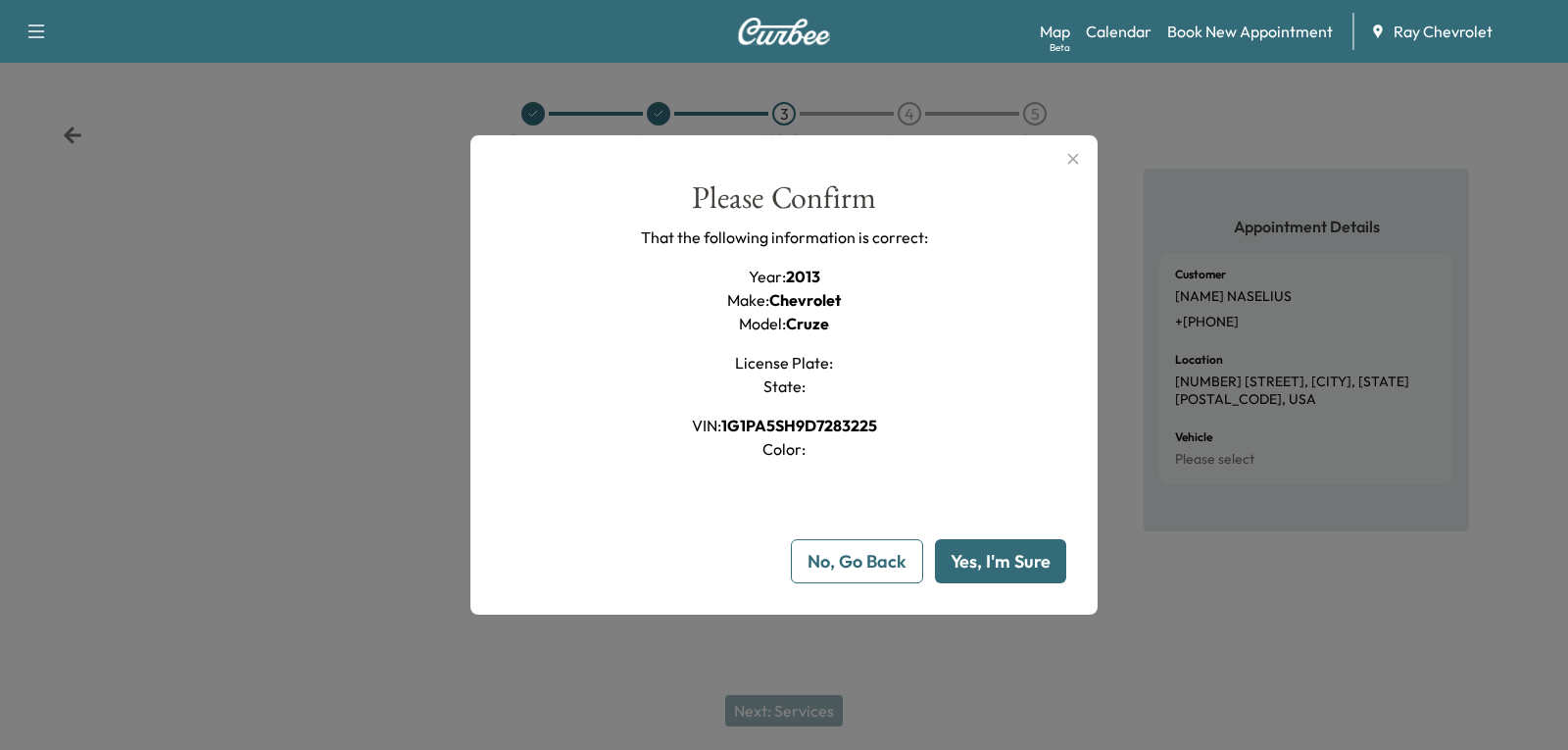 click on "Yes, I'm Sure" at bounding box center [1001, 561] 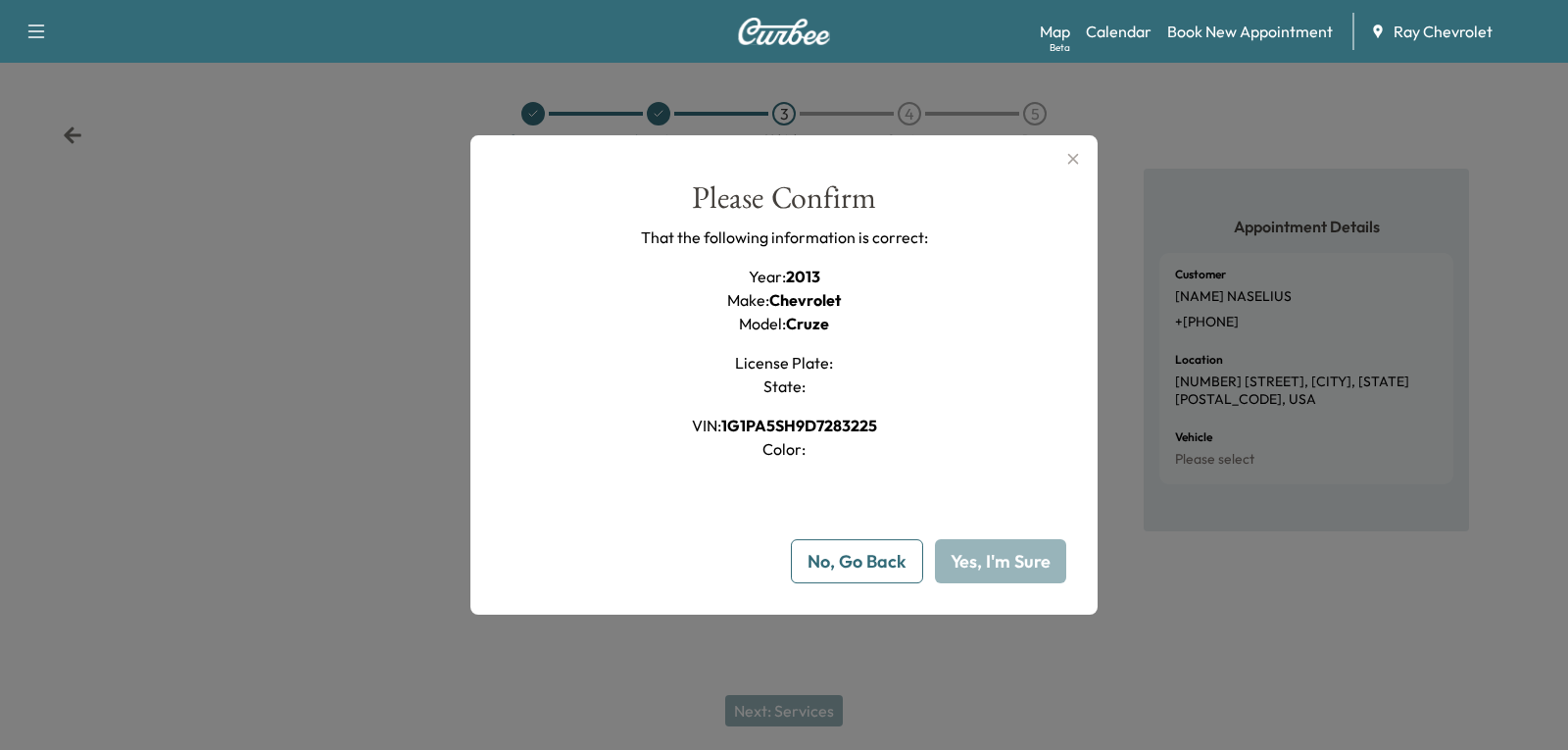 type 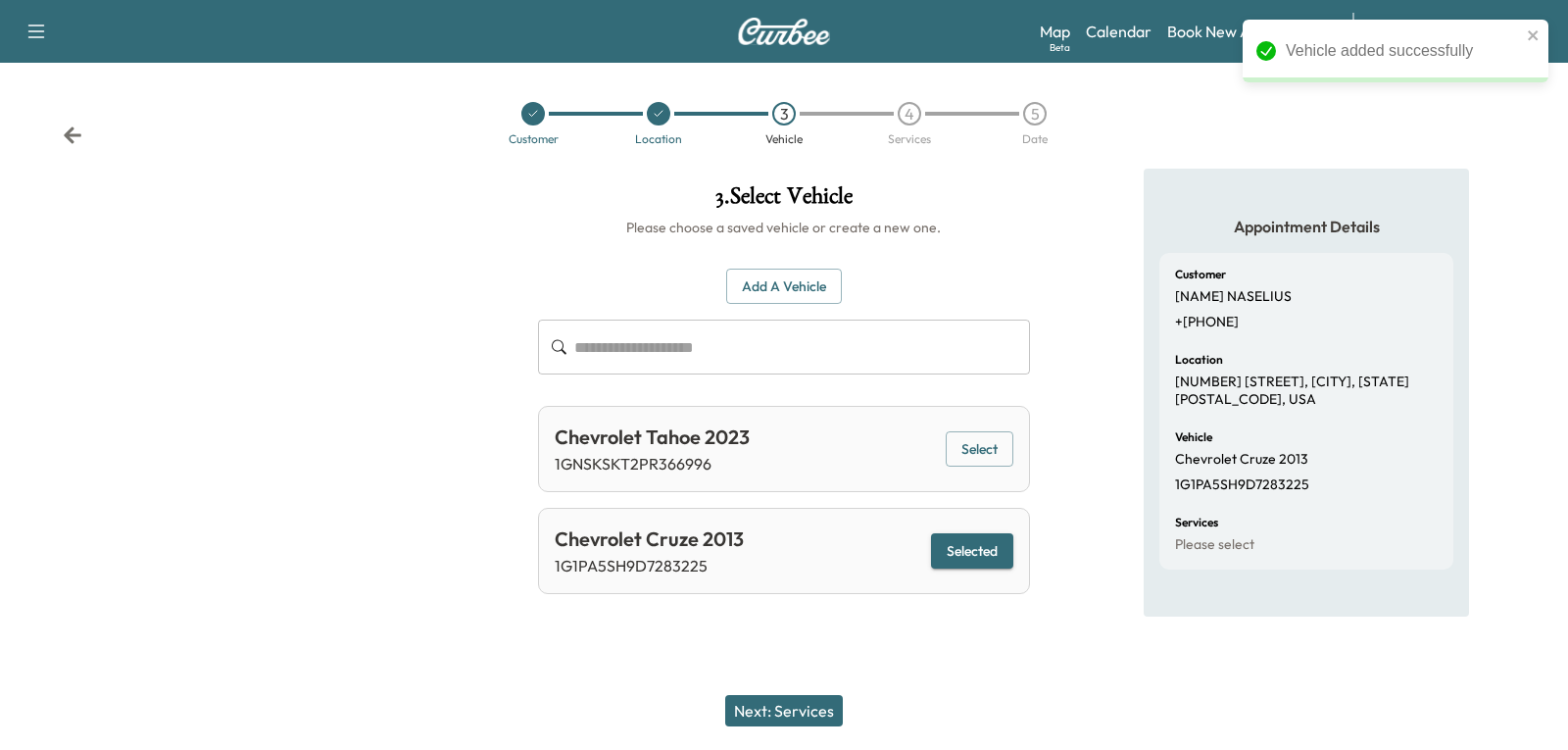 click on "Next: Services" at bounding box center [784, 711] 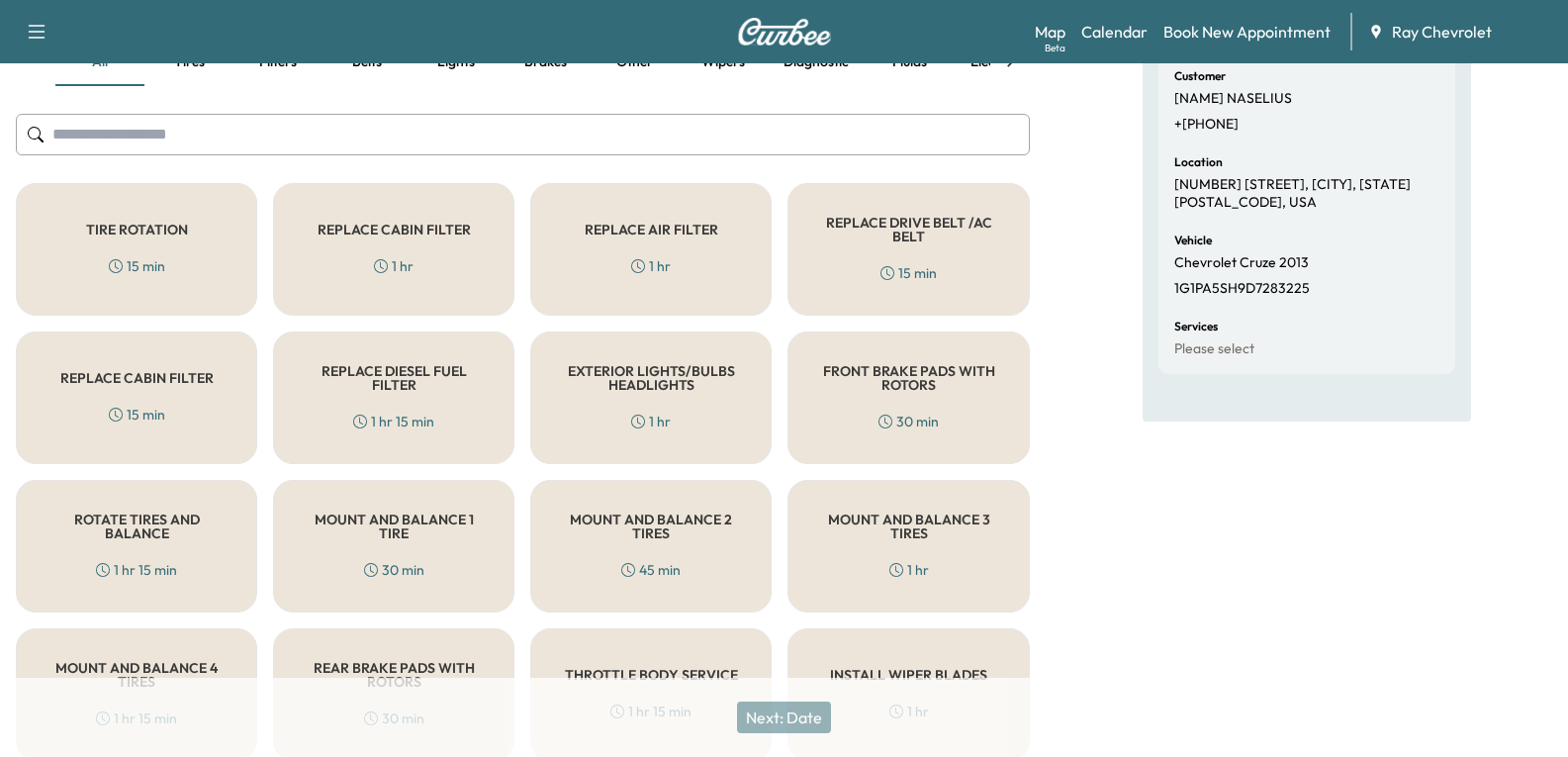 scroll, scrollTop: 0, scrollLeft: 0, axis: both 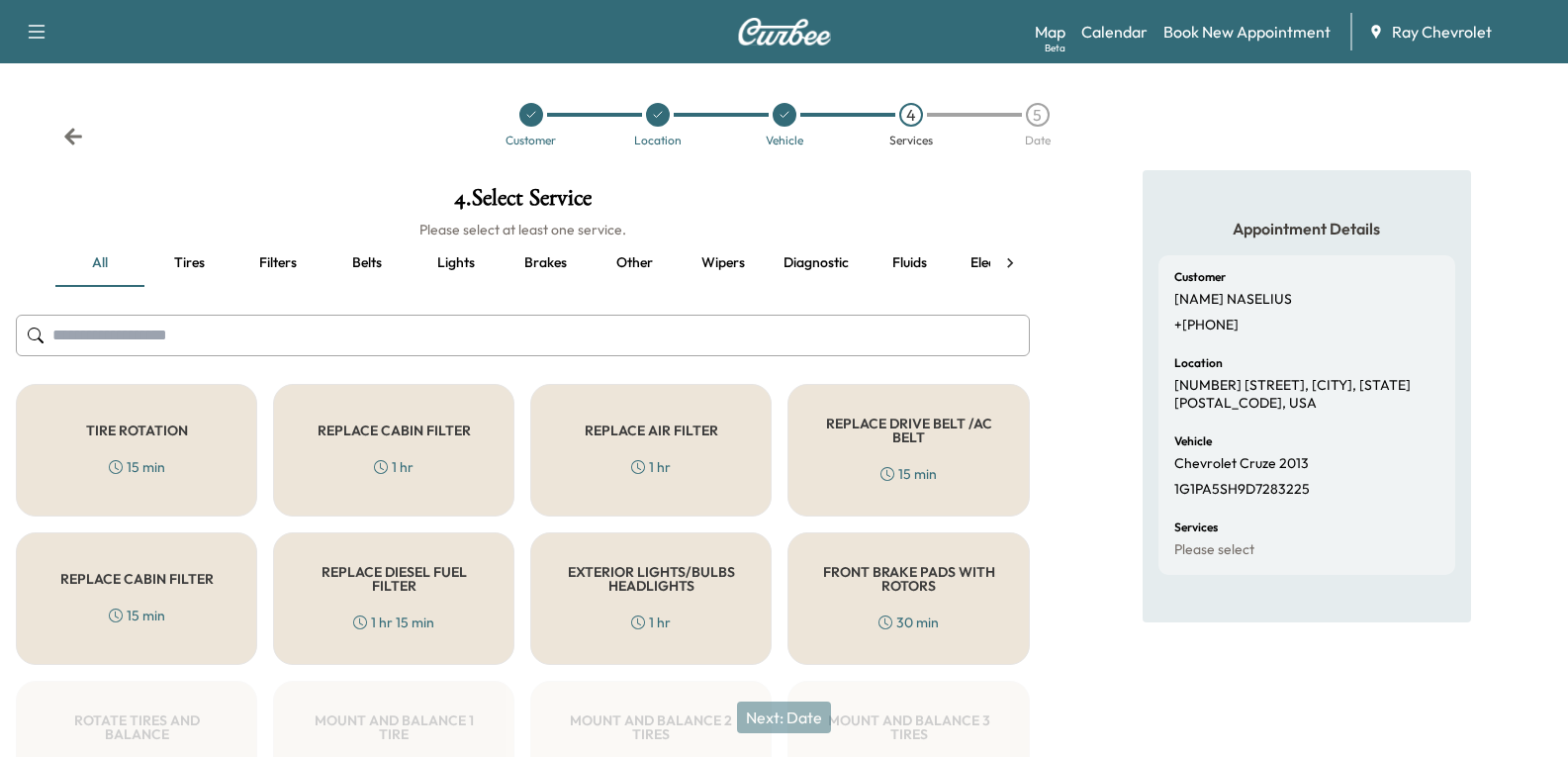 click 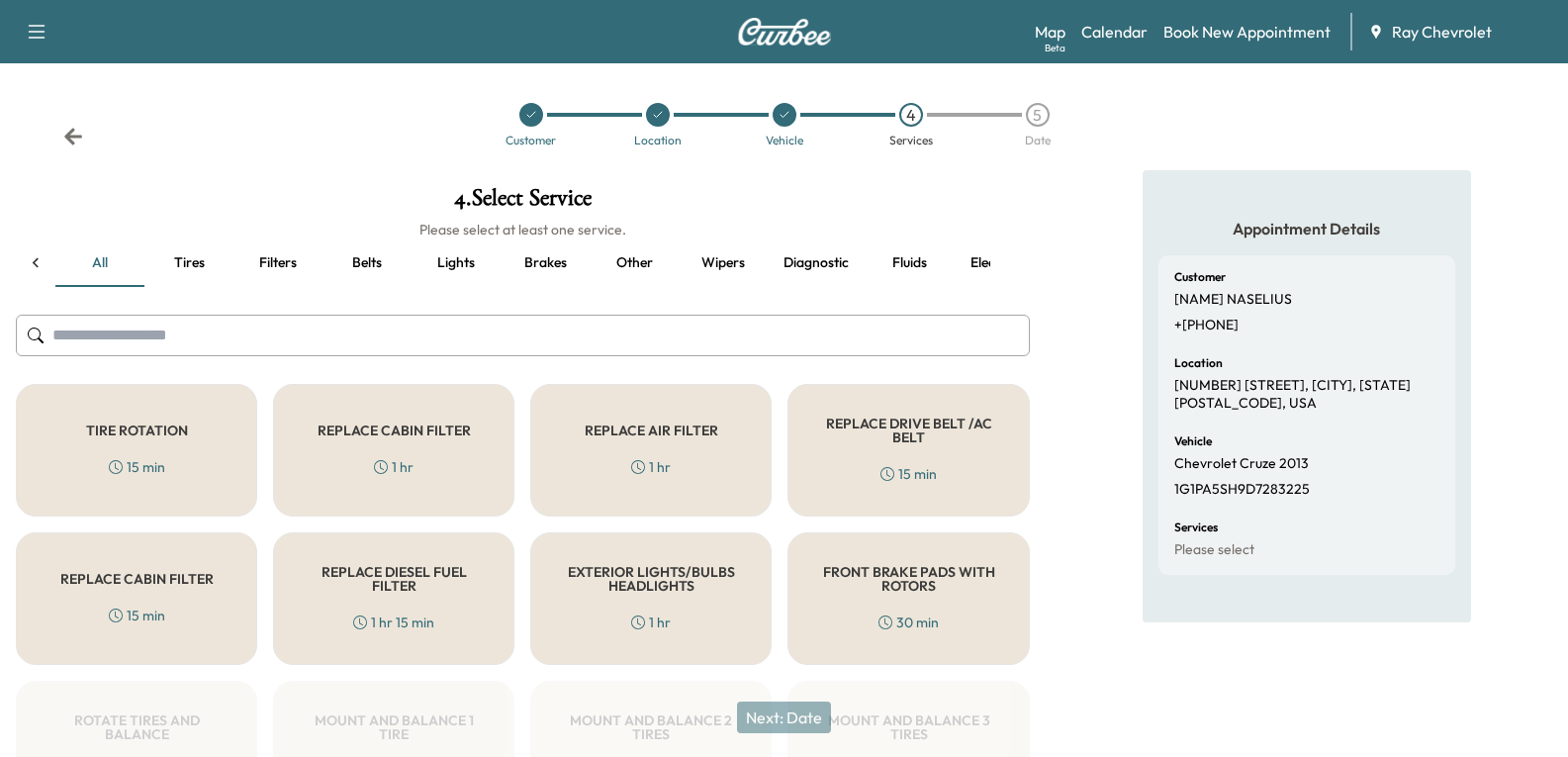 scroll, scrollTop: 0, scrollLeft: 142, axis: horizontal 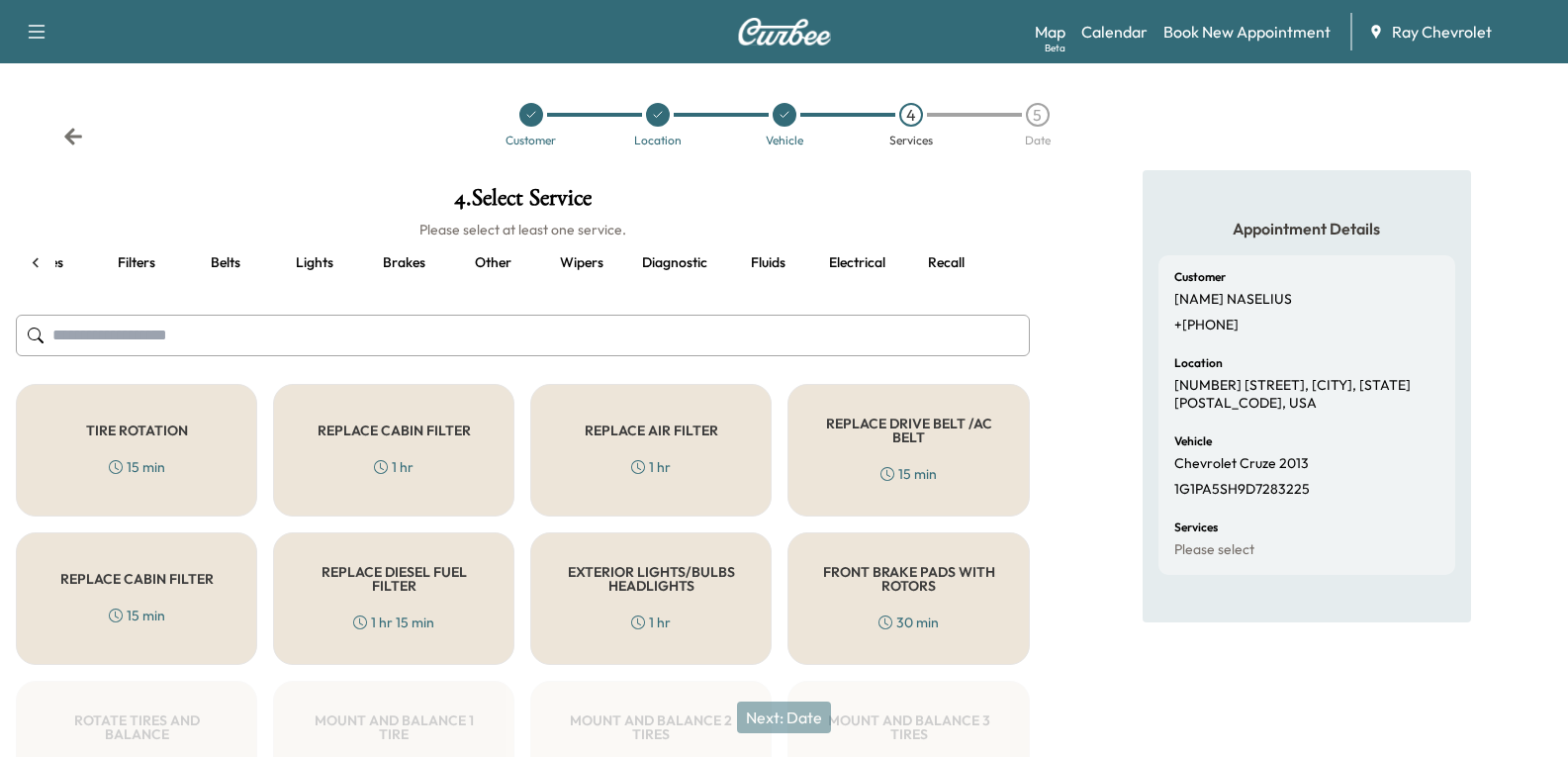 click on "all Tires Filters Belts Lights Brakes Other Wipers Diagnostic Fluids Electrical Recall" at bounding box center (522, 263) 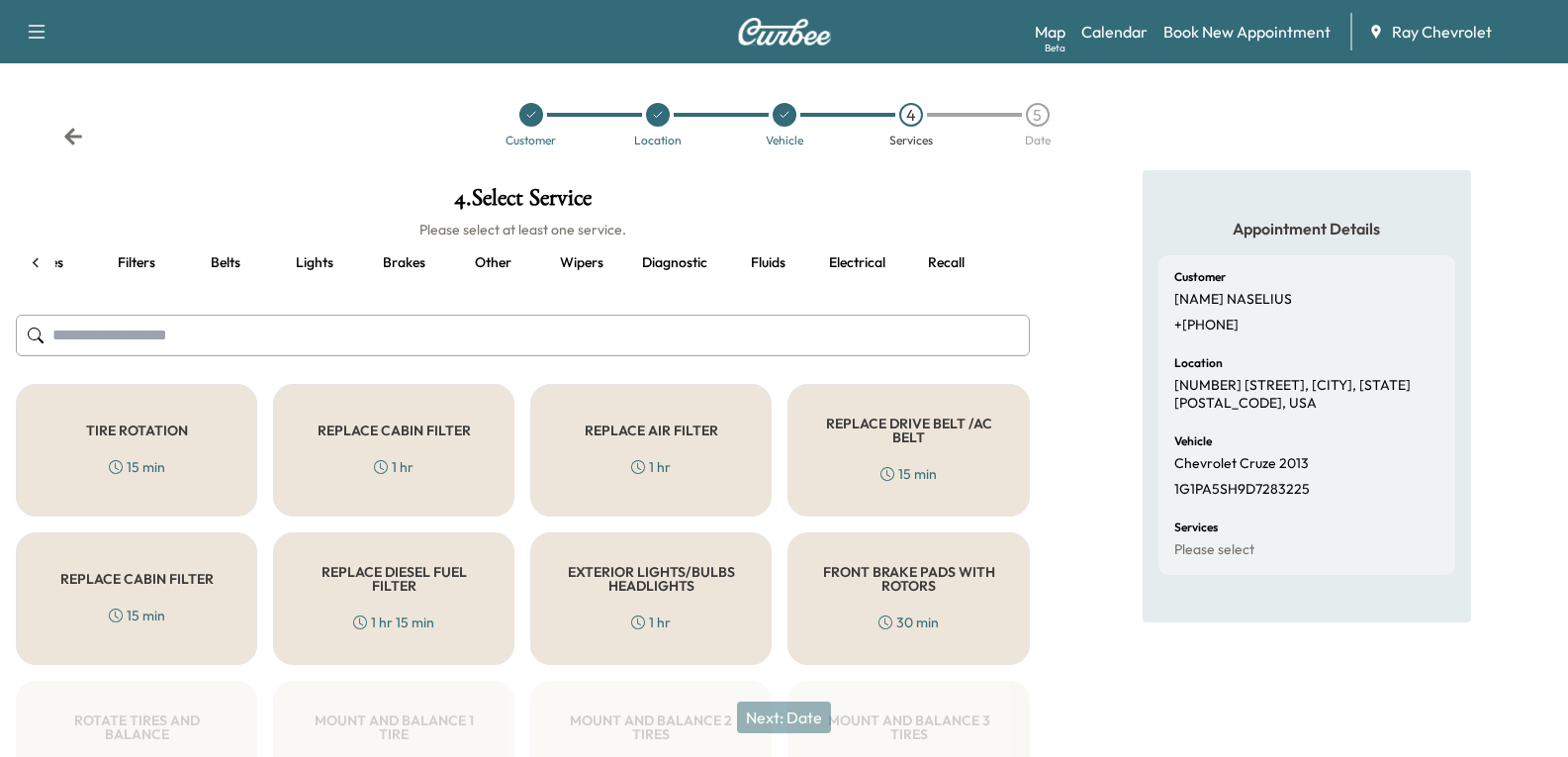 scroll, scrollTop: 0, scrollLeft: 0, axis: both 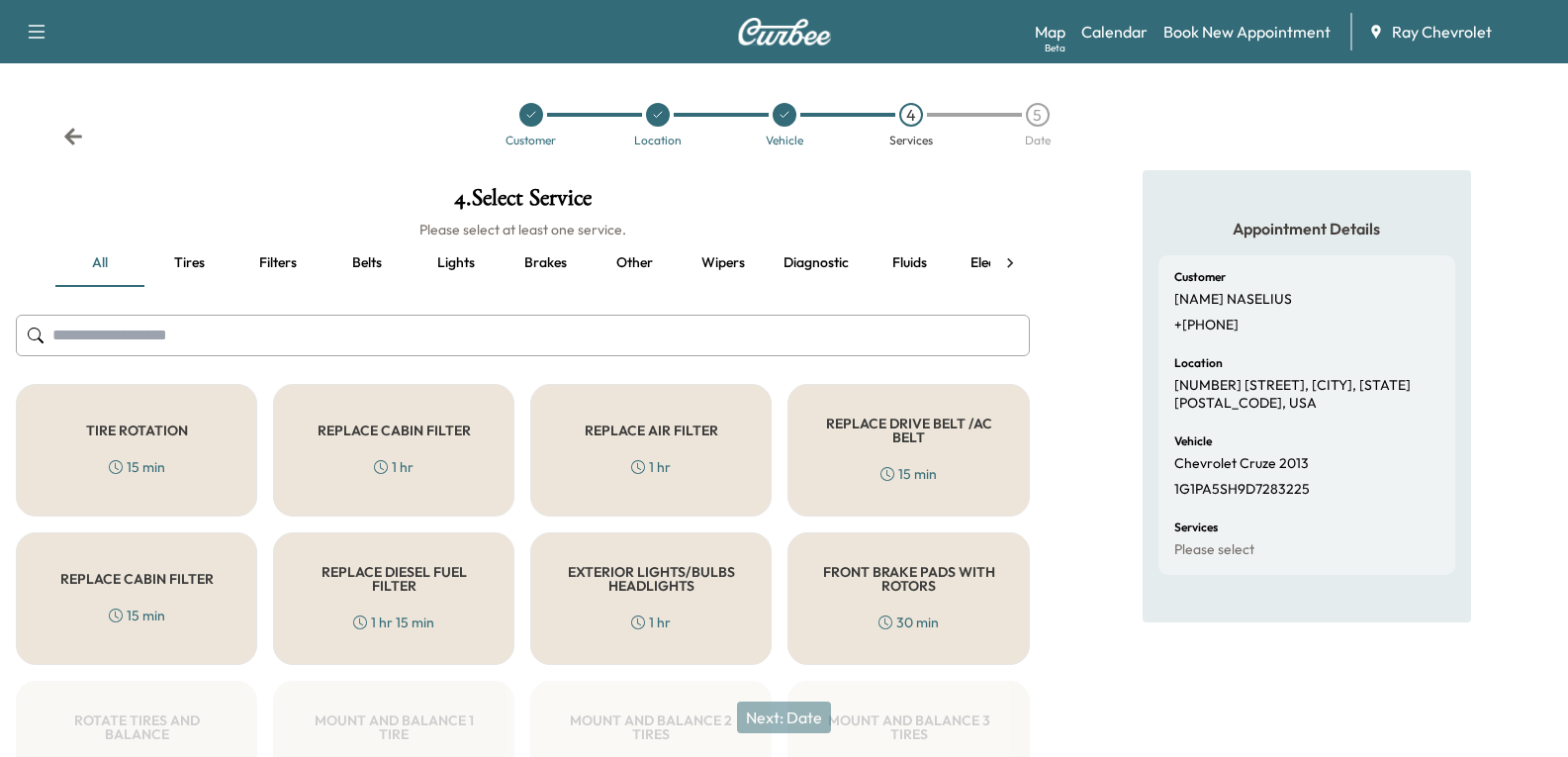 click on "all Tires Filters Belts Lights Brakes Other Wipers Diagnostic Fluids Electrical Recall" at bounding box center (522, 263) 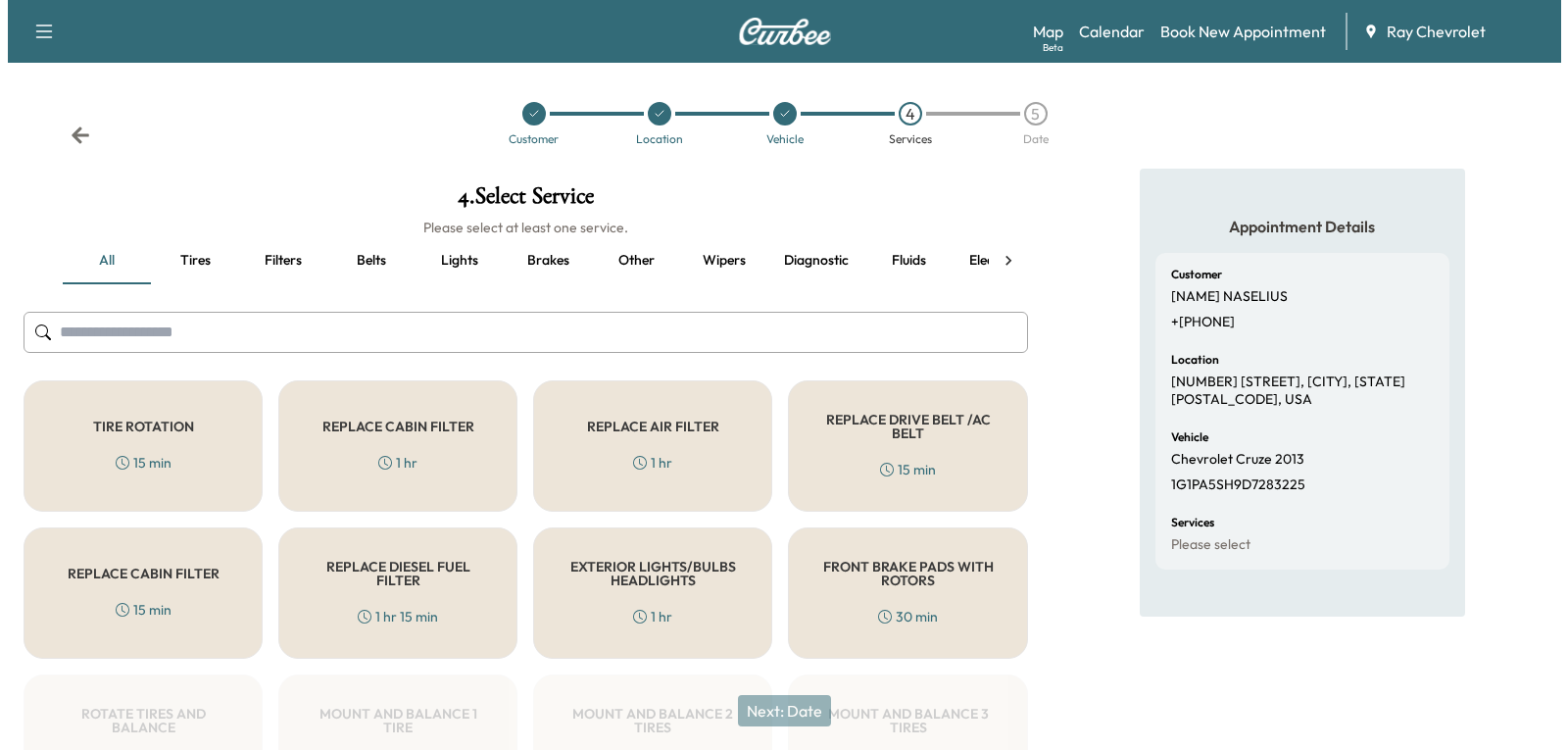 scroll, scrollTop: 0, scrollLeft: 141, axis: horizontal 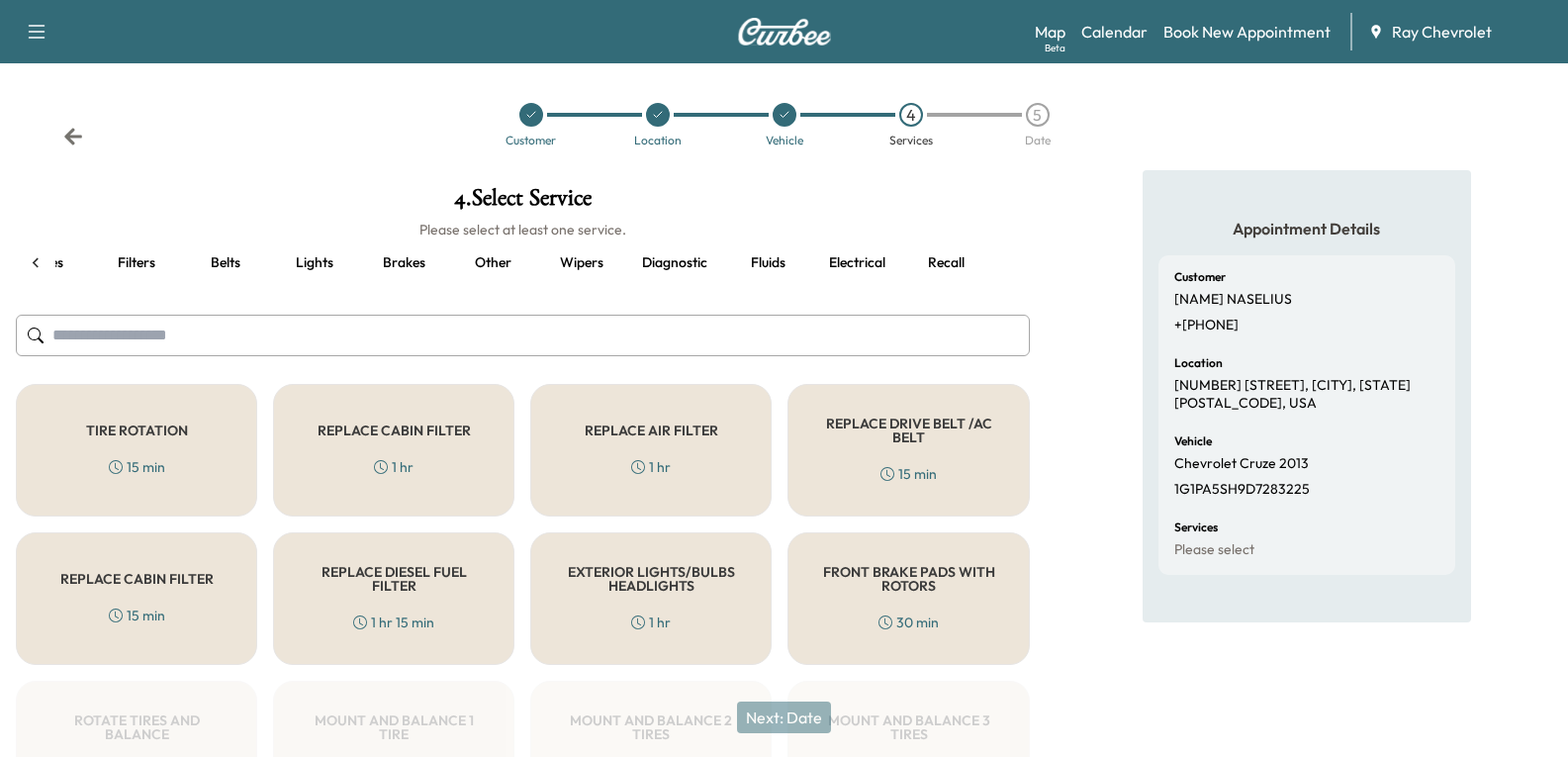 click on "all Tires Filters Belts Lights Brakes Other Wipers Diagnostic Fluids Electrical Recall" at bounding box center (522, 263) 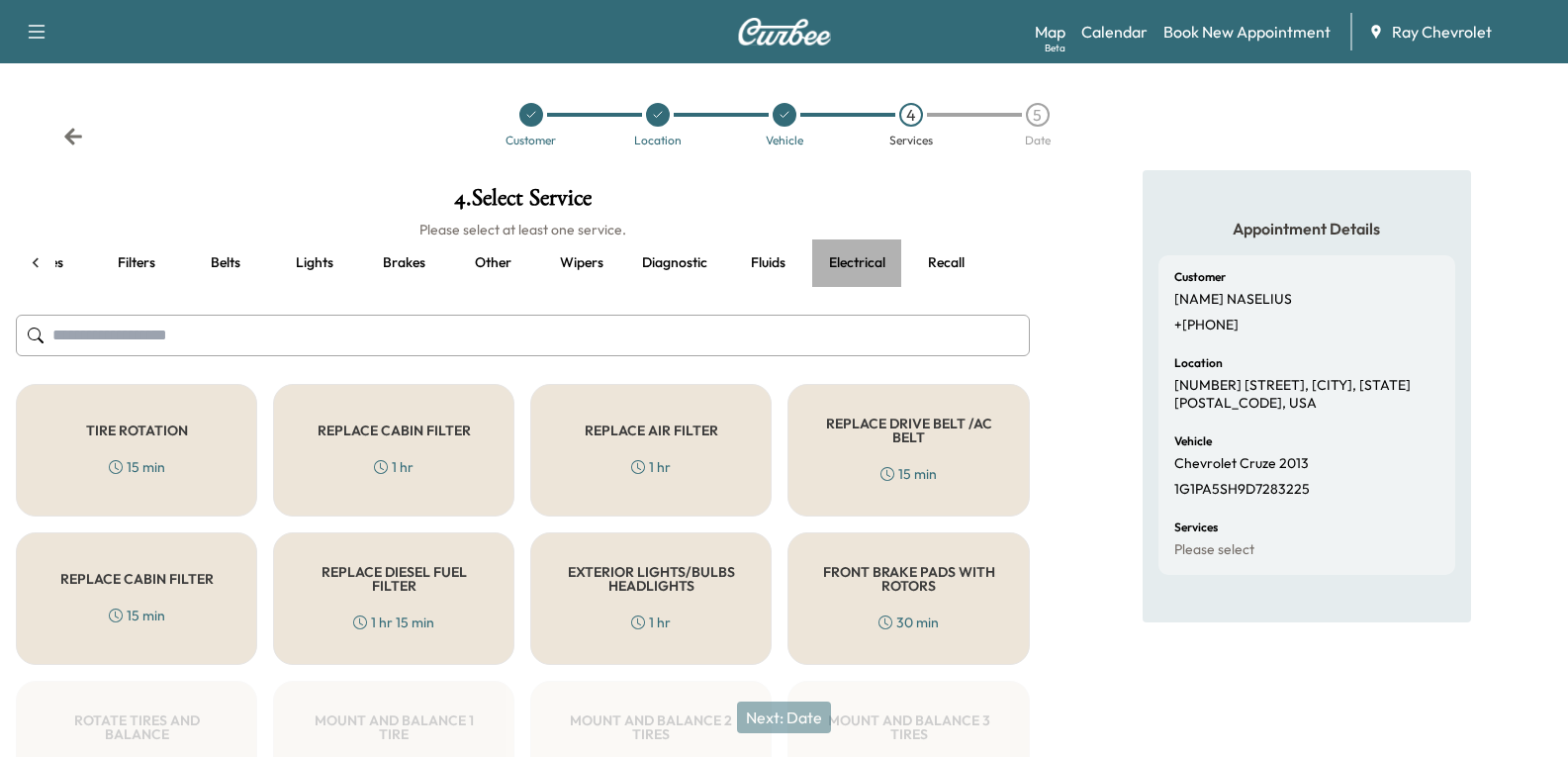click on "Electrical" at bounding box center [857, 263] 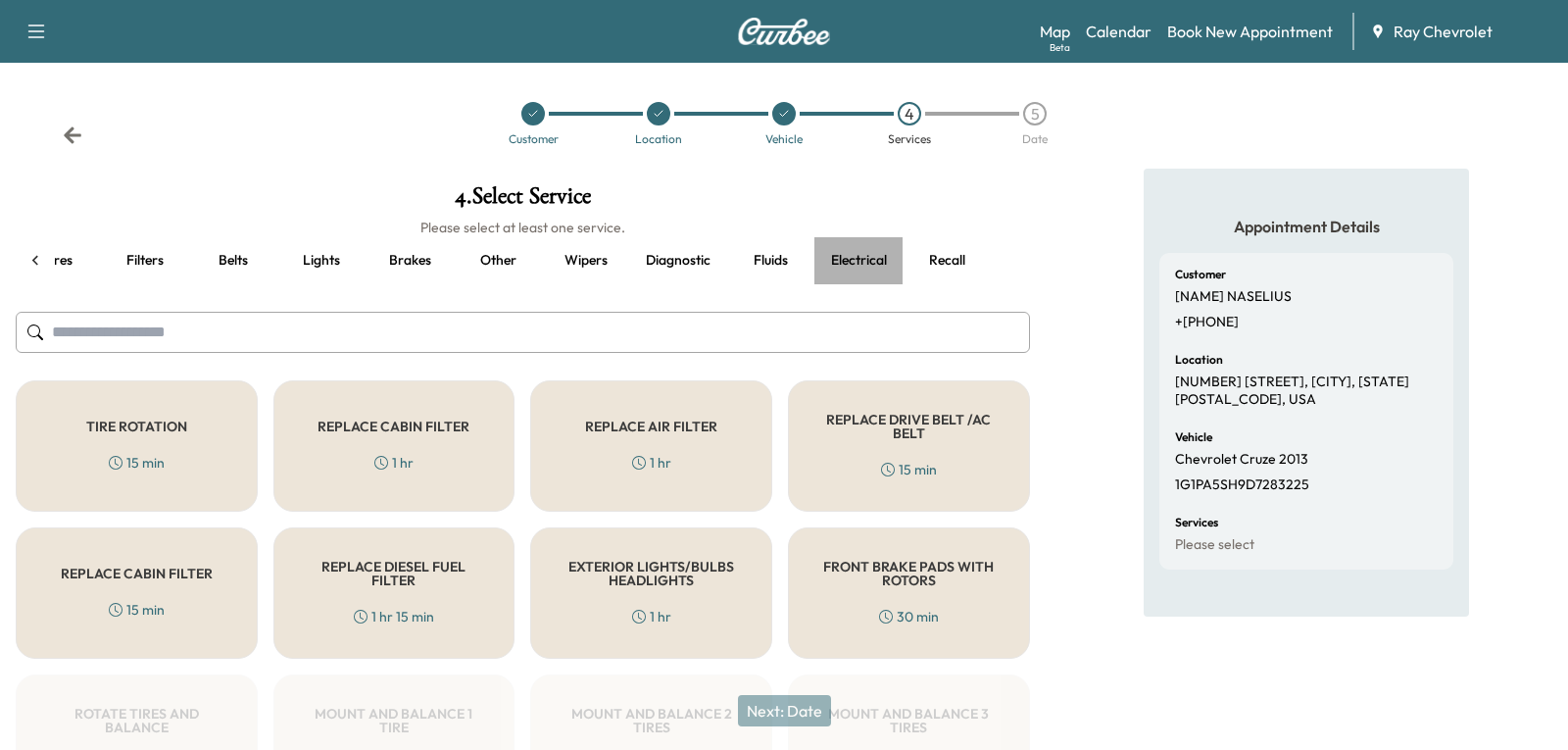 scroll, scrollTop: 0, scrollLeft: 131, axis: horizontal 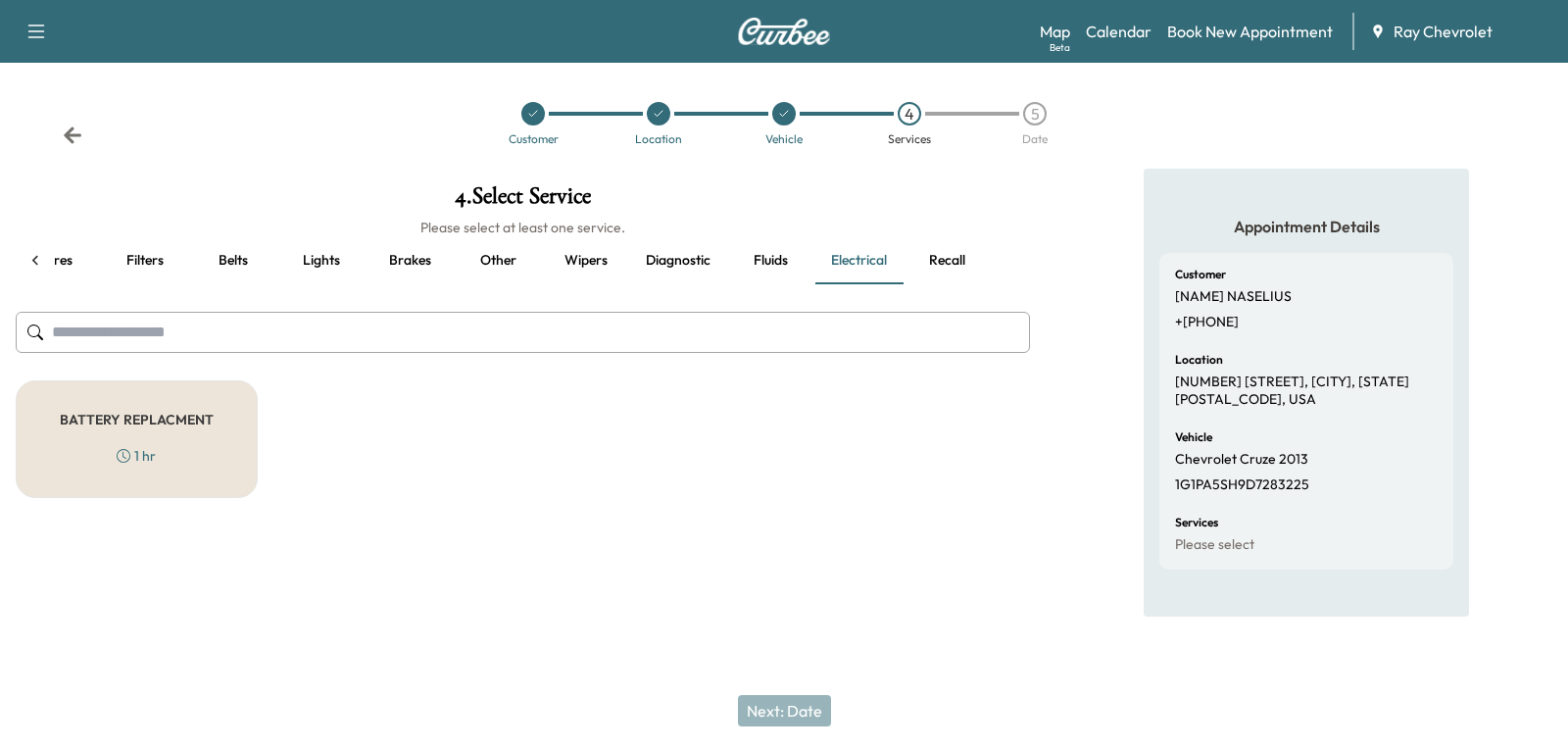 click at bounding box center (522, 332) 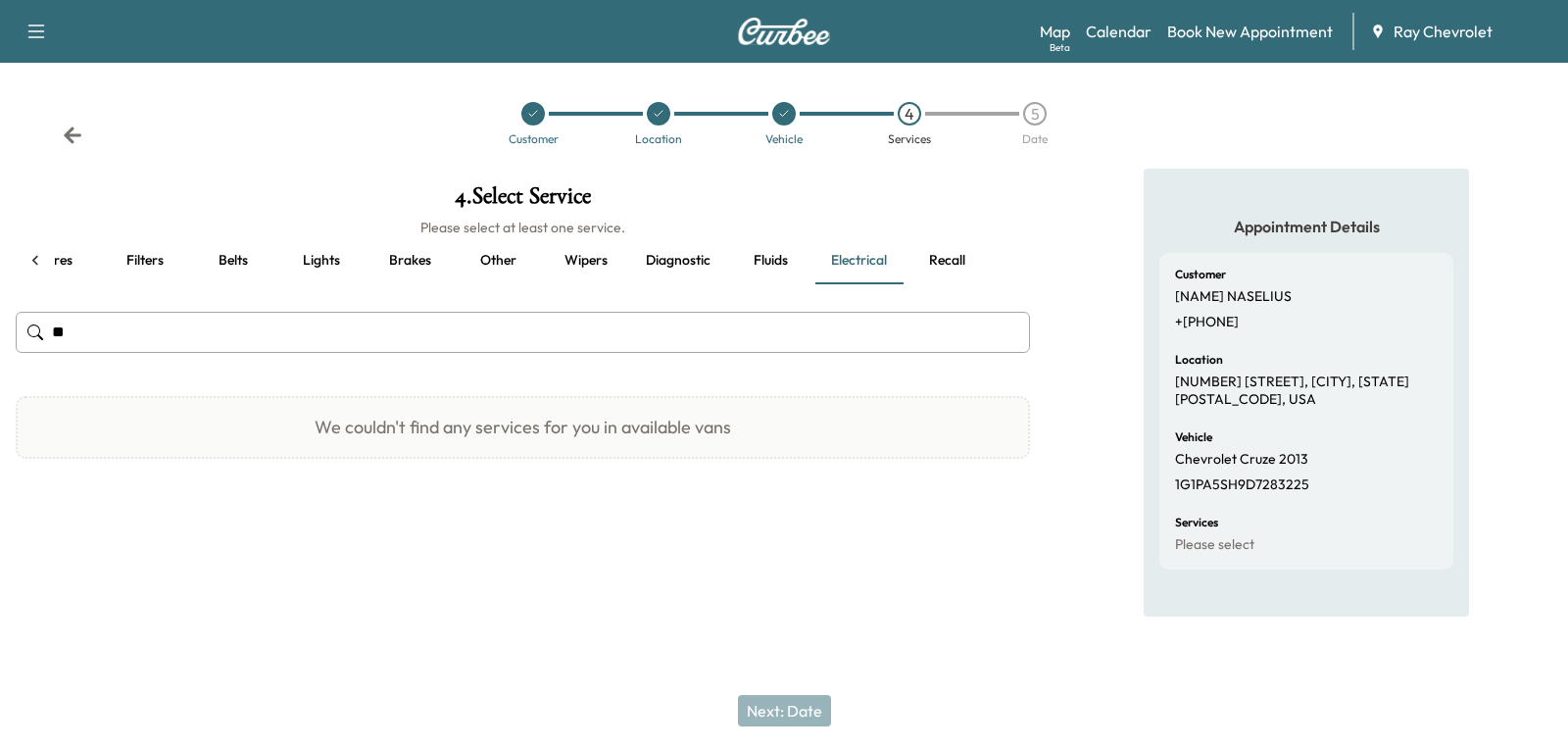 type on "*" 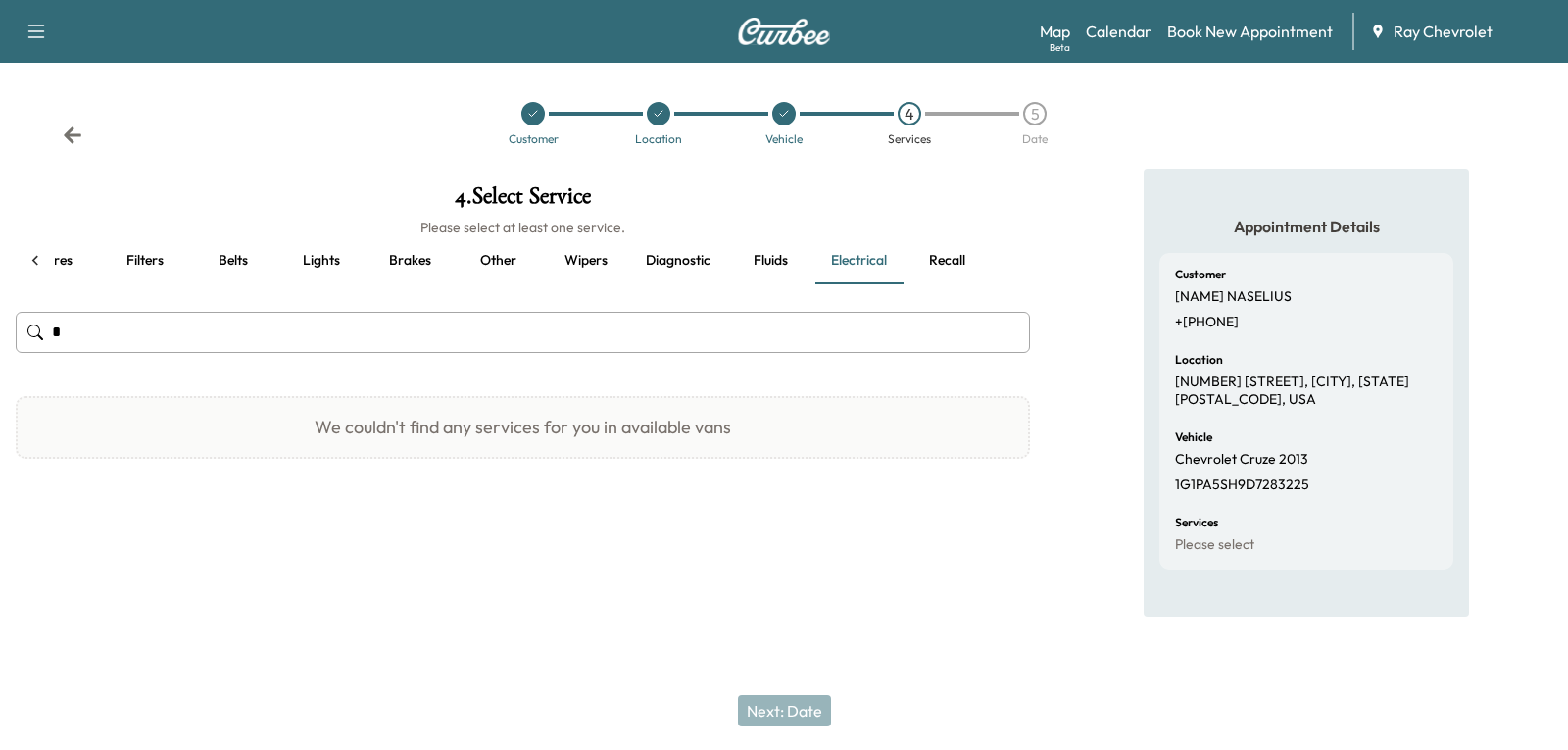 type 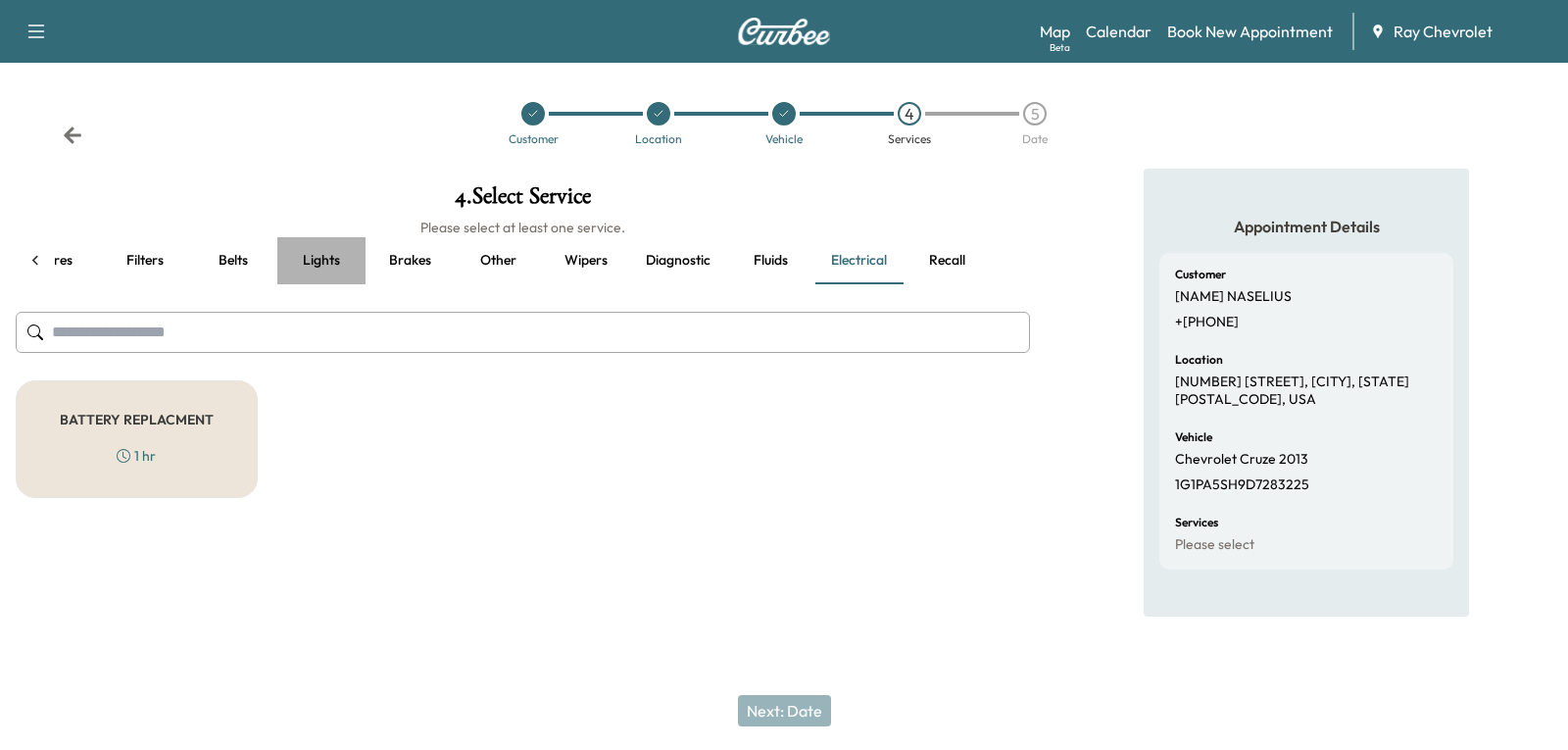 click on "Lights" at bounding box center [321, 261] 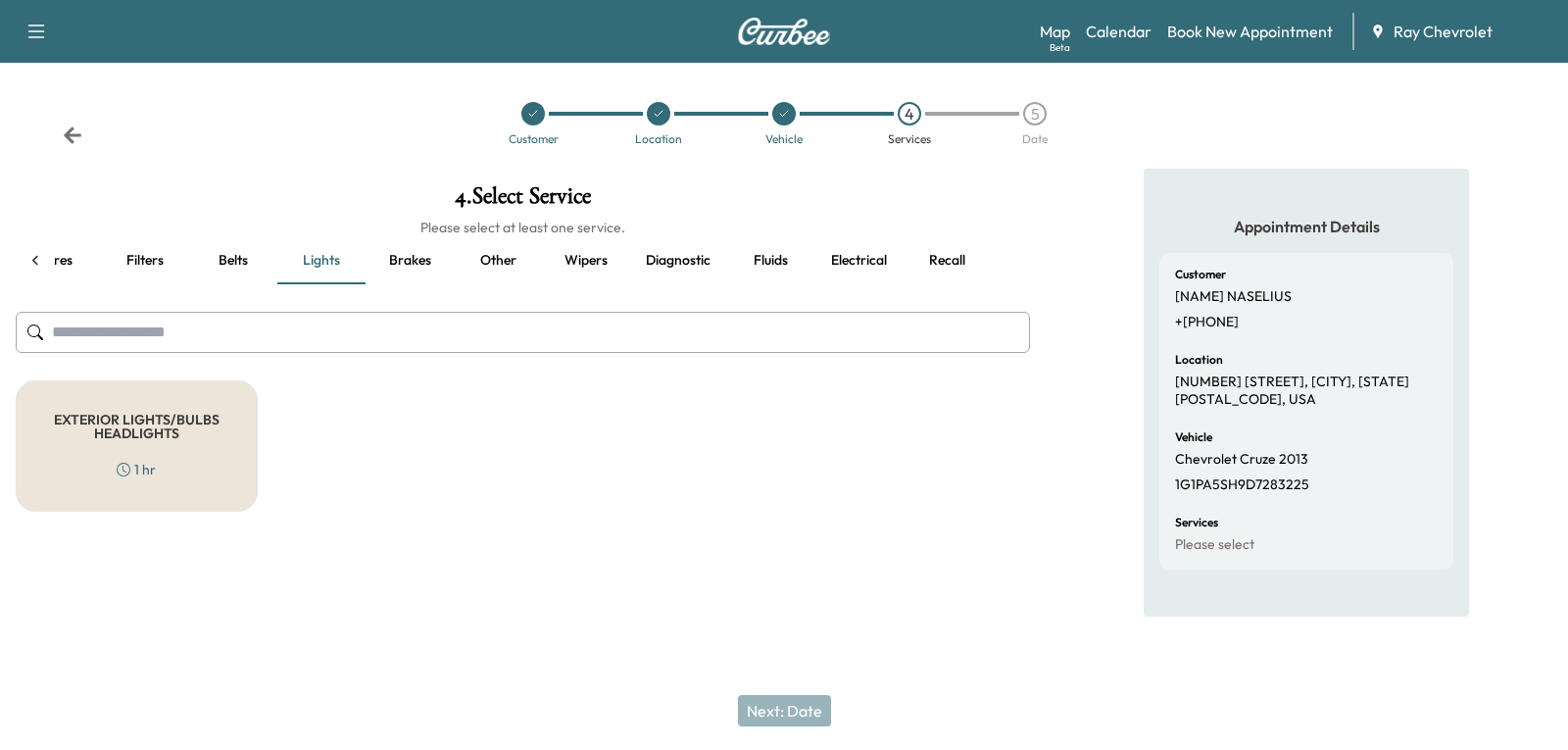 click at bounding box center (35, 261) 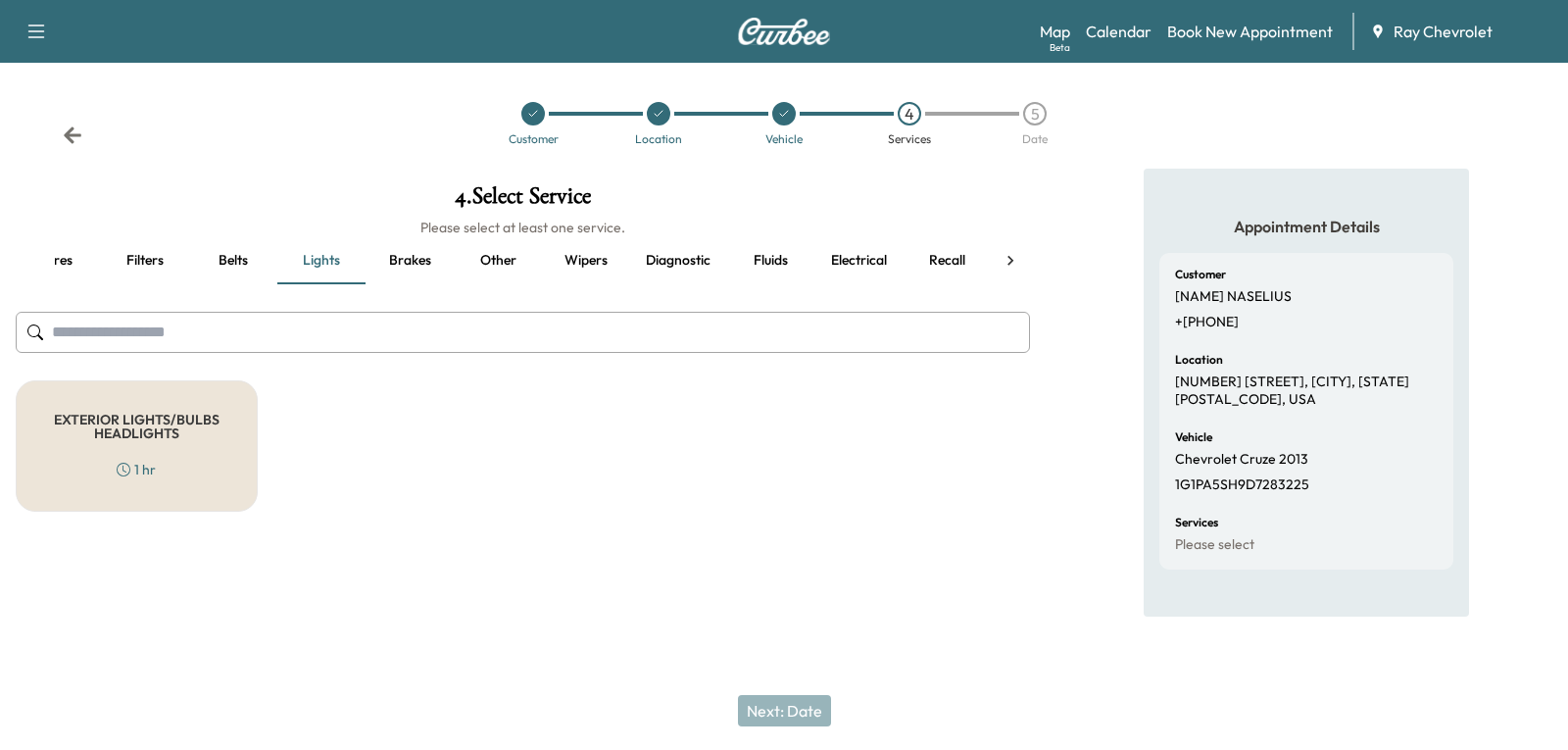 scroll, scrollTop: 0, scrollLeft: 0, axis: both 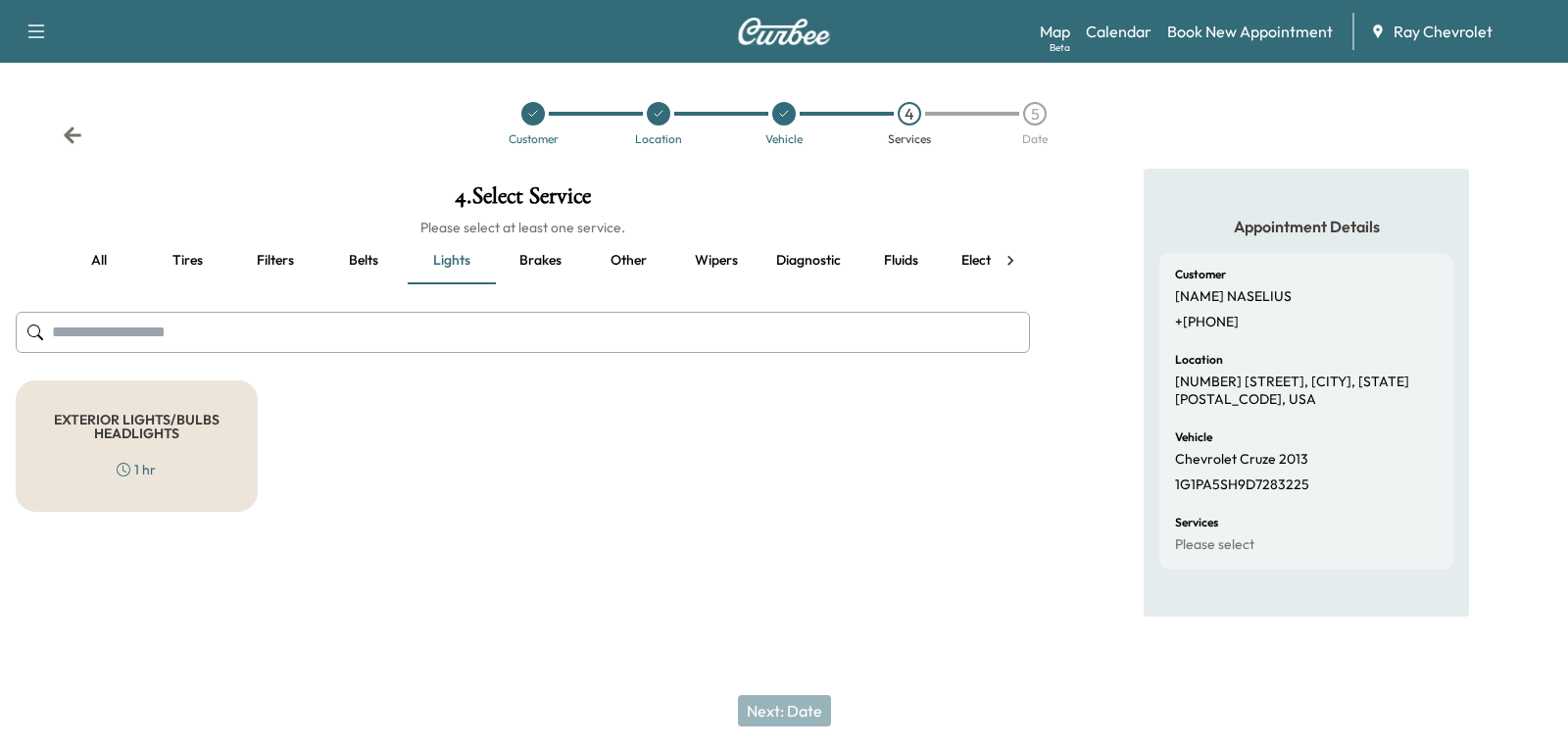click on "all Tires Filters Belts Lights Brakes Other Wipers Diagnostic Fluids Electrical Recall" at bounding box center [522, 261] 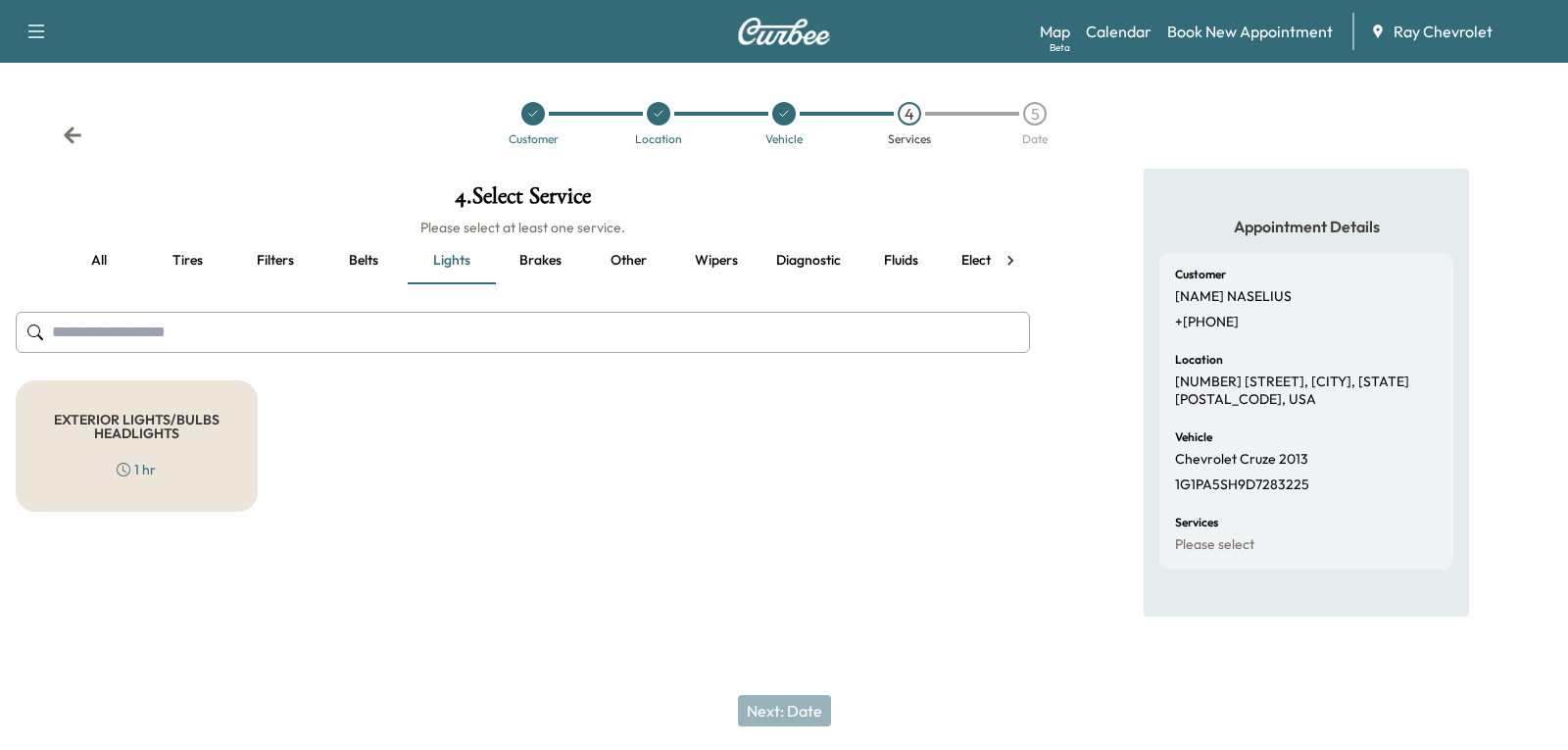 click on "Tires" at bounding box center (187, 261) 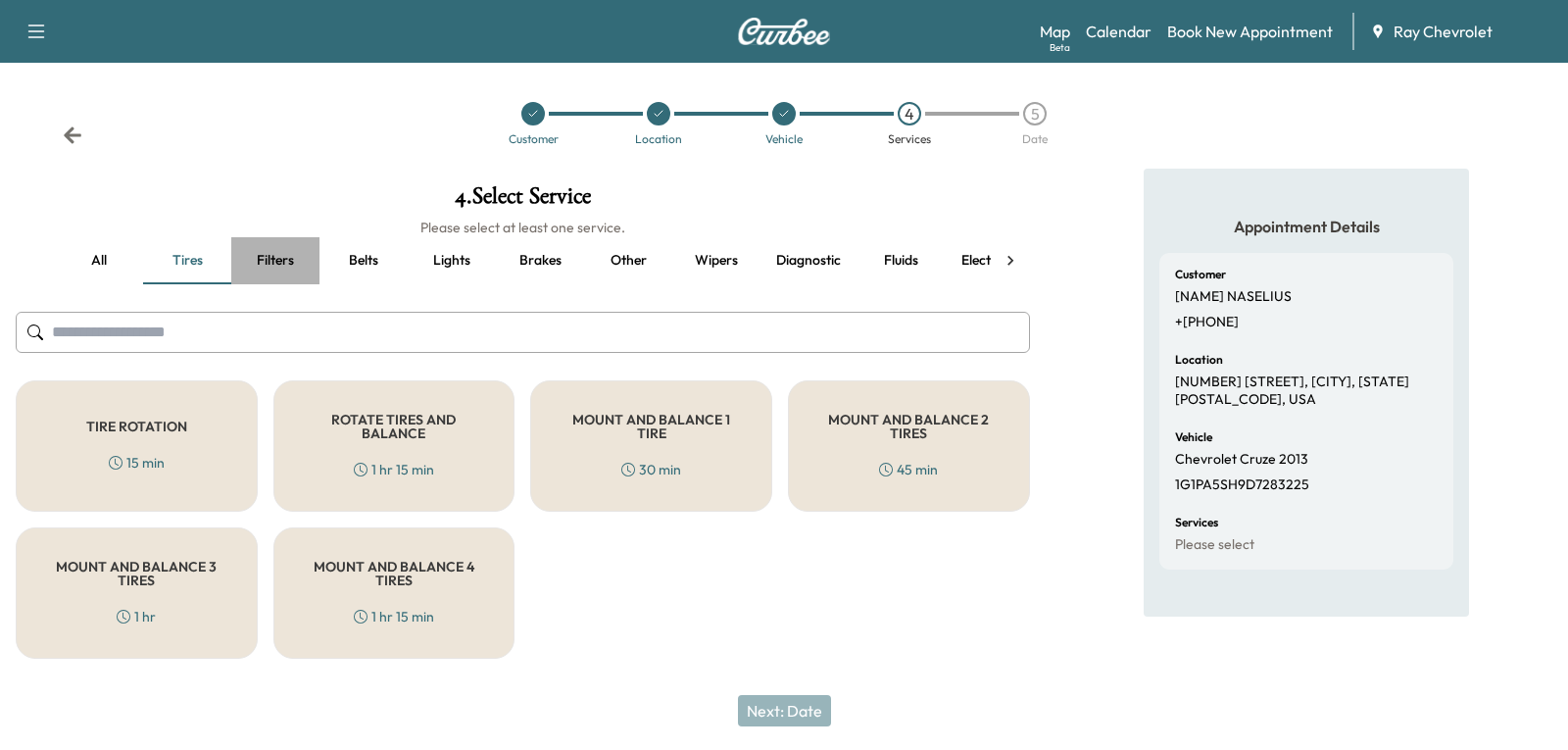 click on "Filters" at bounding box center (275, 261) 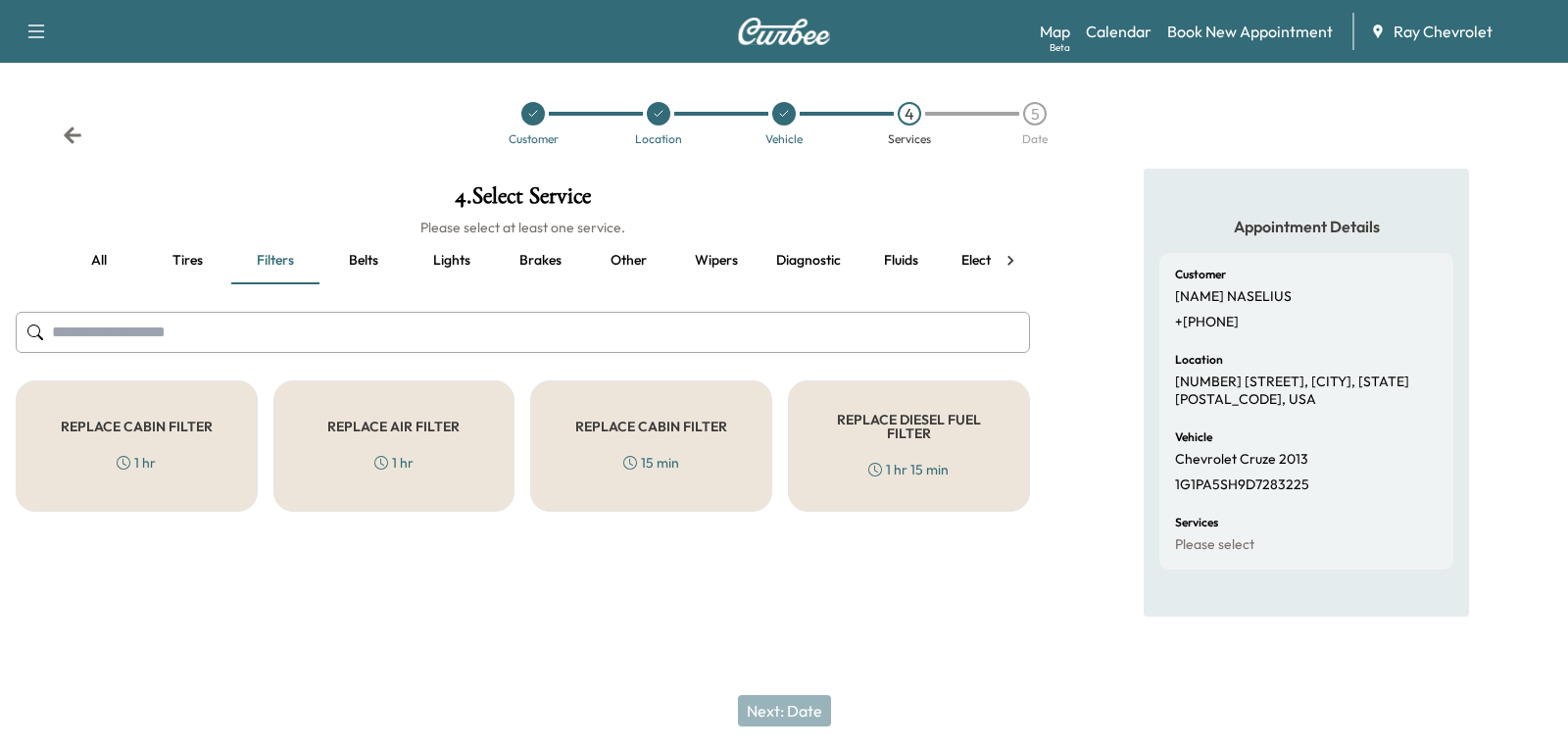 click on "Belts" at bounding box center [364, 261] 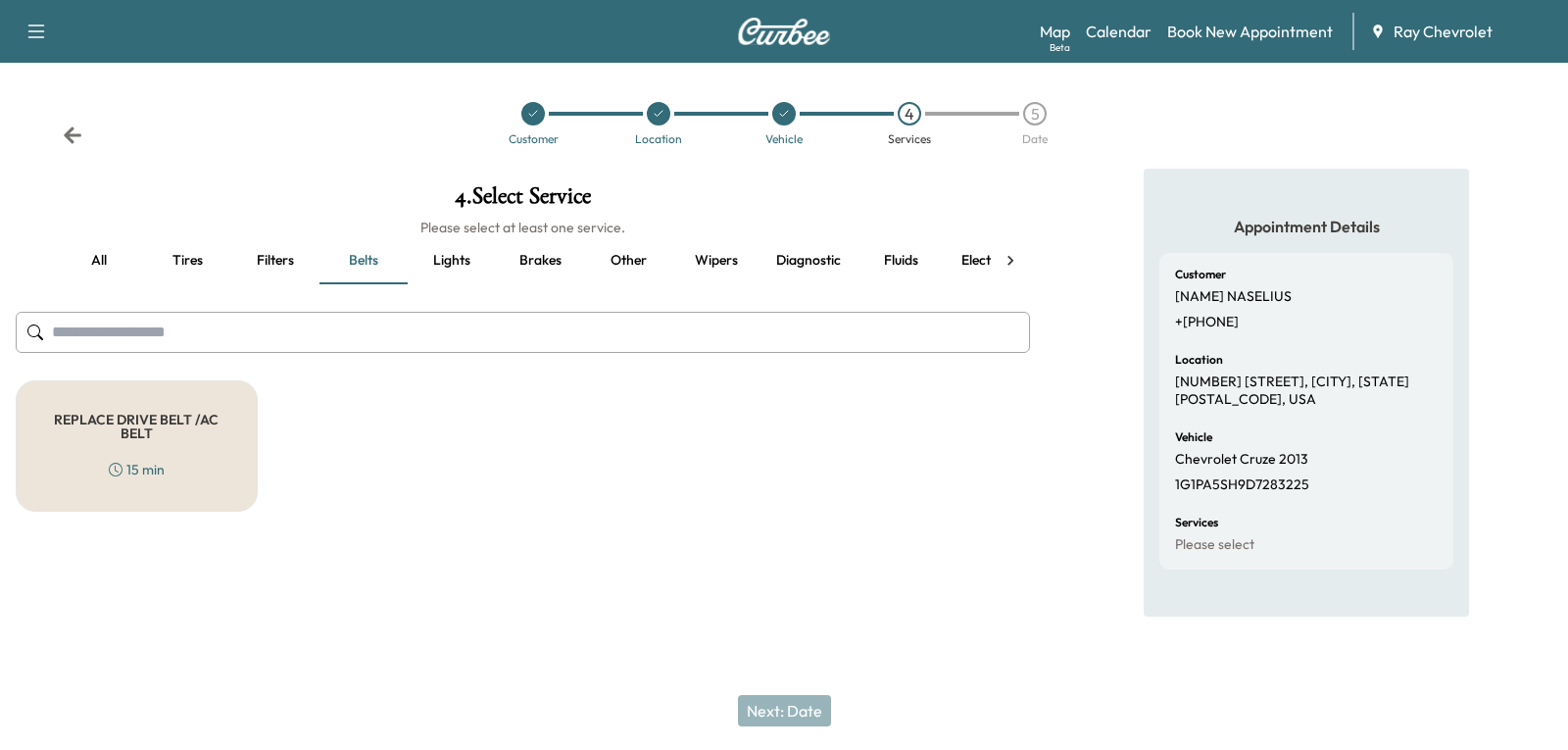 click on "Lights" at bounding box center (452, 261) 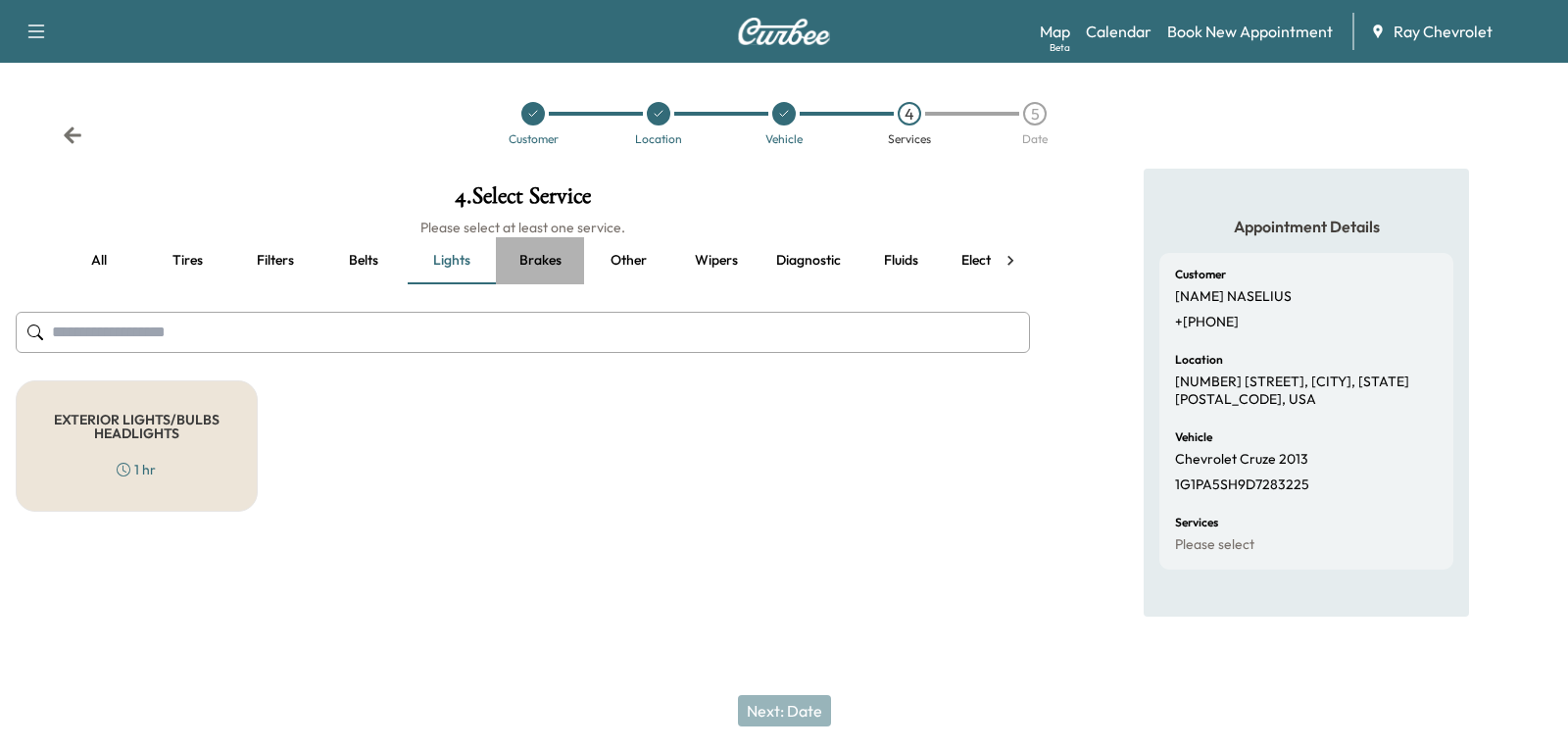click on "Brakes" at bounding box center (540, 261) 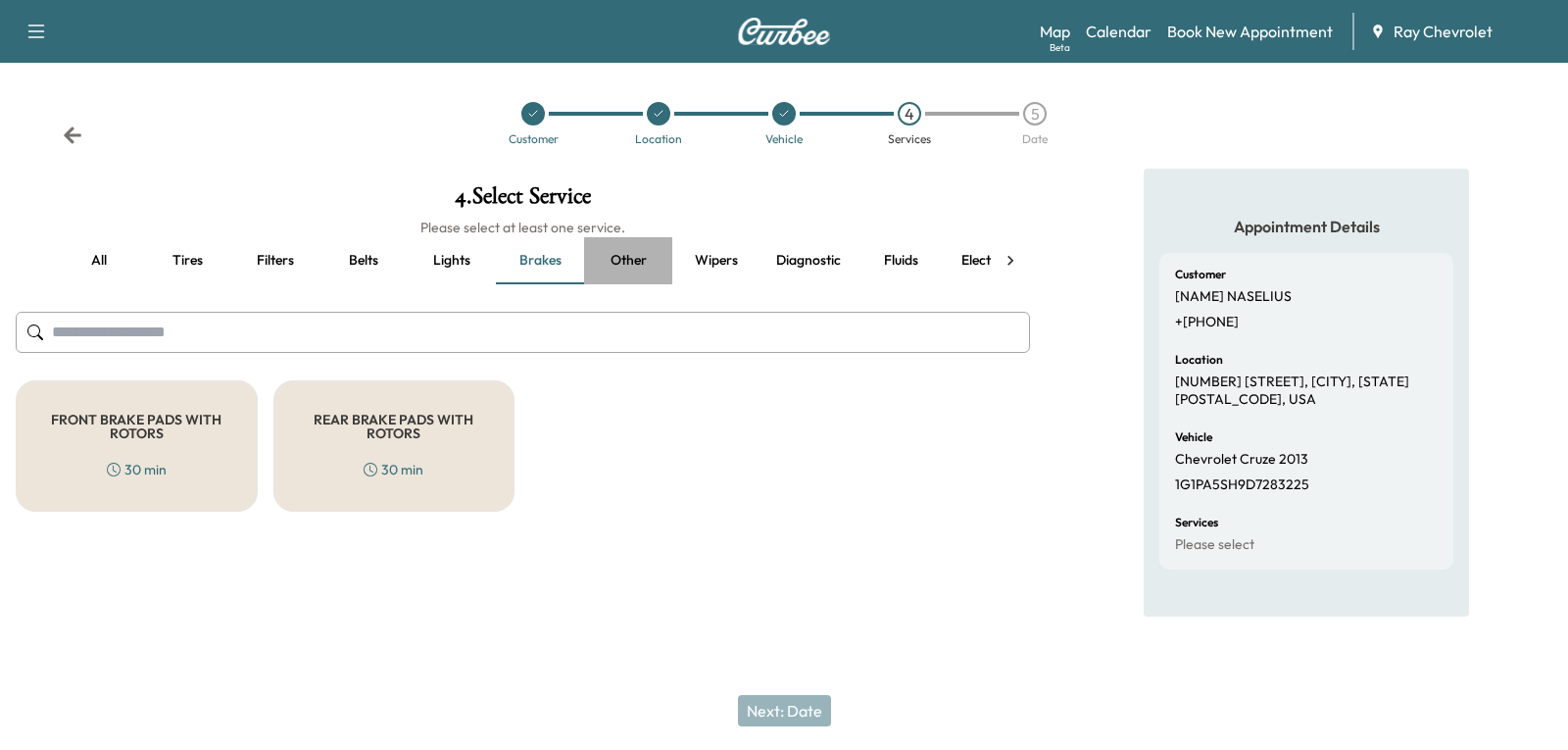 click on "Other" at bounding box center [628, 261] 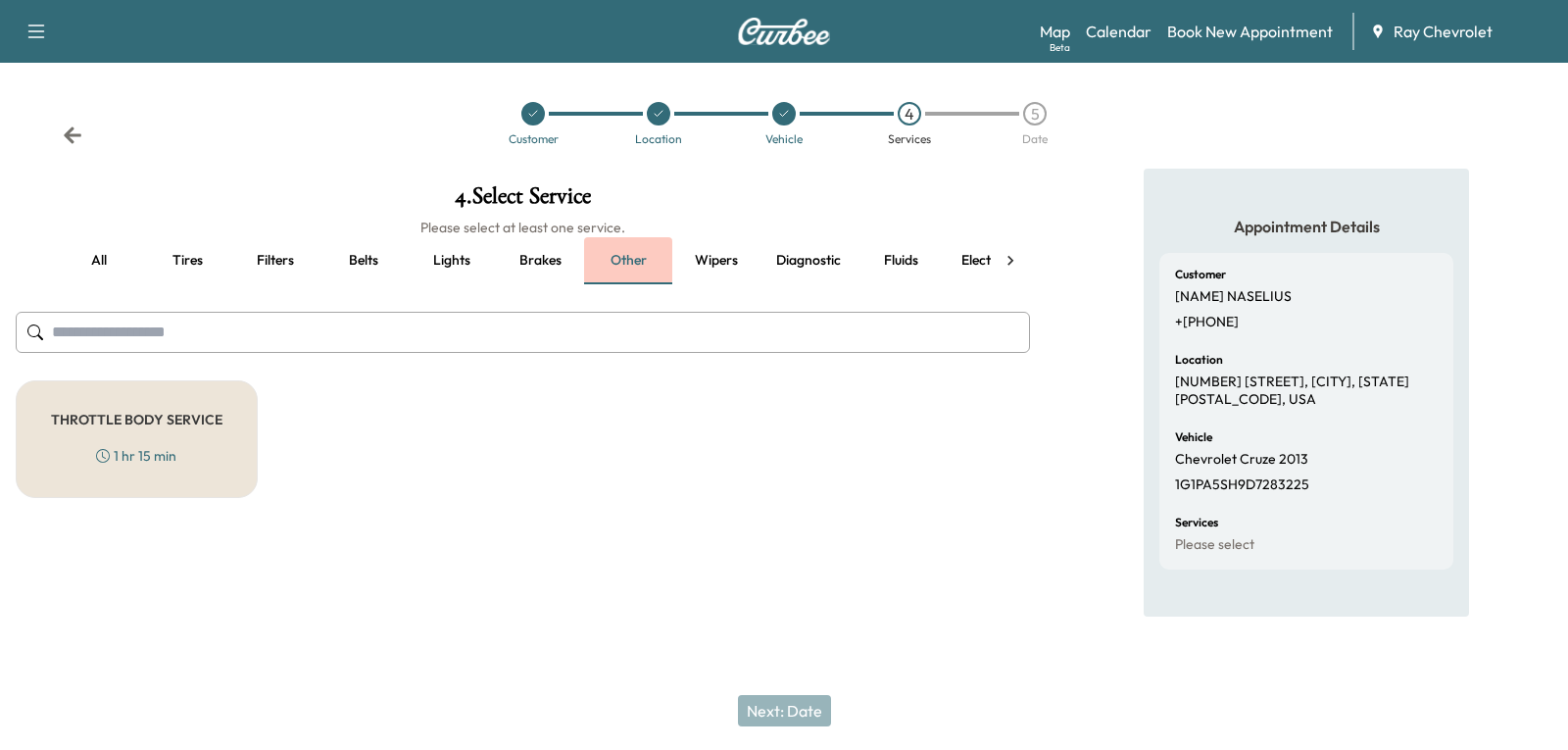 click on "Other" at bounding box center (628, 261) 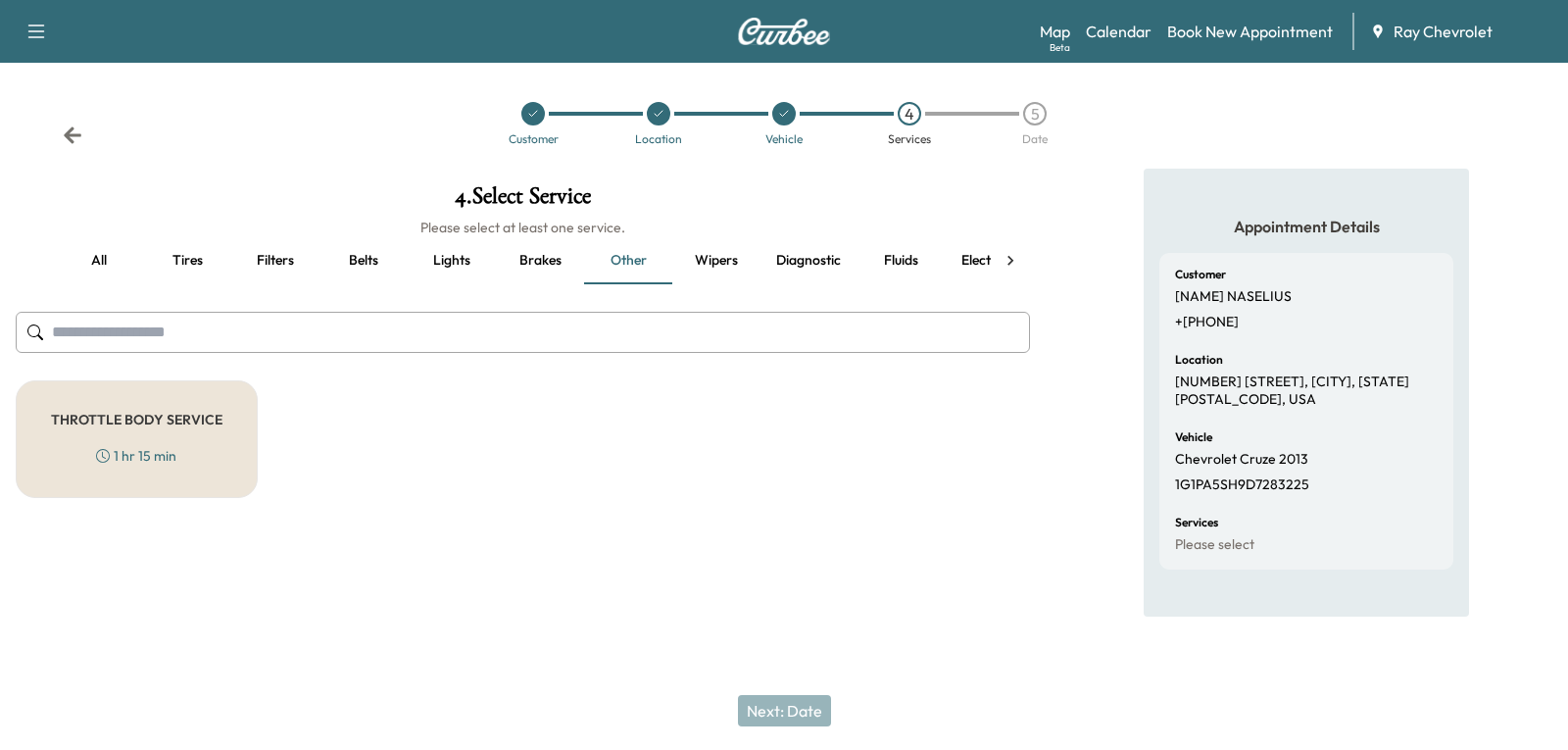 click 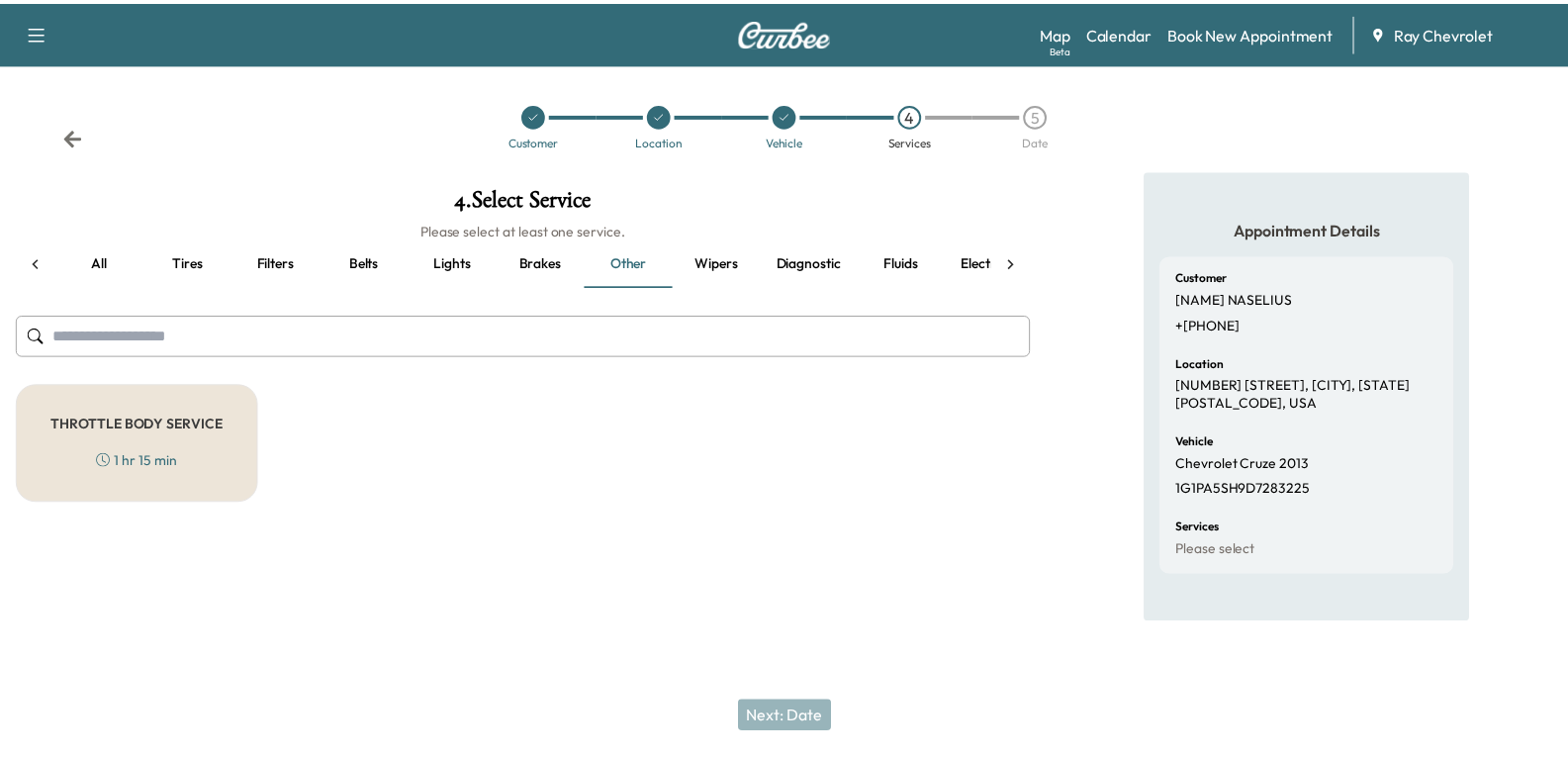 scroll, scrollTop: 0, scrollLeft: 133, axis: horizontal 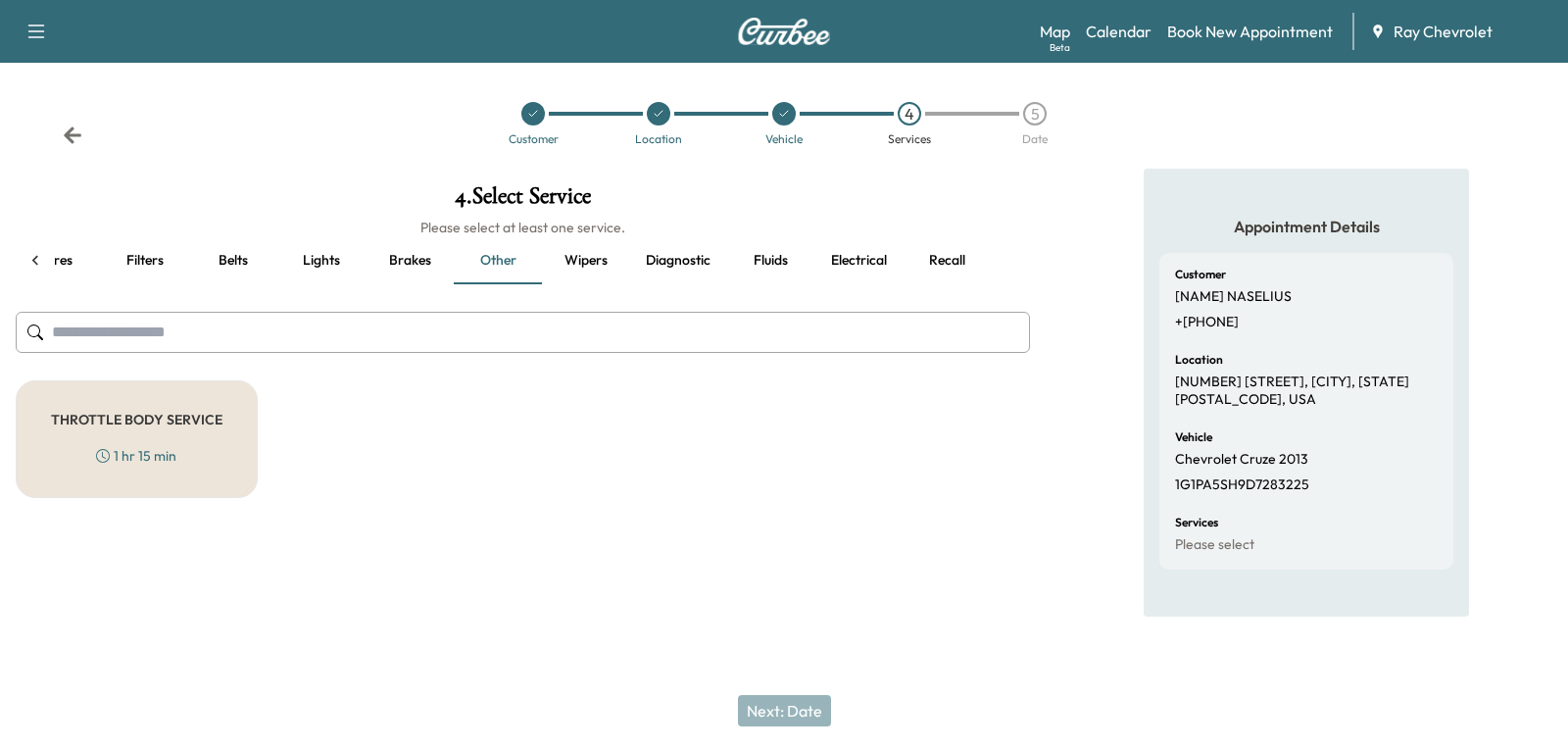 click on "all Tires Filters Belts Lights Brakes Other Wipers Diagnostic Fluids Electrical Recall" at bounding box center [522, 261] 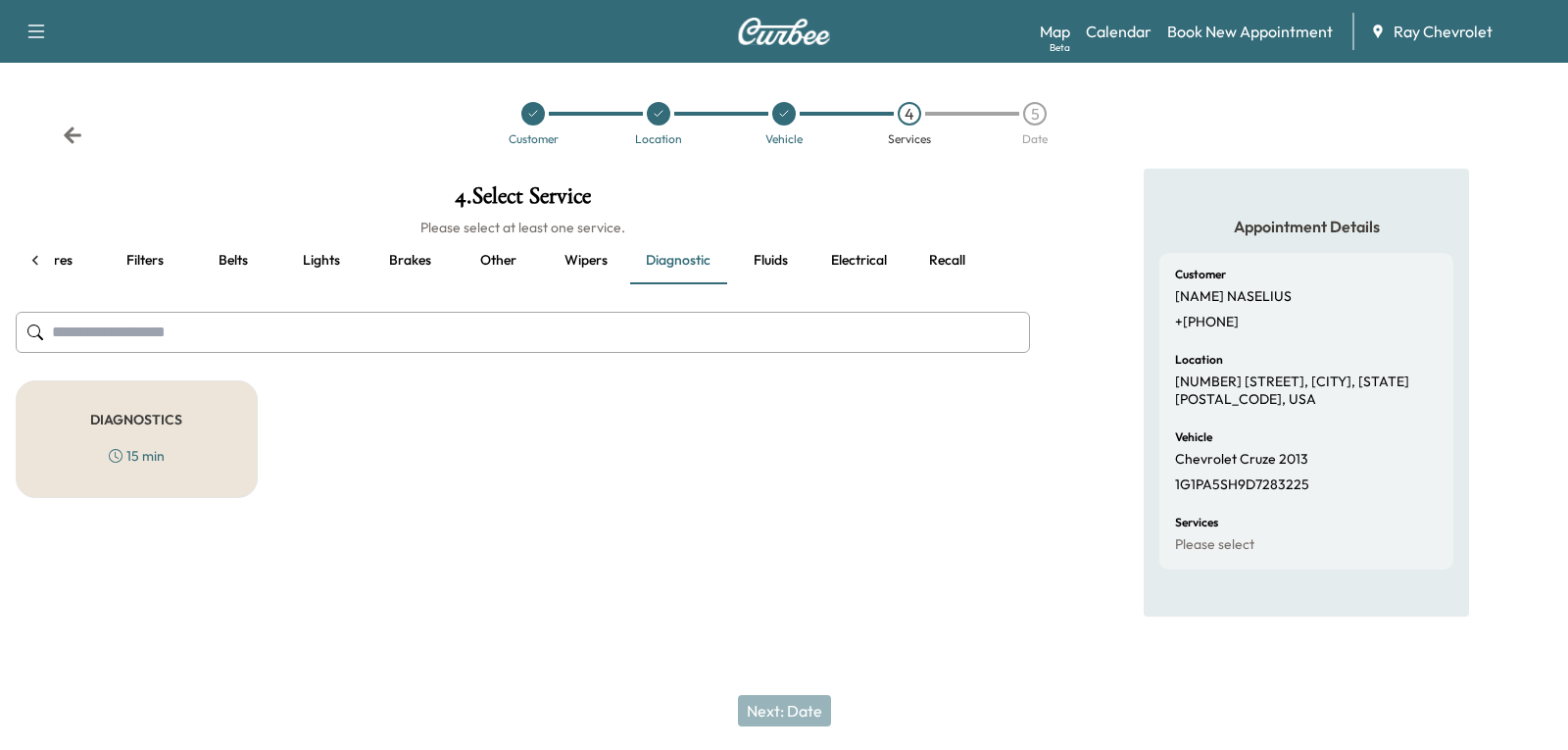 click on "DIAGNOSTICS 15 min" at bounding box center [136, 439] 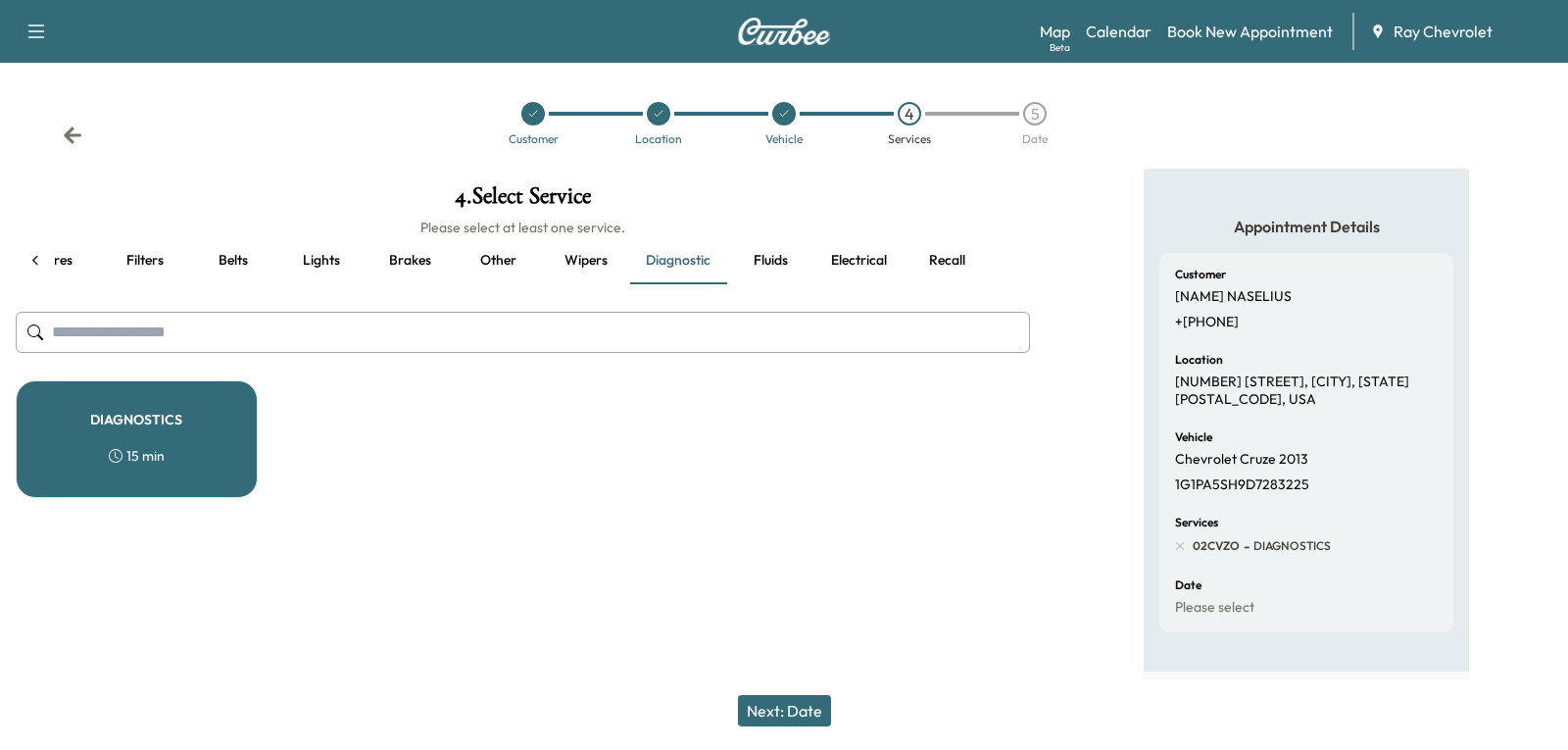 click on "Next: Date" at bounding box center (784, 711) 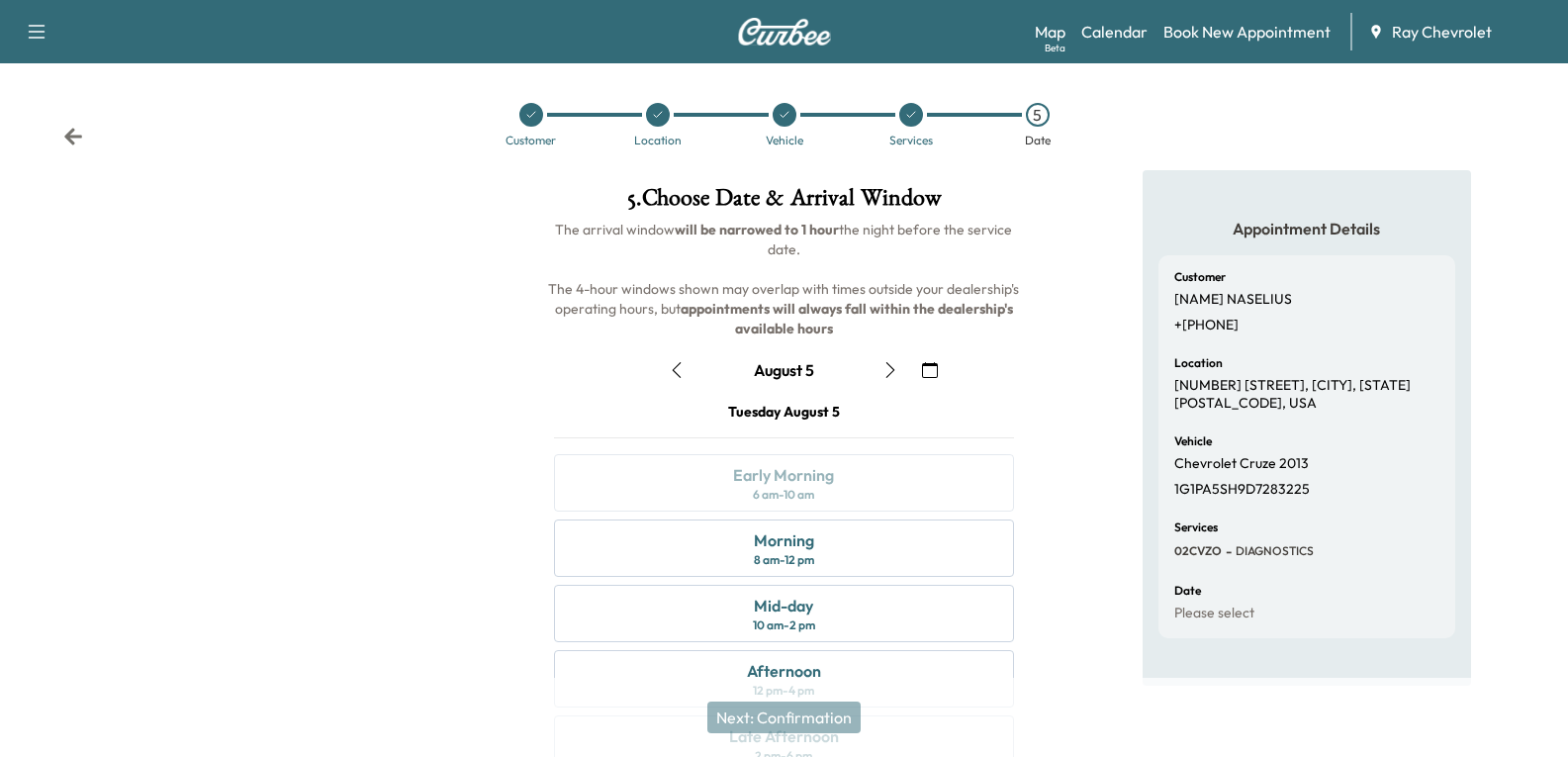 click 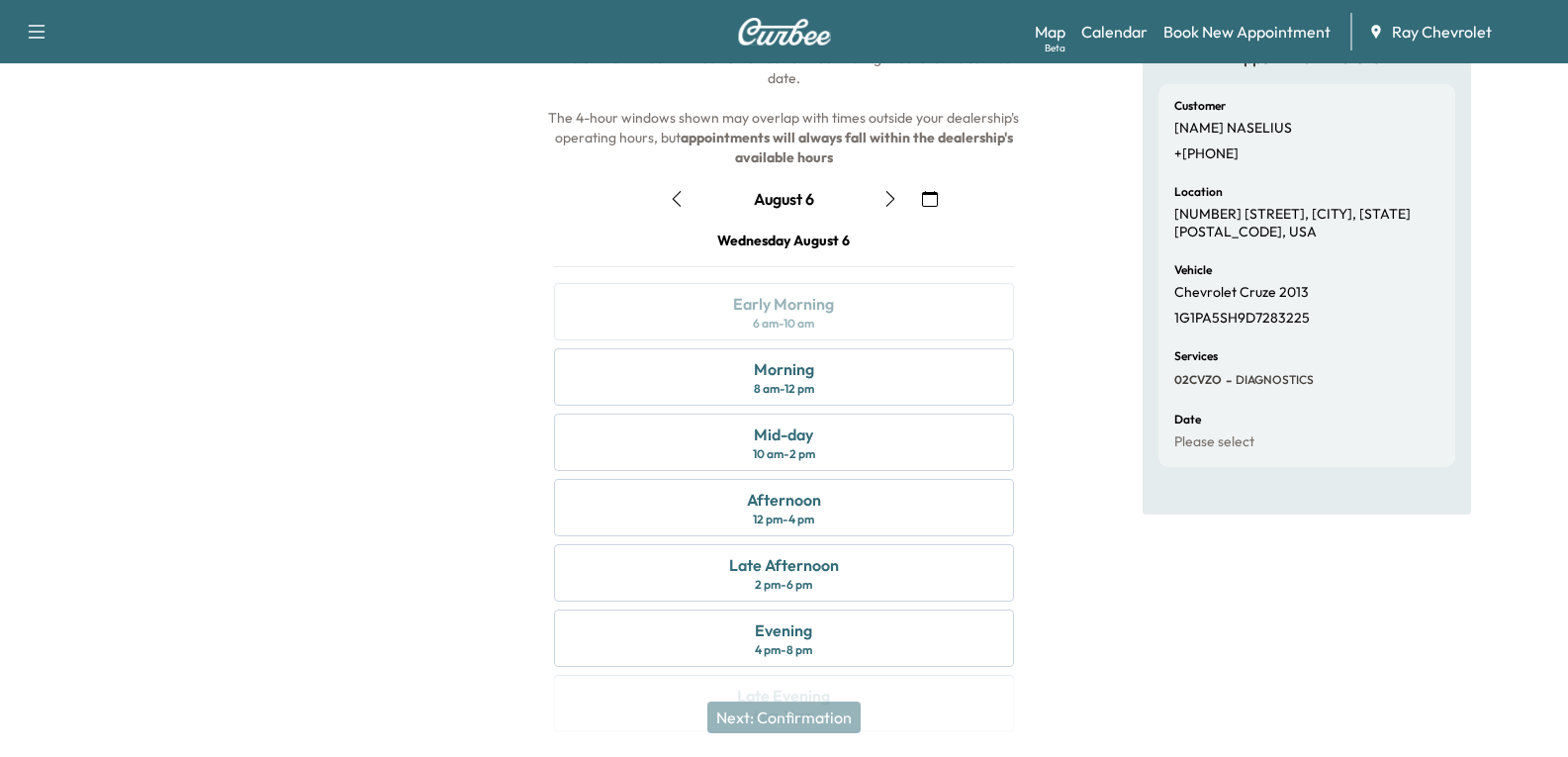 scroll, scrollTop: 198, scrollLeft: 0, axis: vertical 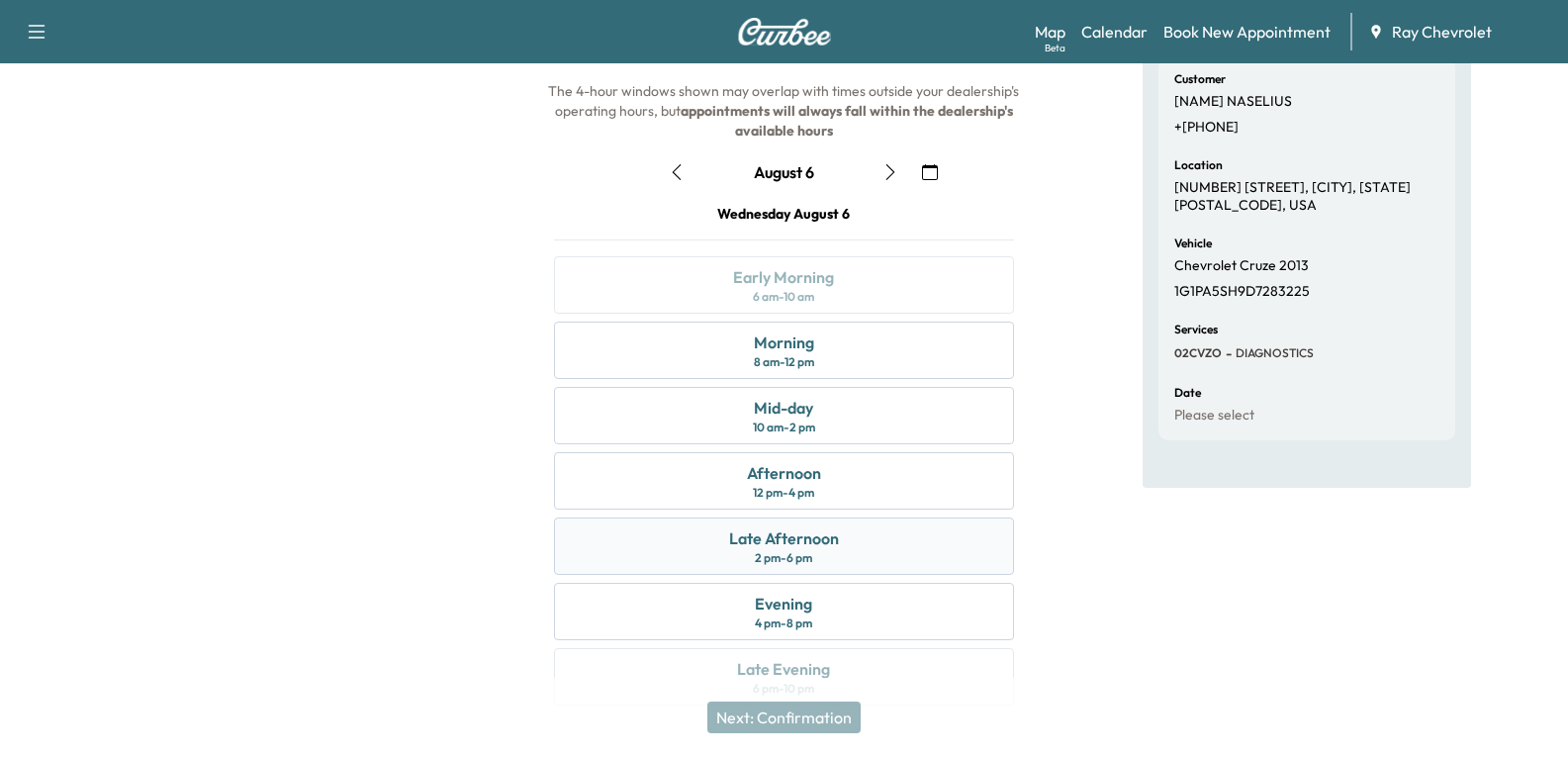 click on "Late Afternoon" at bounding box center [784, 538] 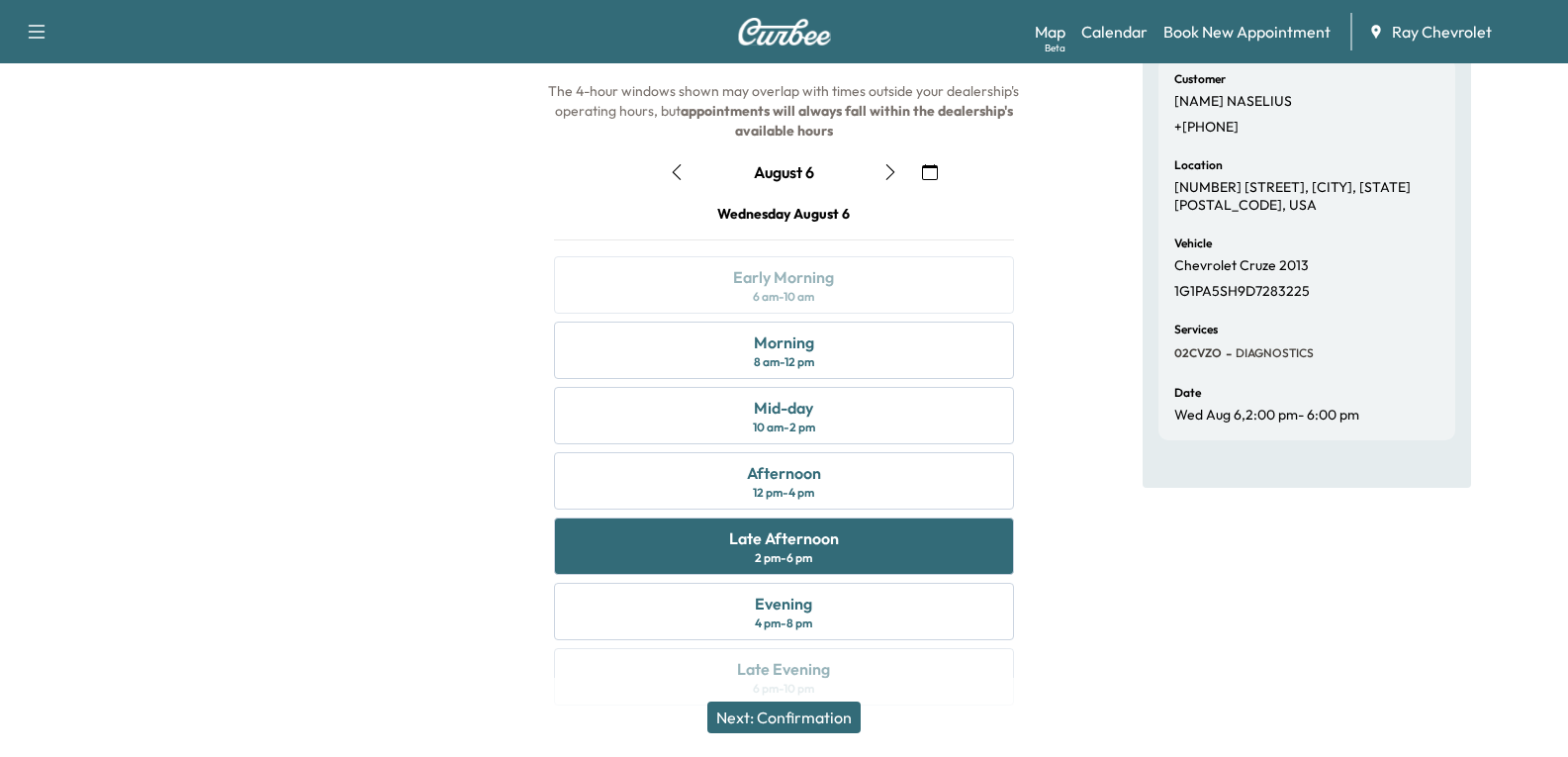 click on "Next: Confirmation" at bounding box center [784, 717] 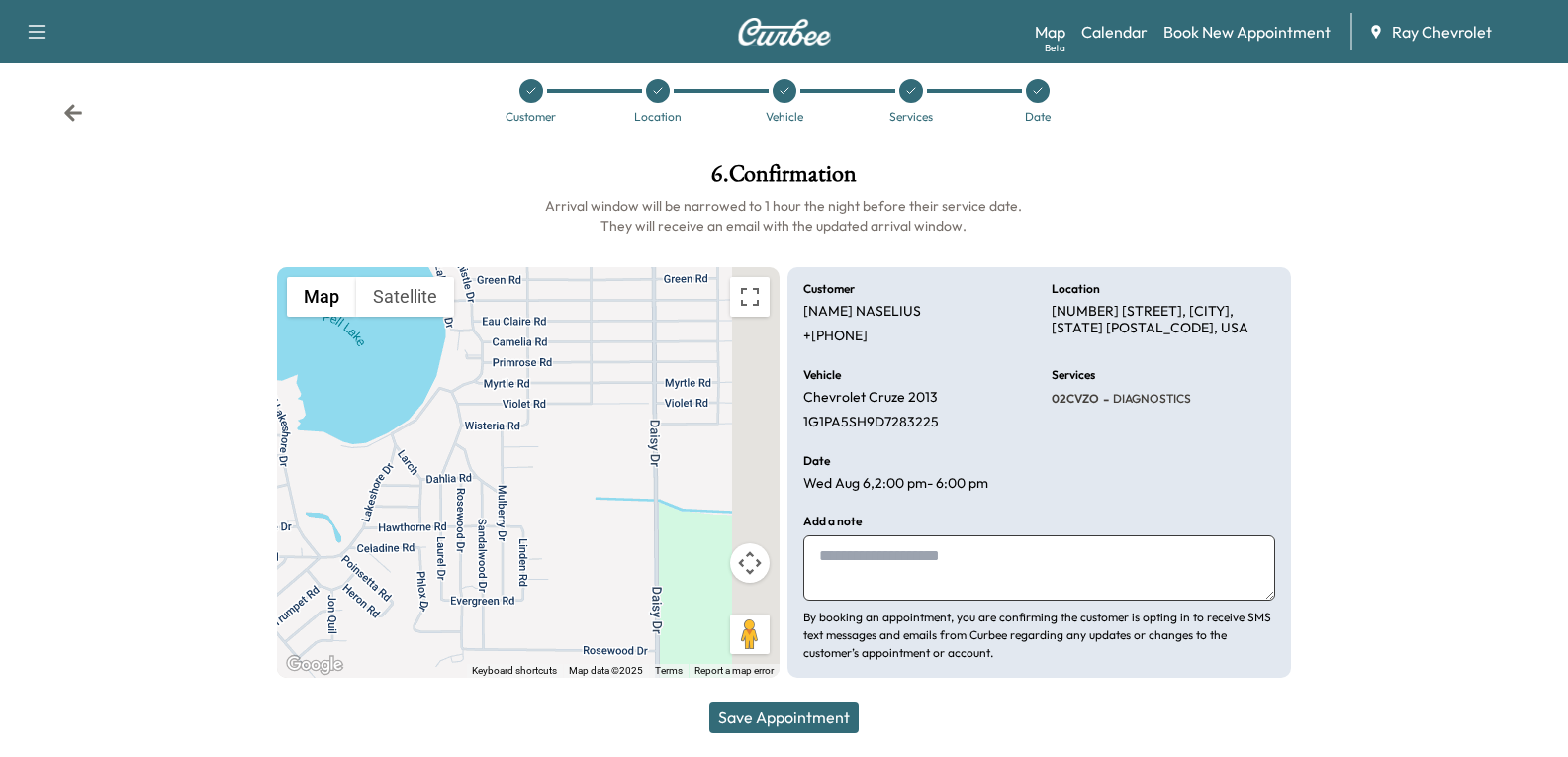 click at bounding box center (1039, 568) 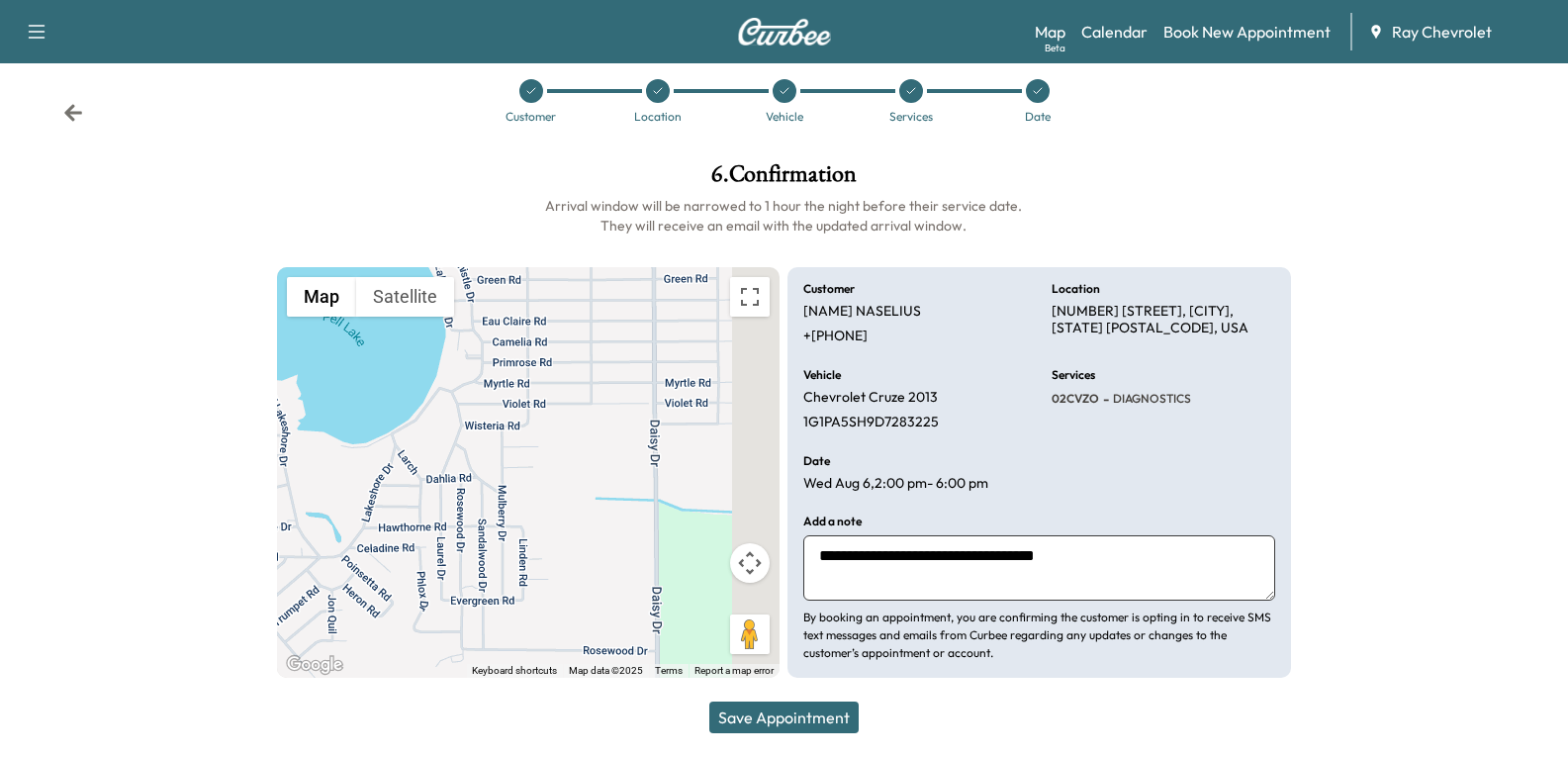 type on "**********" 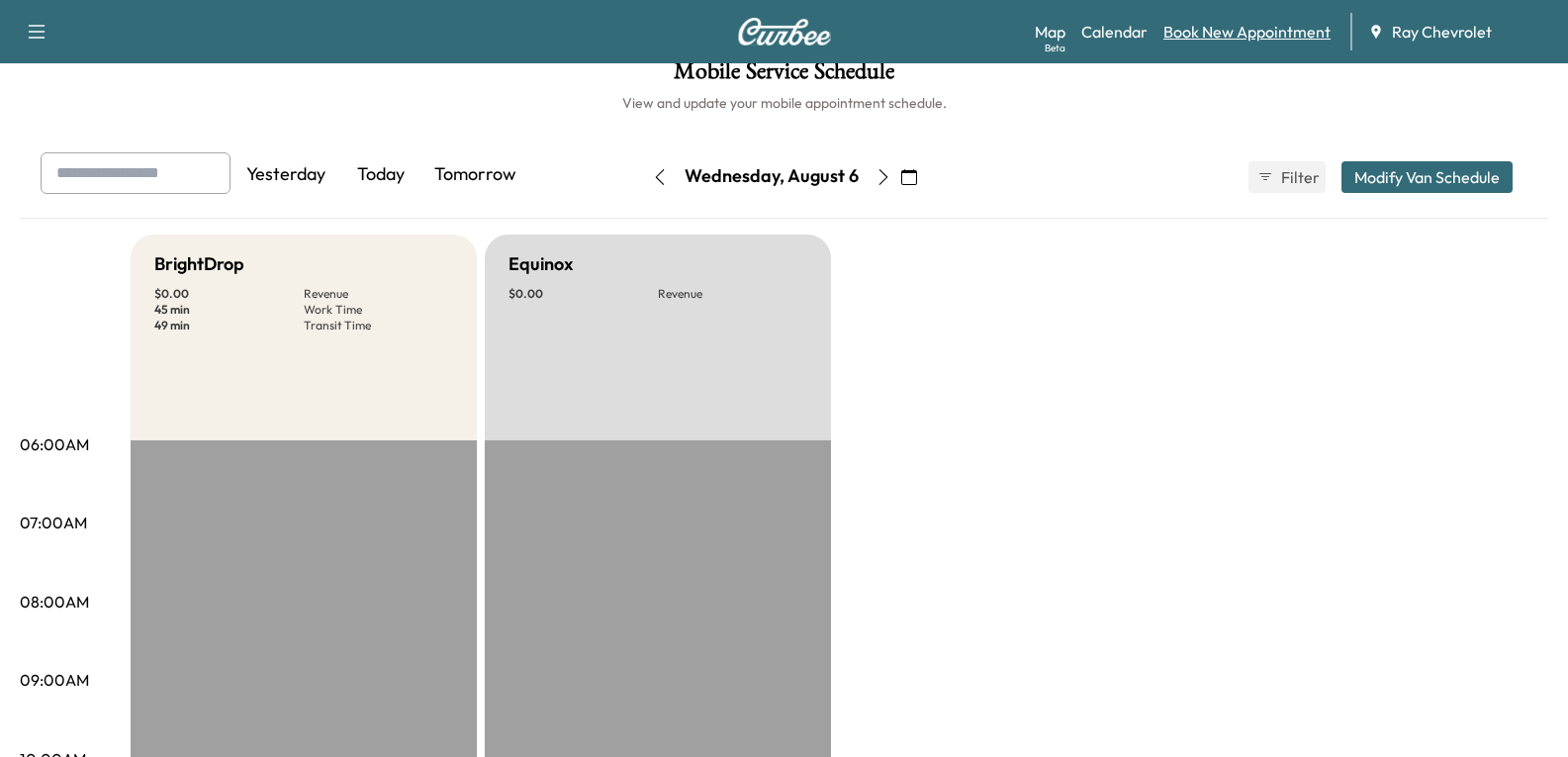 click on "Book New Appointment" at bounding box center (1246, 32) 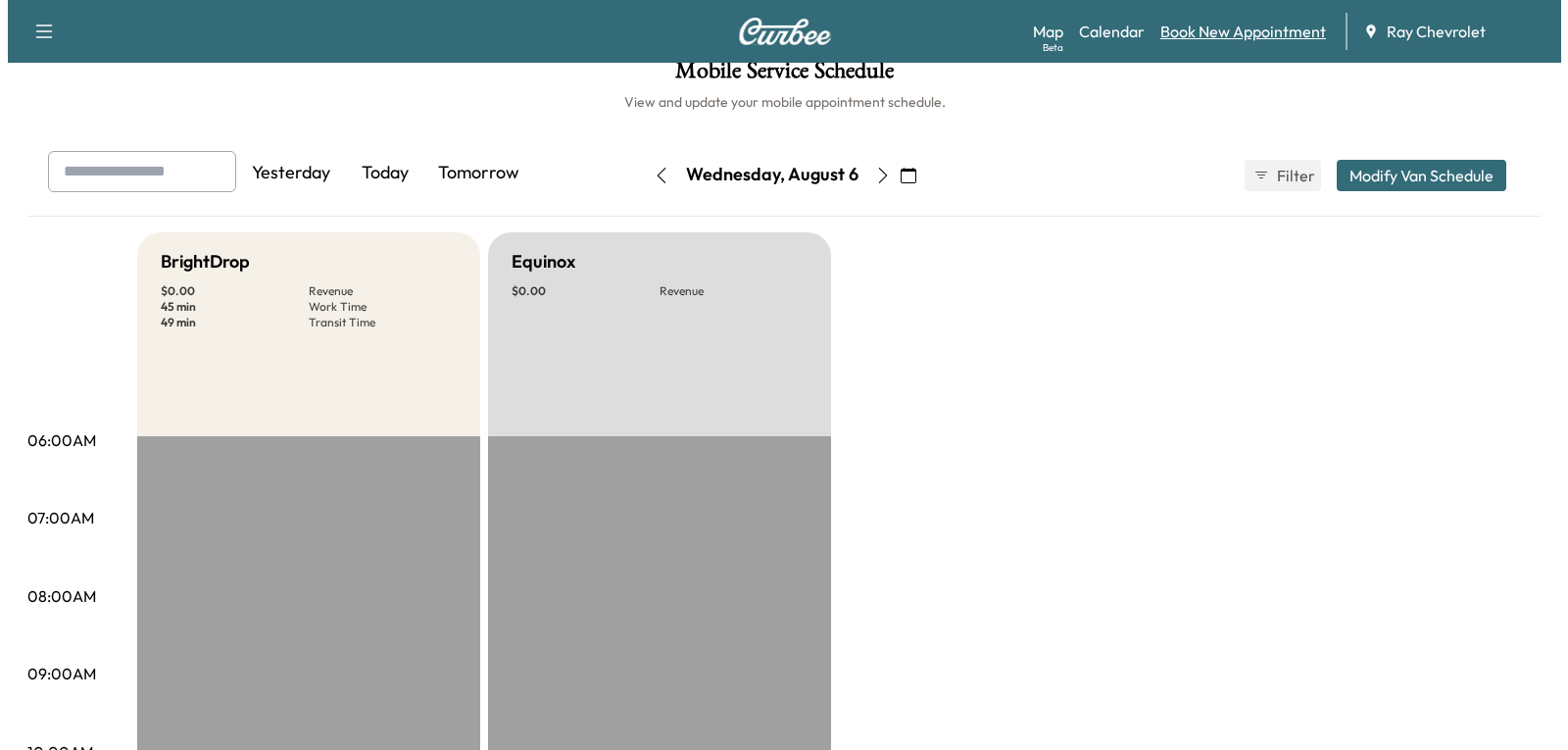 scroll, scrollTop: 0, scrollLeft: 0, axis: both 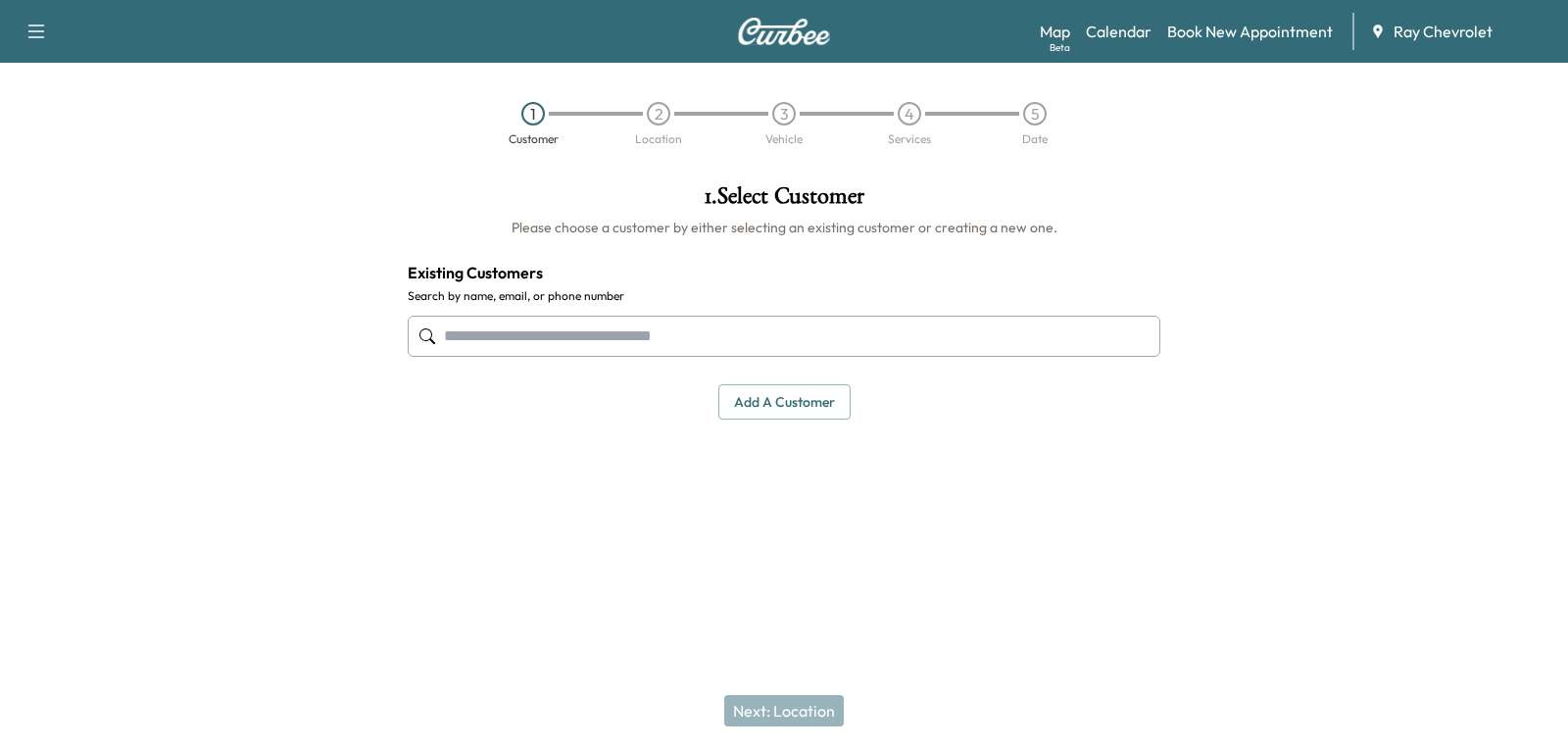 click at bounding box center [784, 336] 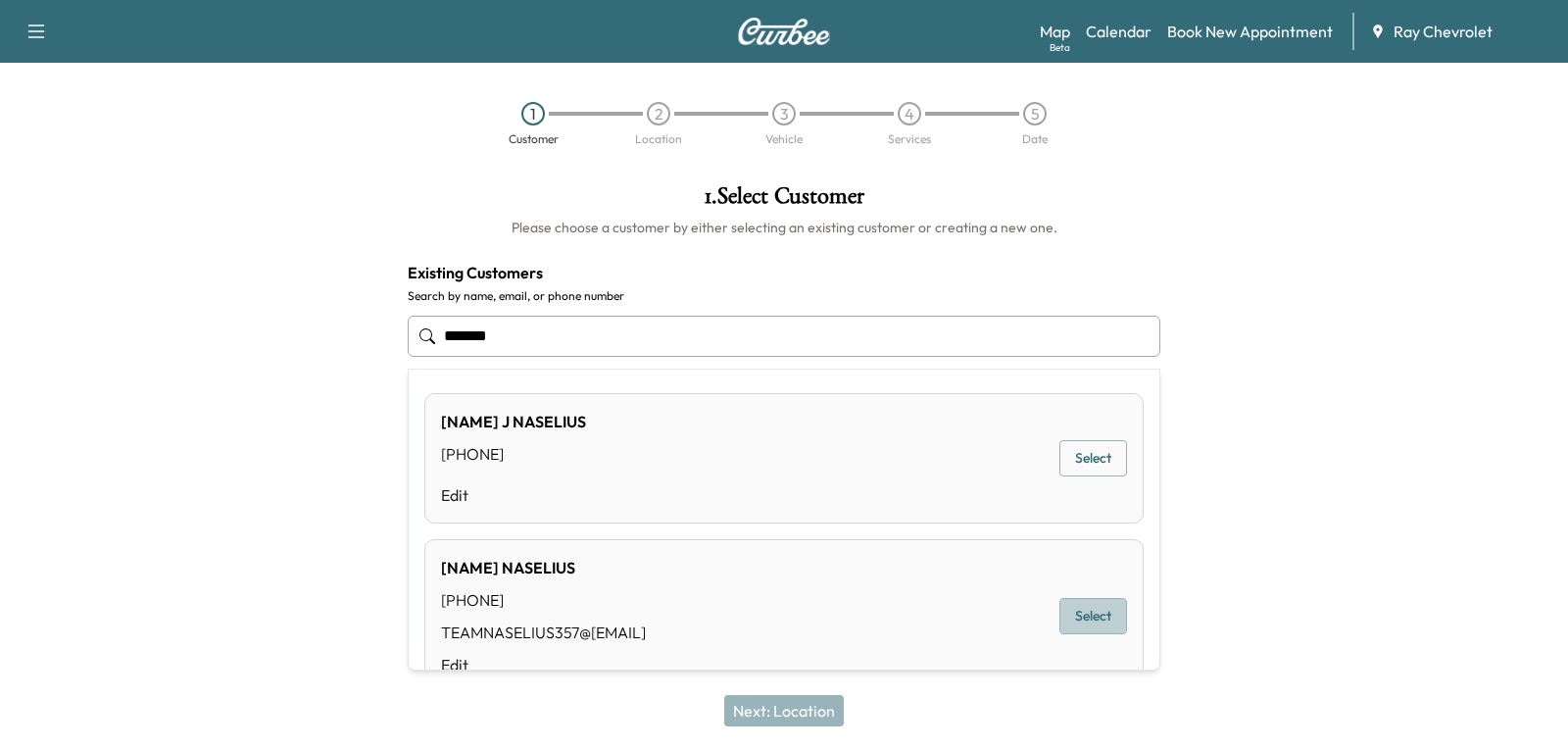 click on "Select" at bounding box center (1093, 616) 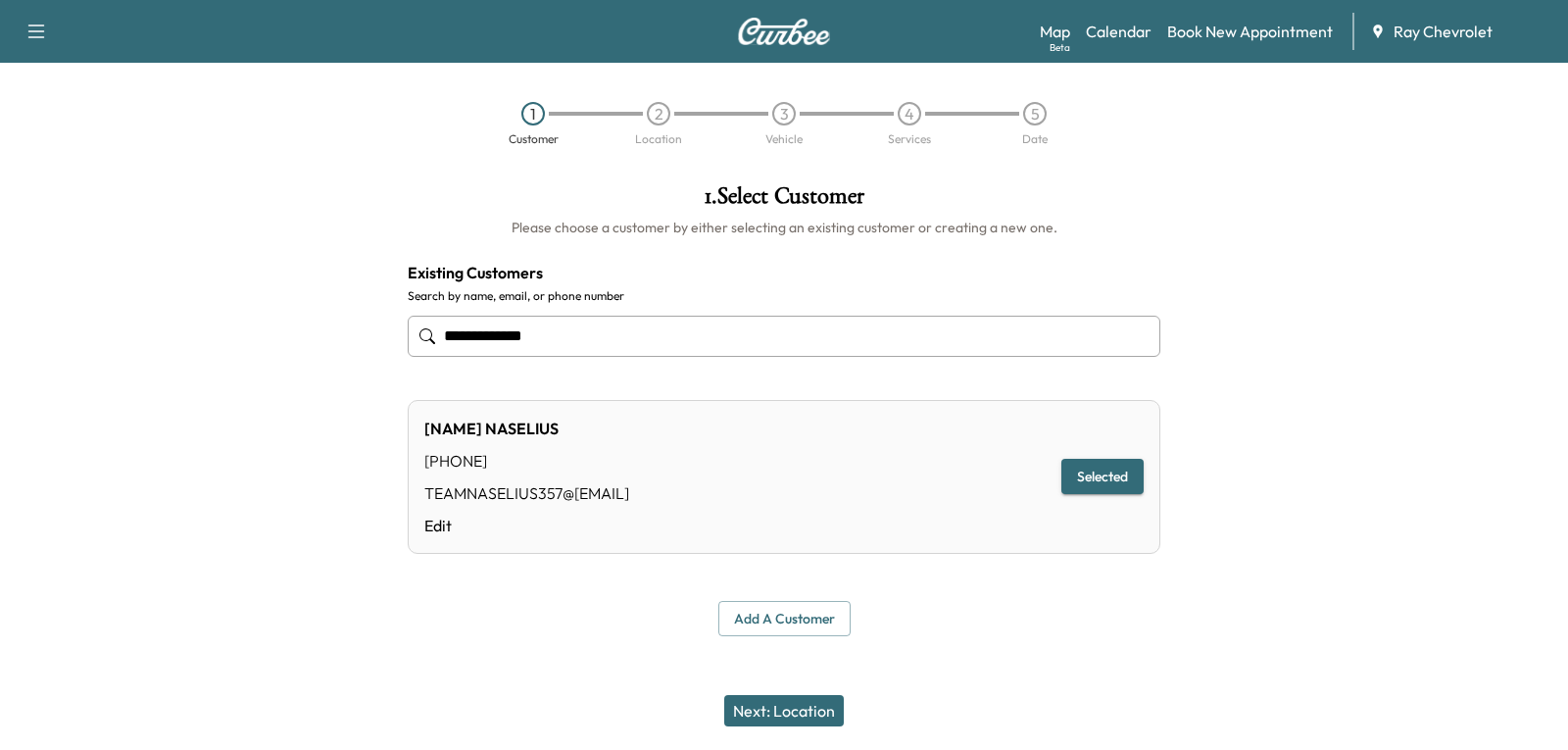 type on "**********" 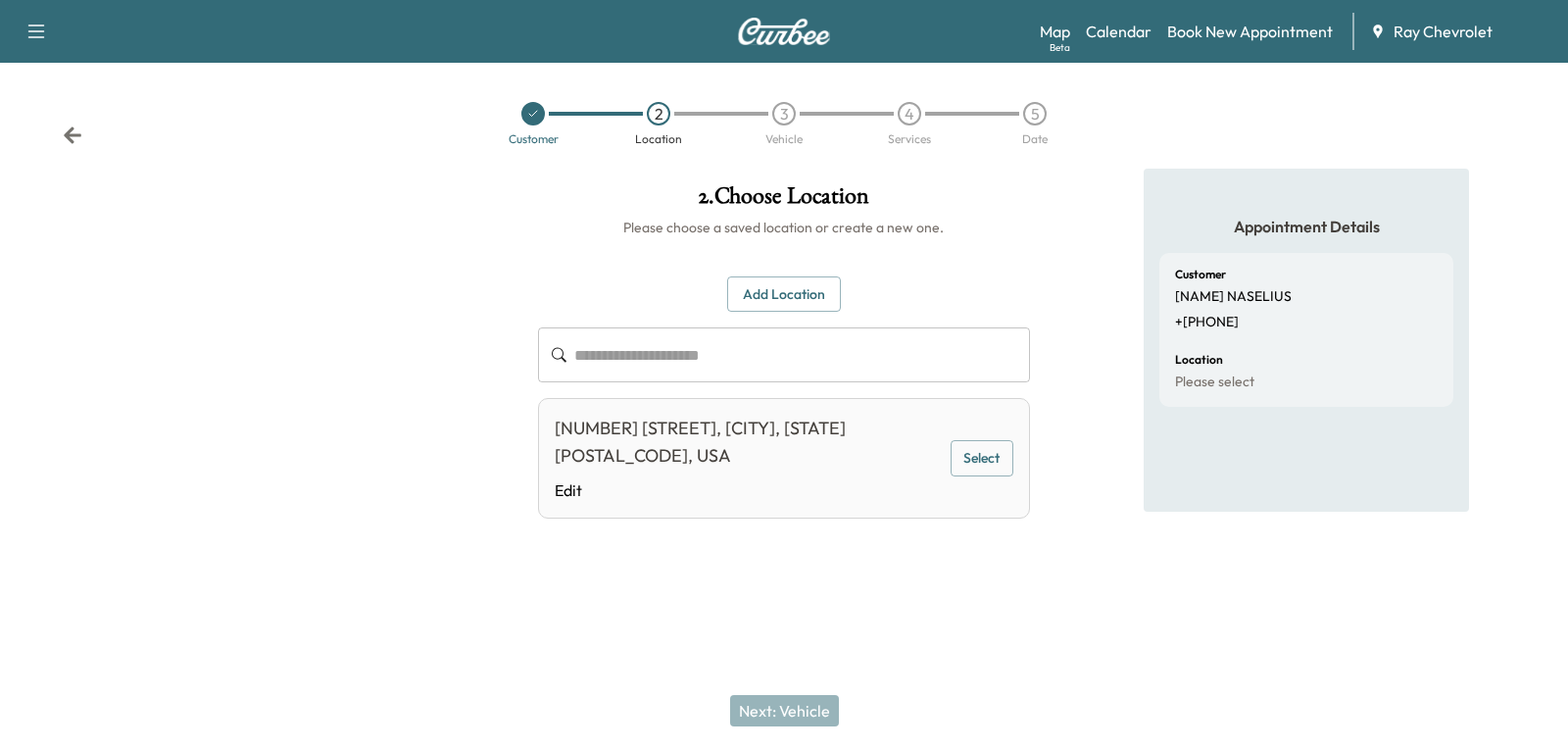 click on "Select" at bounding box center [982, 458] 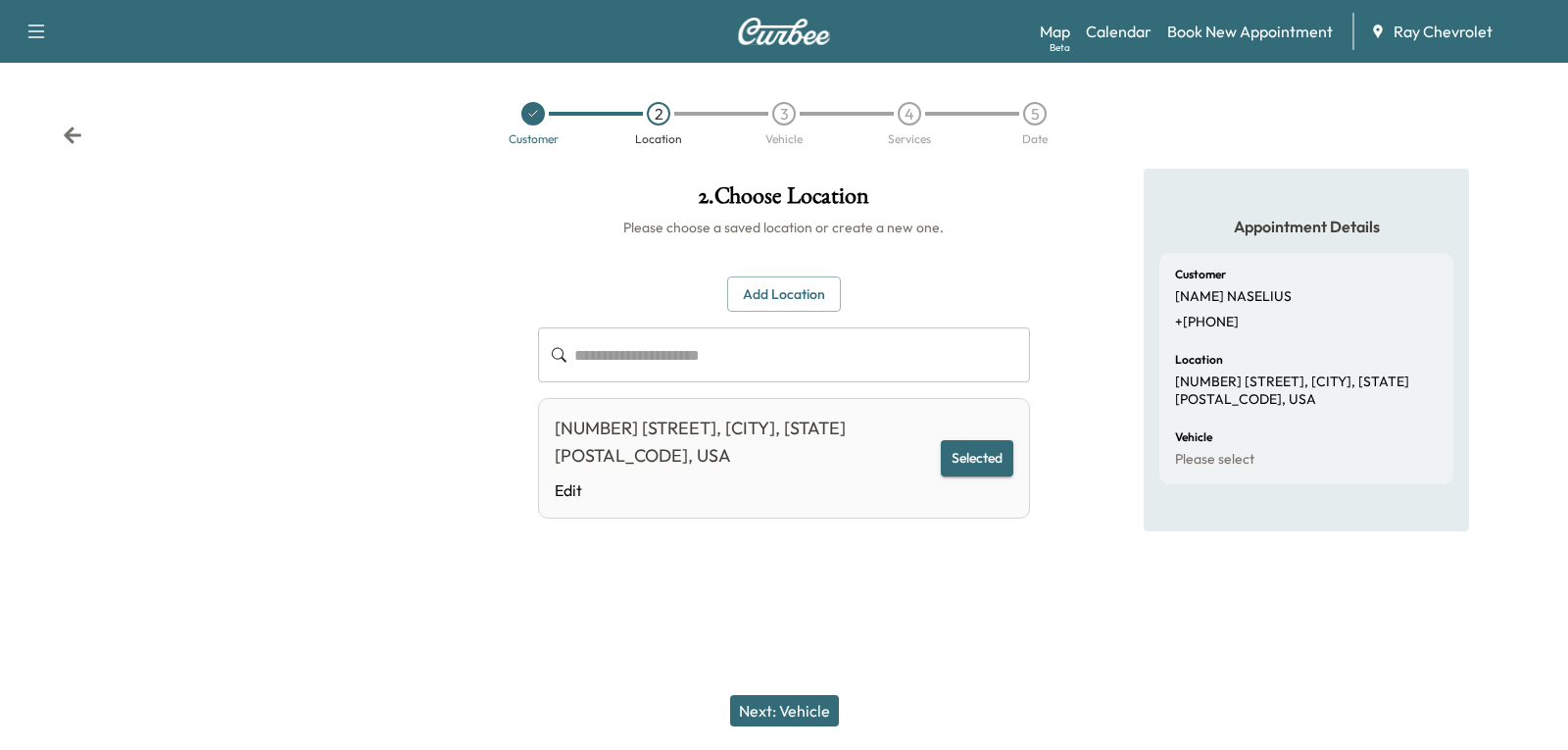 click on "Next: Vehicle" at bounding box center (784, 711) 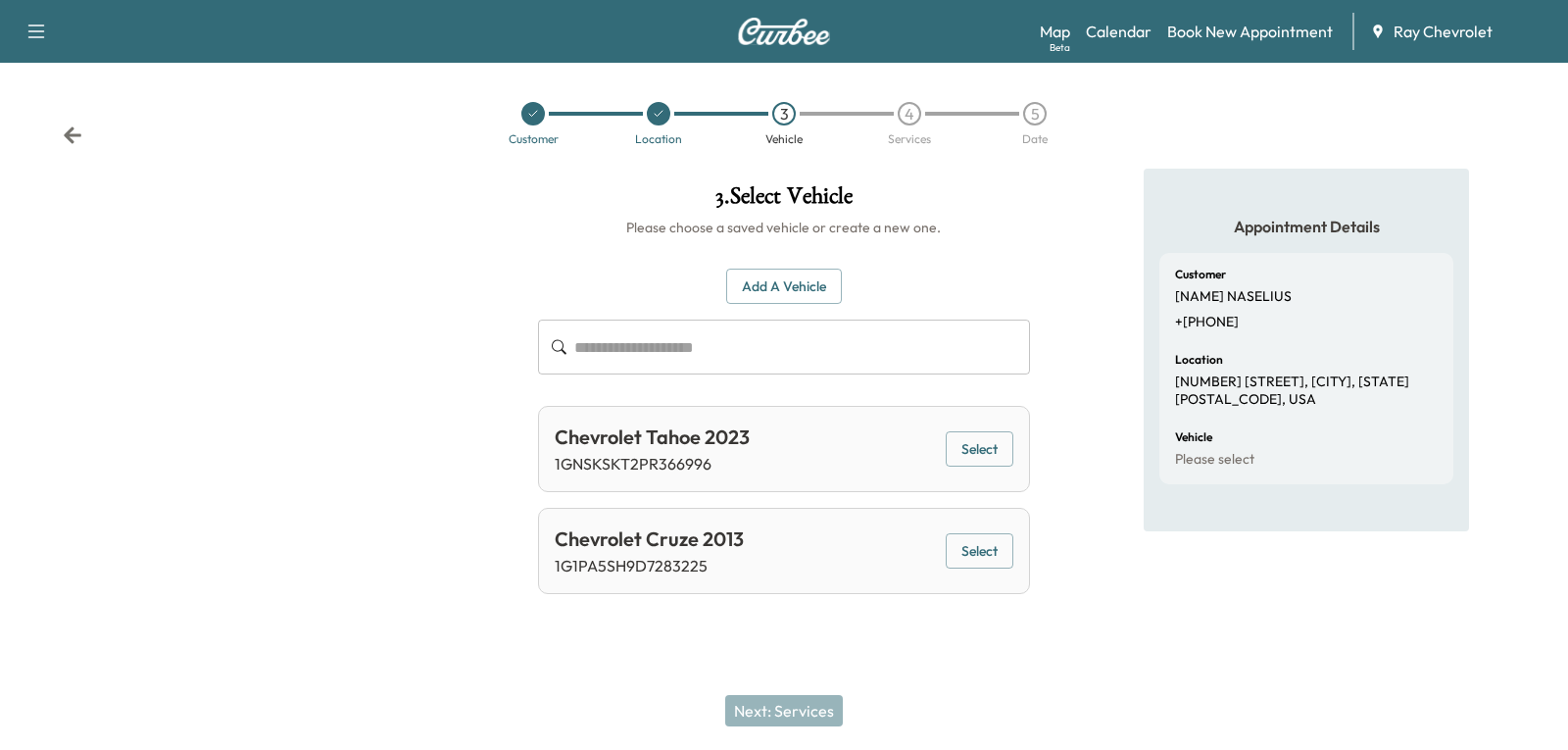 click at bounding box center [802, 347] 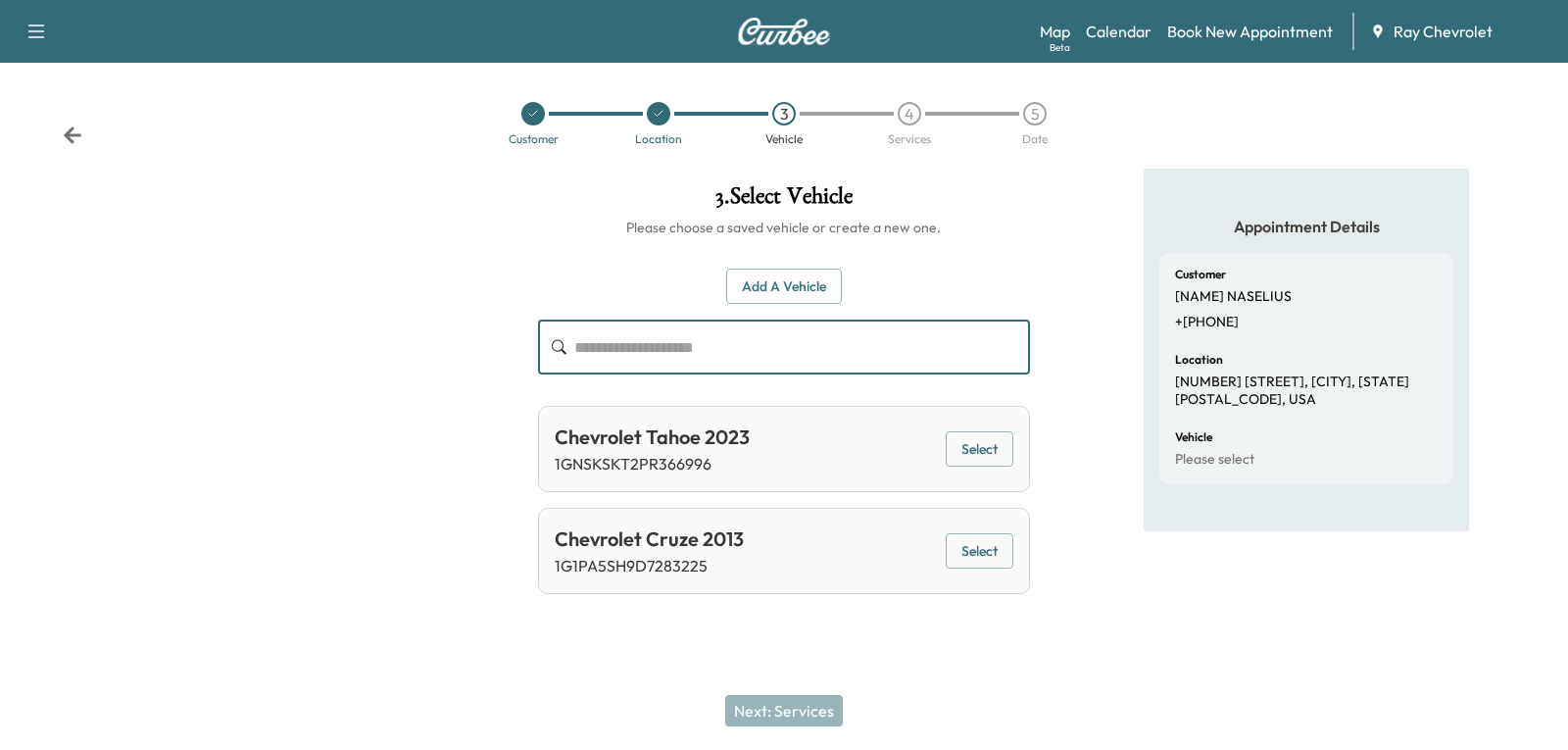paste on "**********" 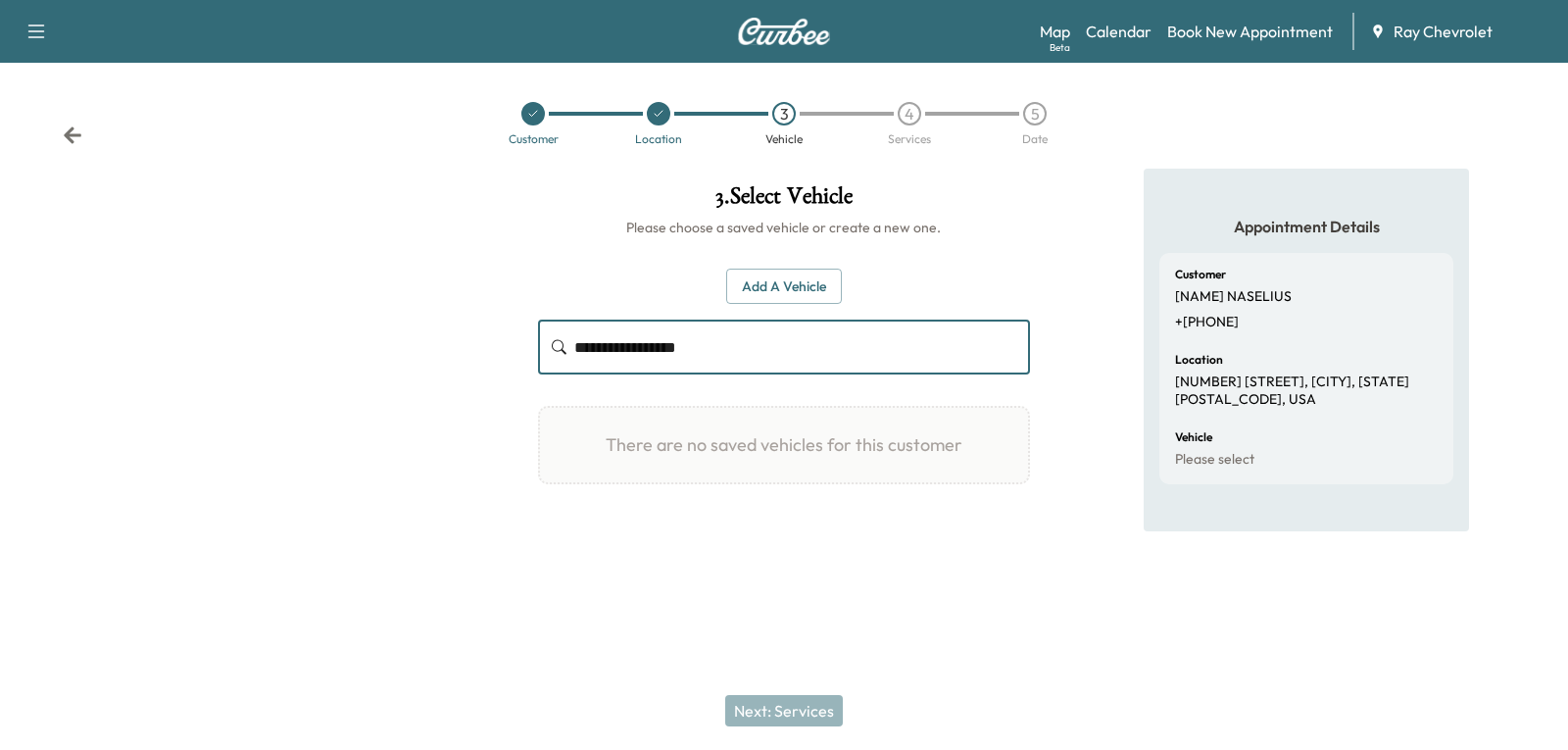type on "**********" 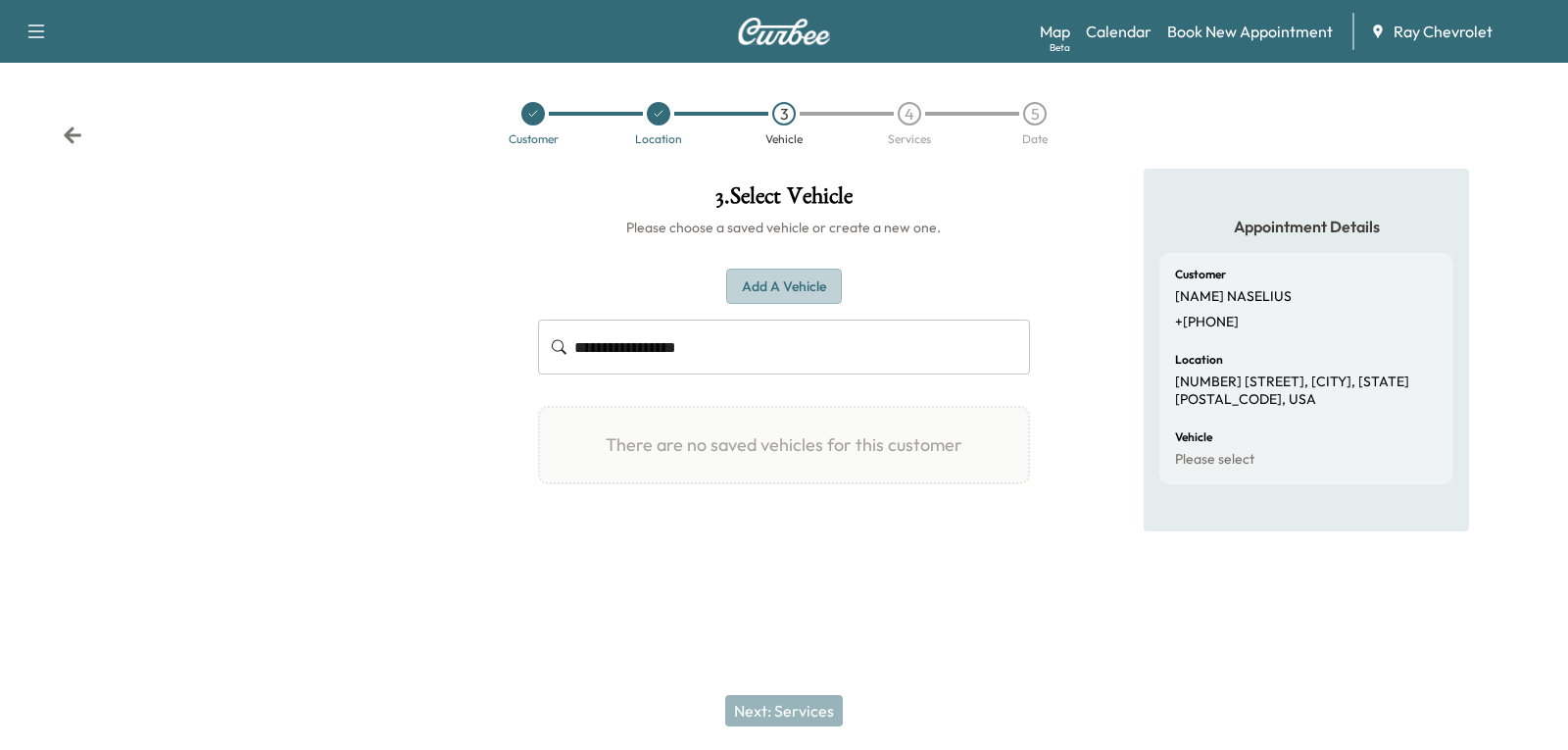 click on "Add a Vehicle" at bounding box center [784, 286] 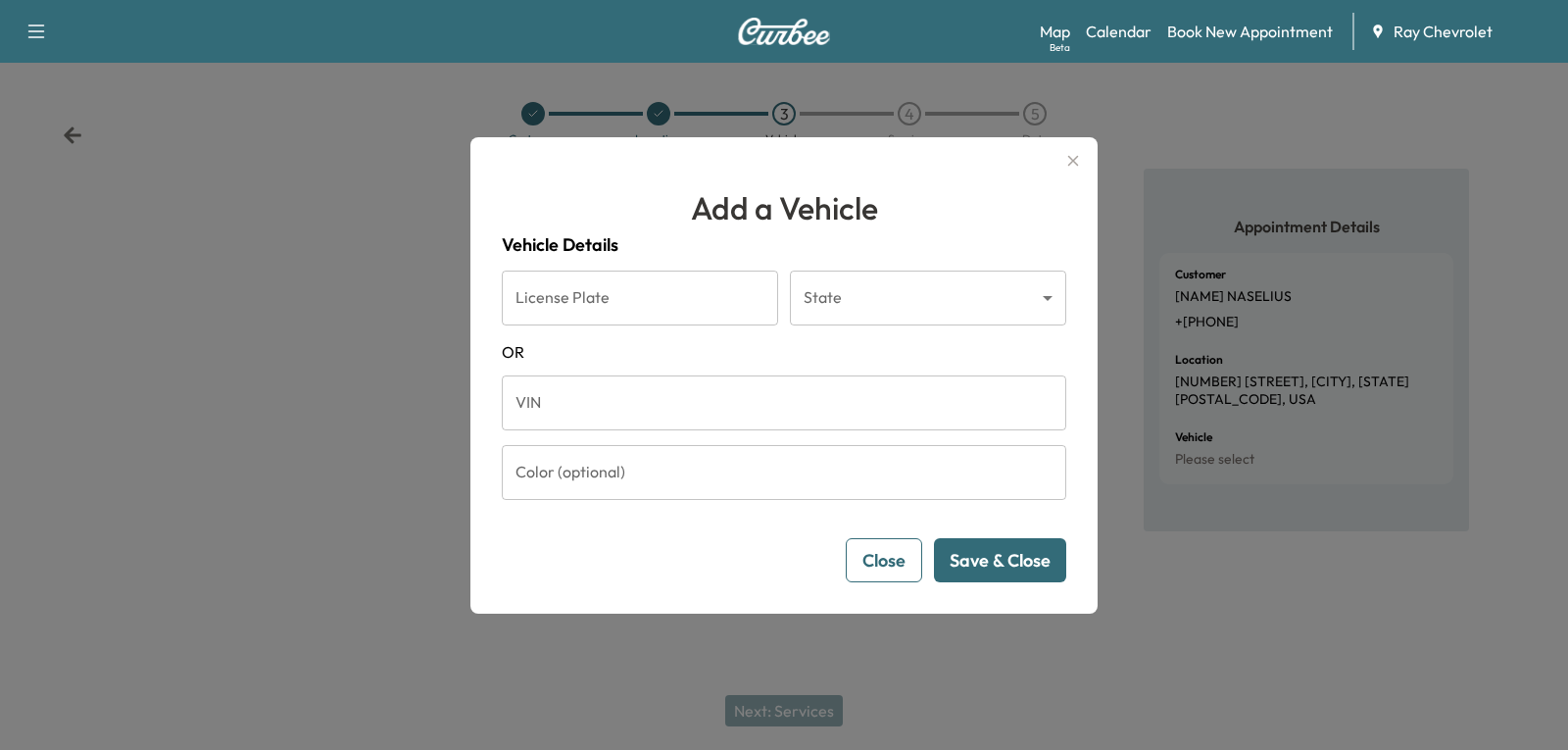 click on "VIN" at bounding box center (784, 403) 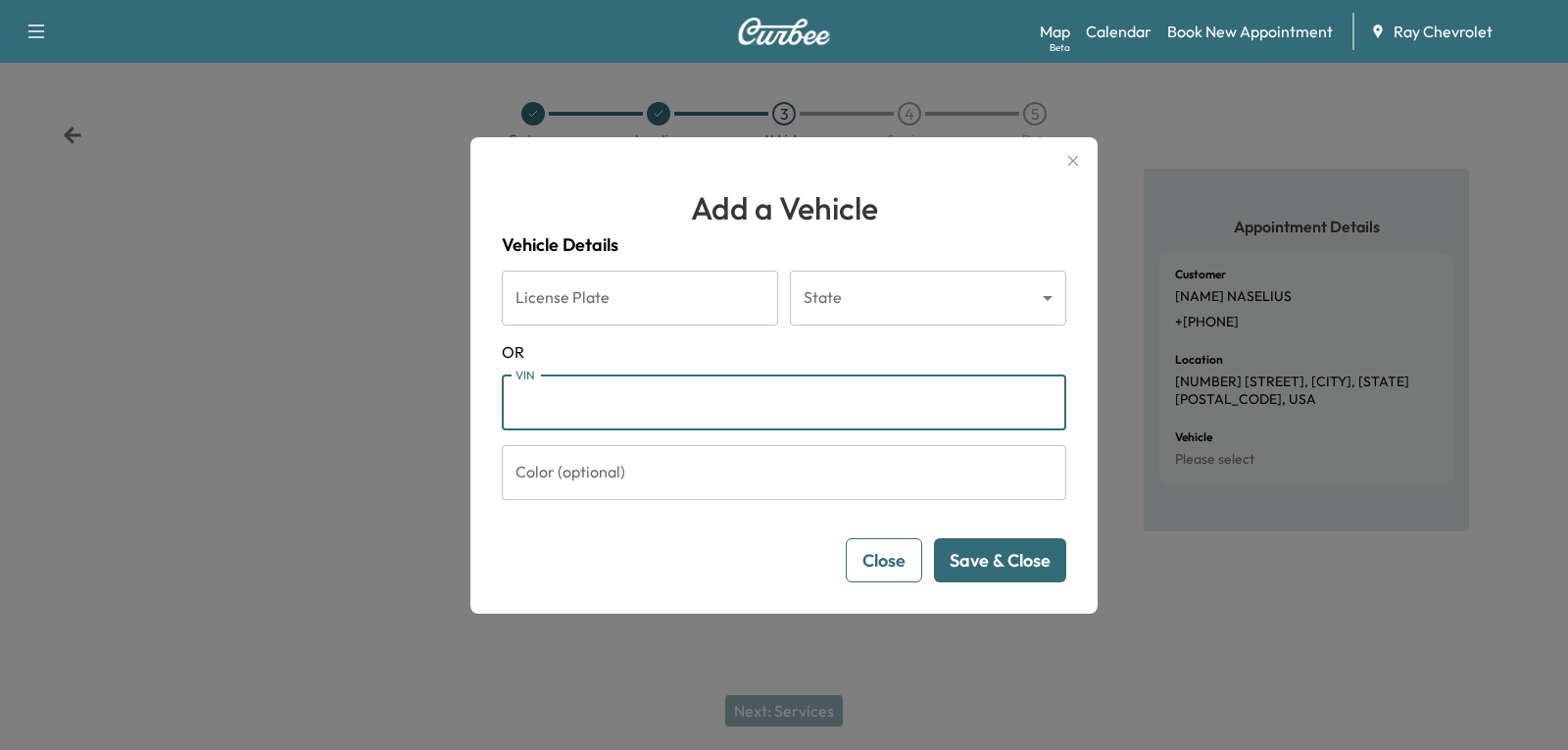 paste on "**********" 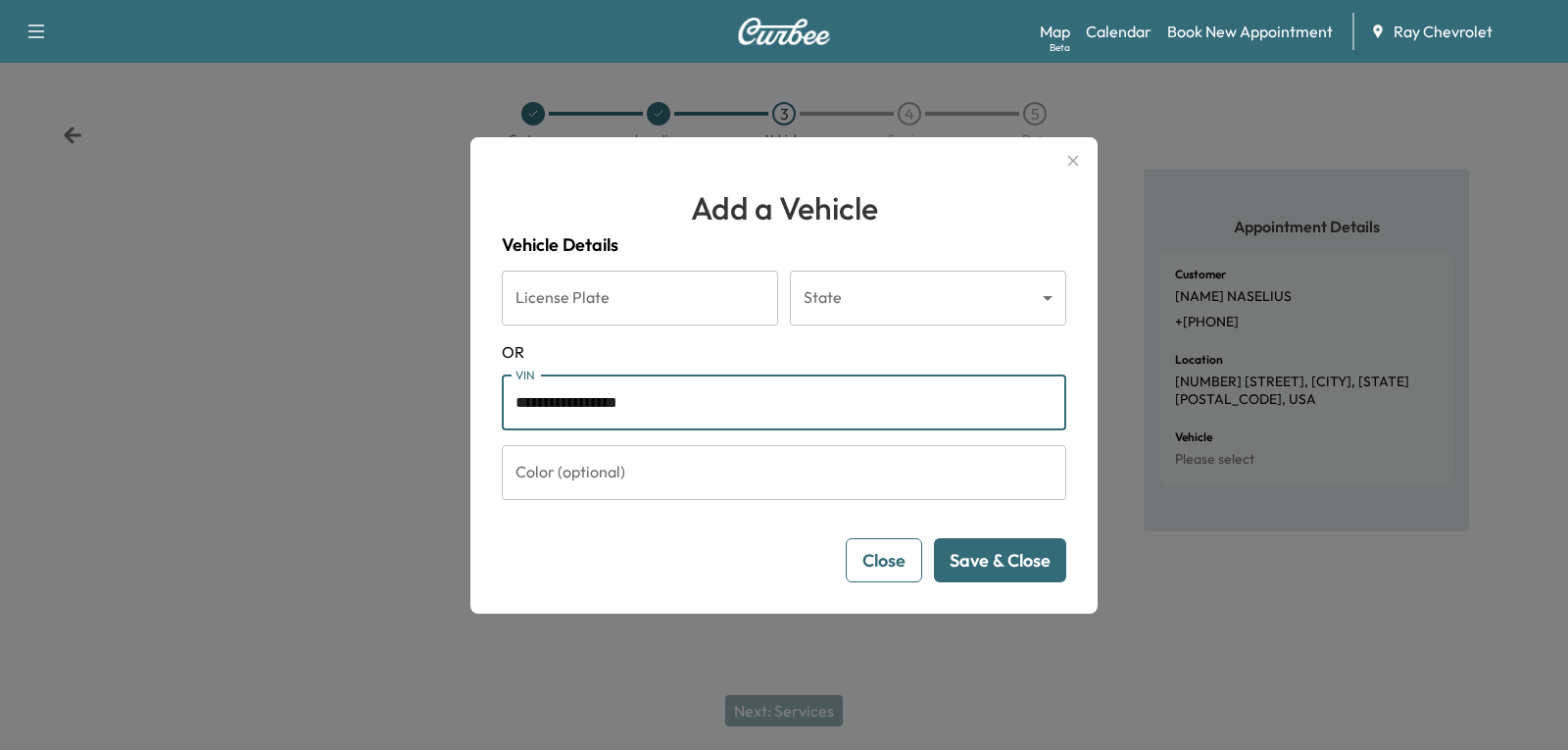 type on "**********" 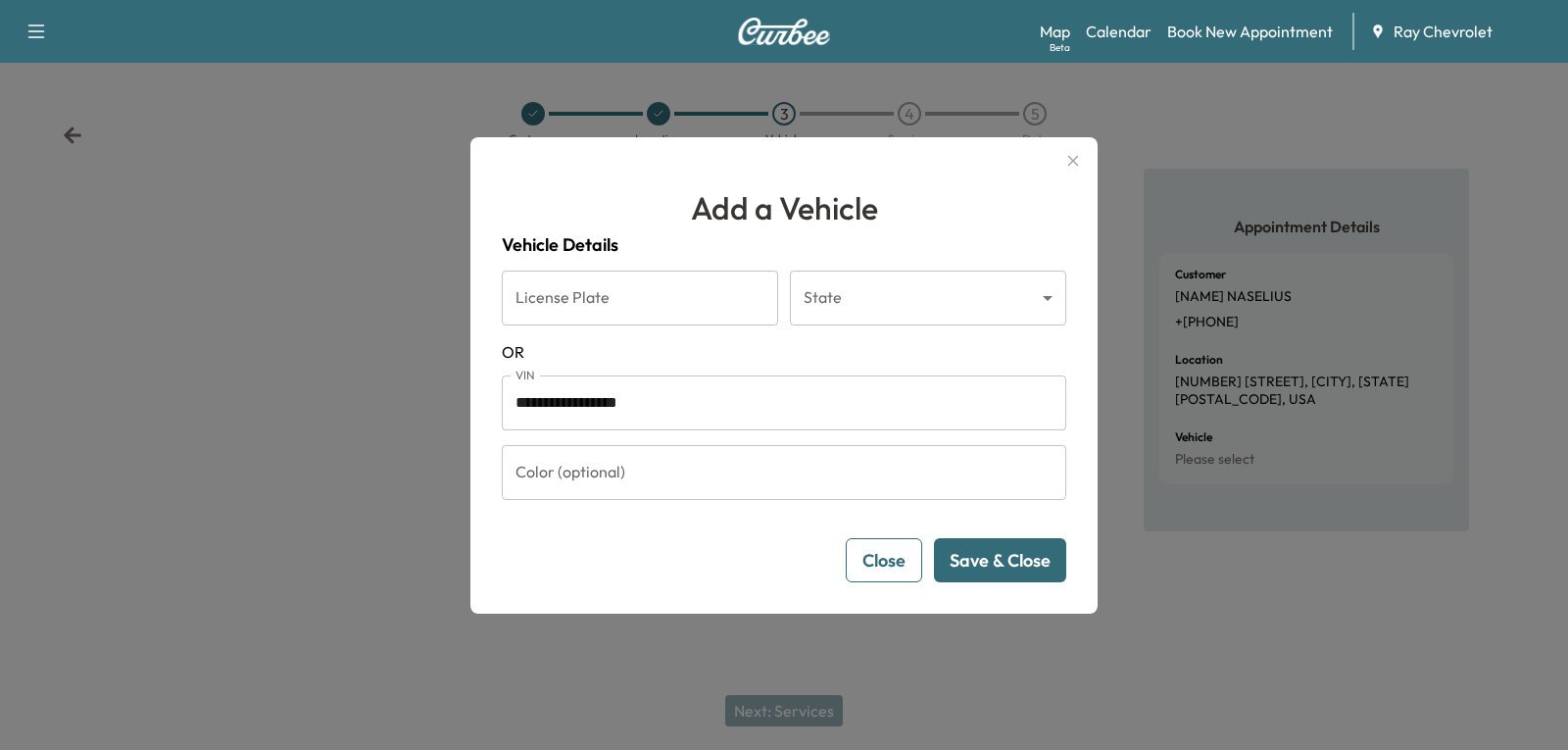 click on "Save & Close" at bounding box center [1000, 560] 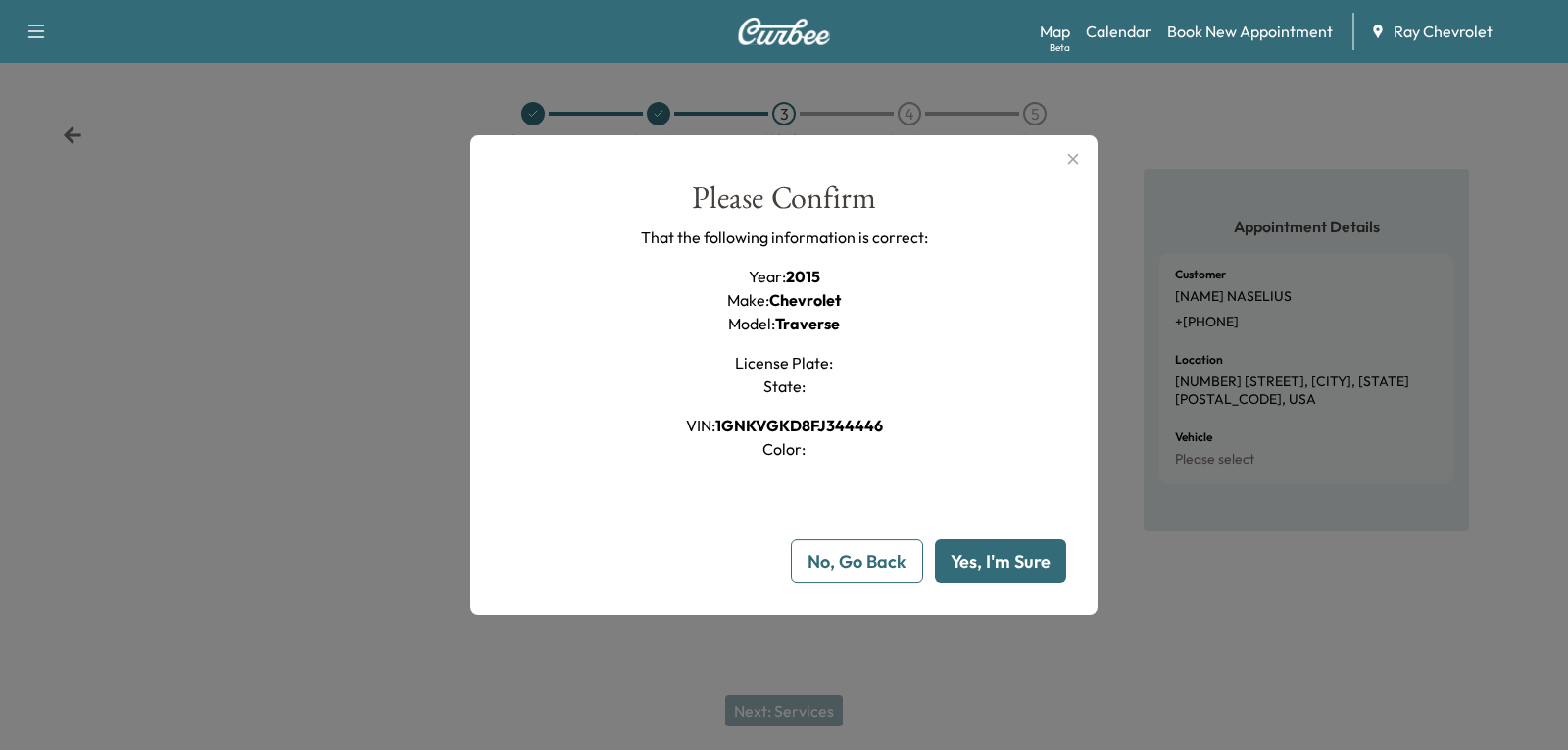 click on "Yes, I'm Sure" at bounding box center (1001, 561) 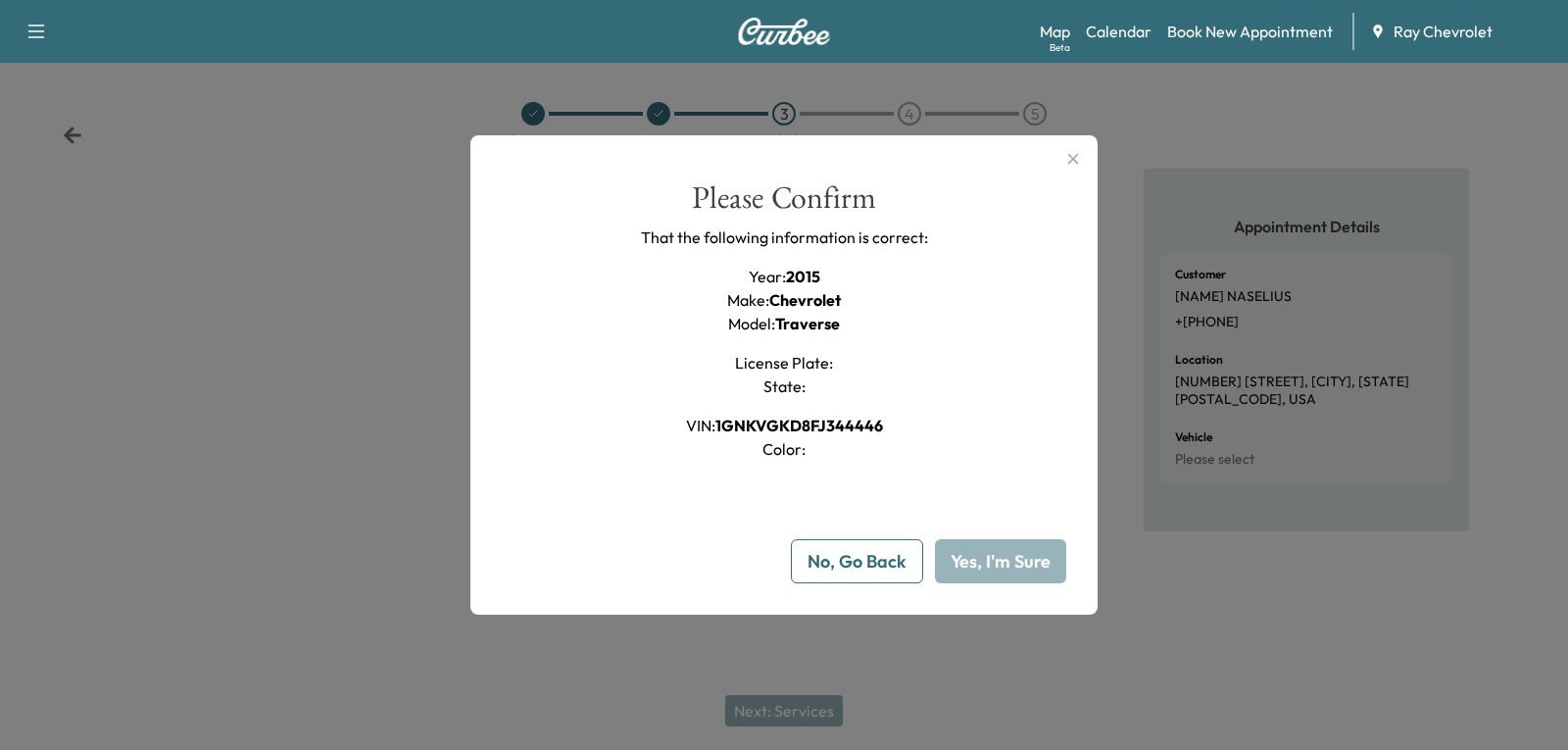 type 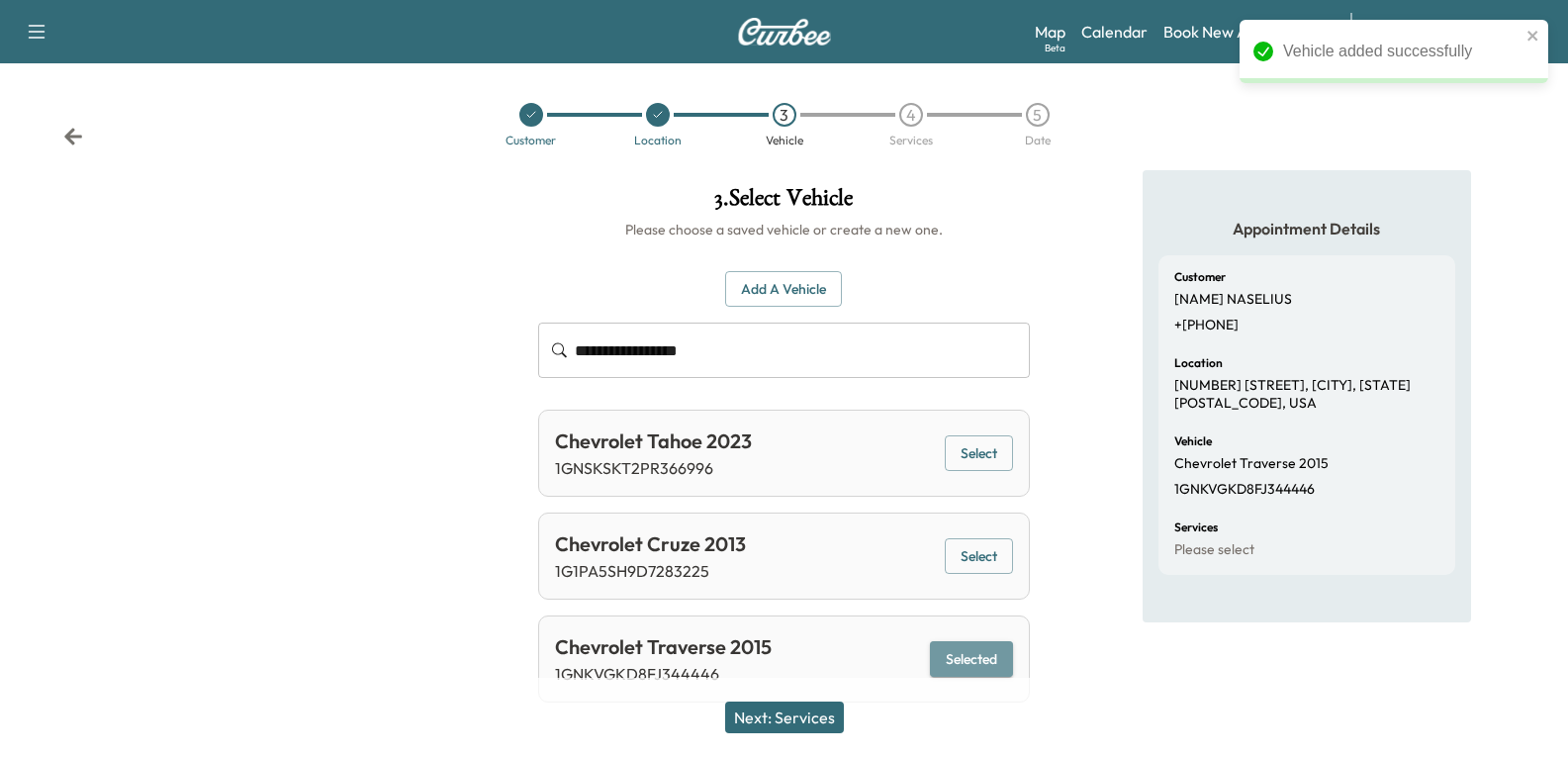 click on "Selected" at bounding box center [971, 659] 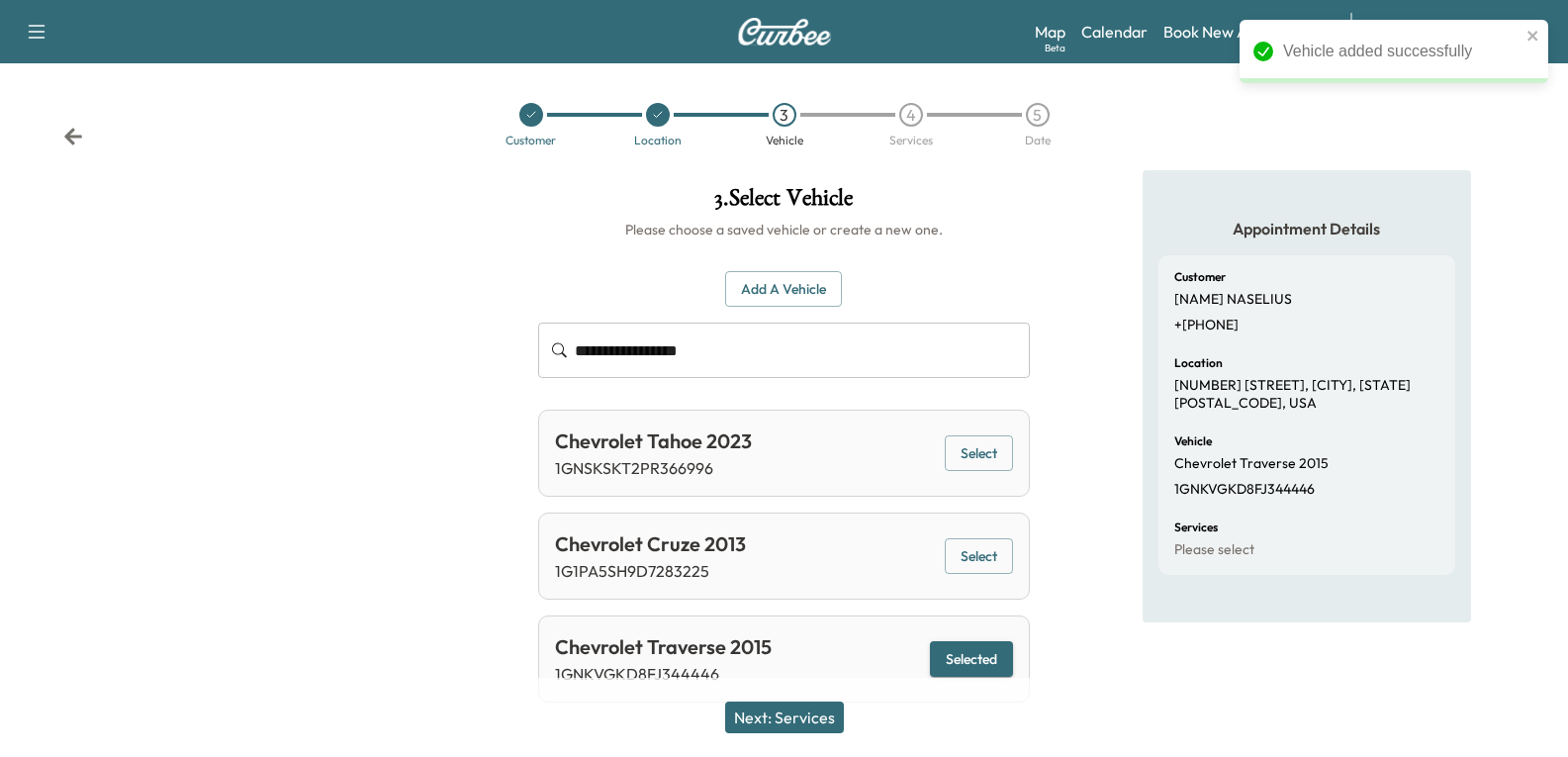 click on "Next: Services" at bounding box center [784, 717] 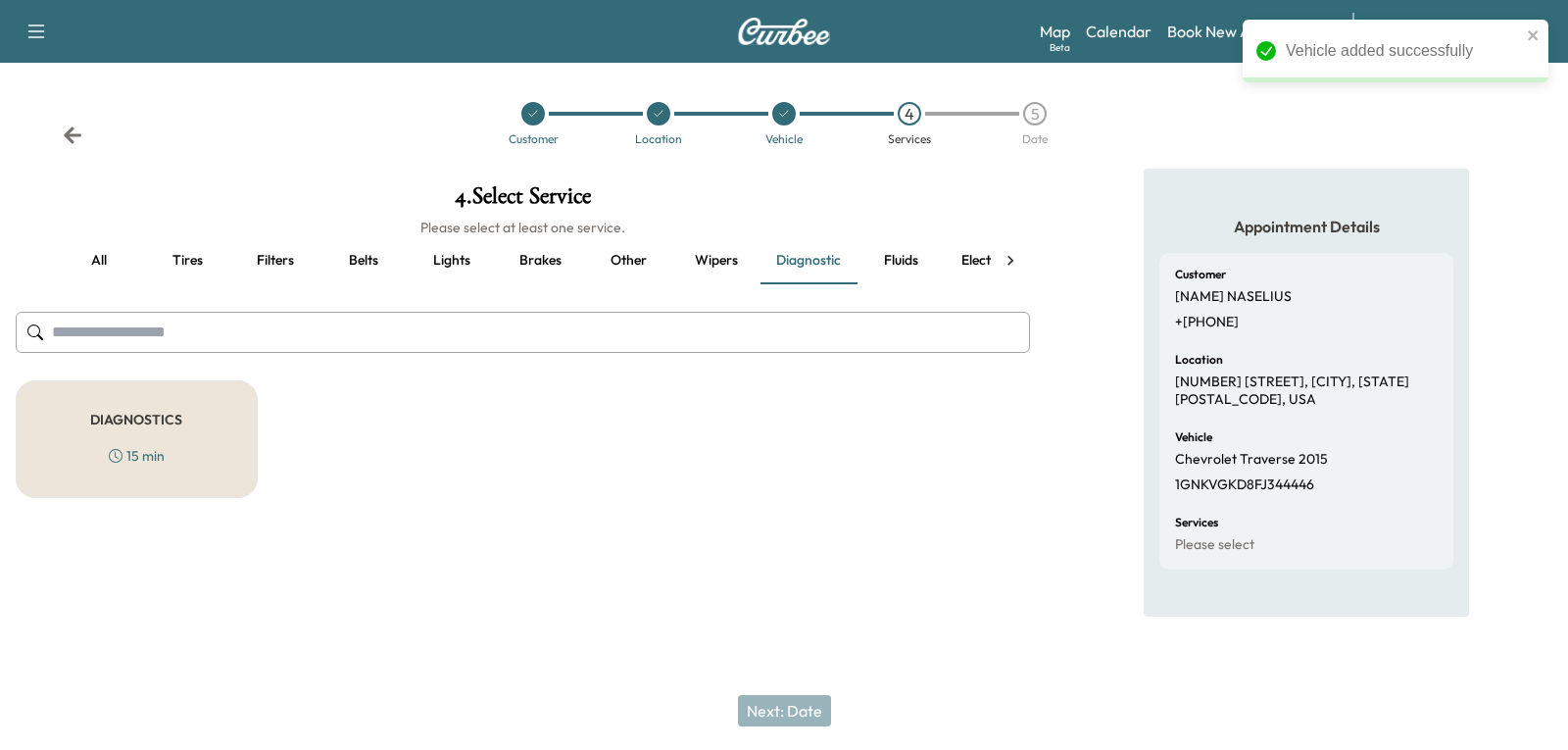 click at bounding box center (522, 332) 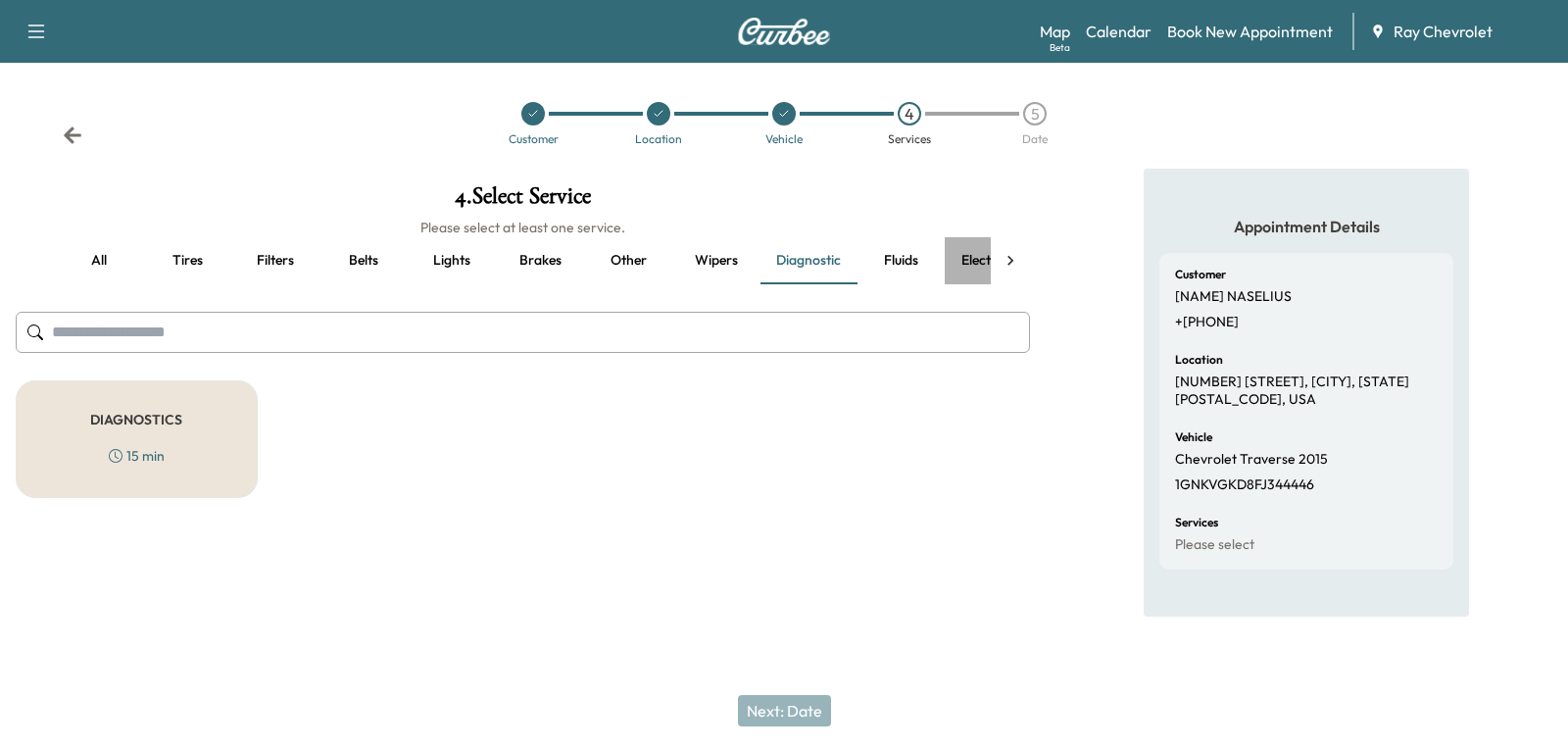 click on "Electrical" at bounding box center (989, 261) 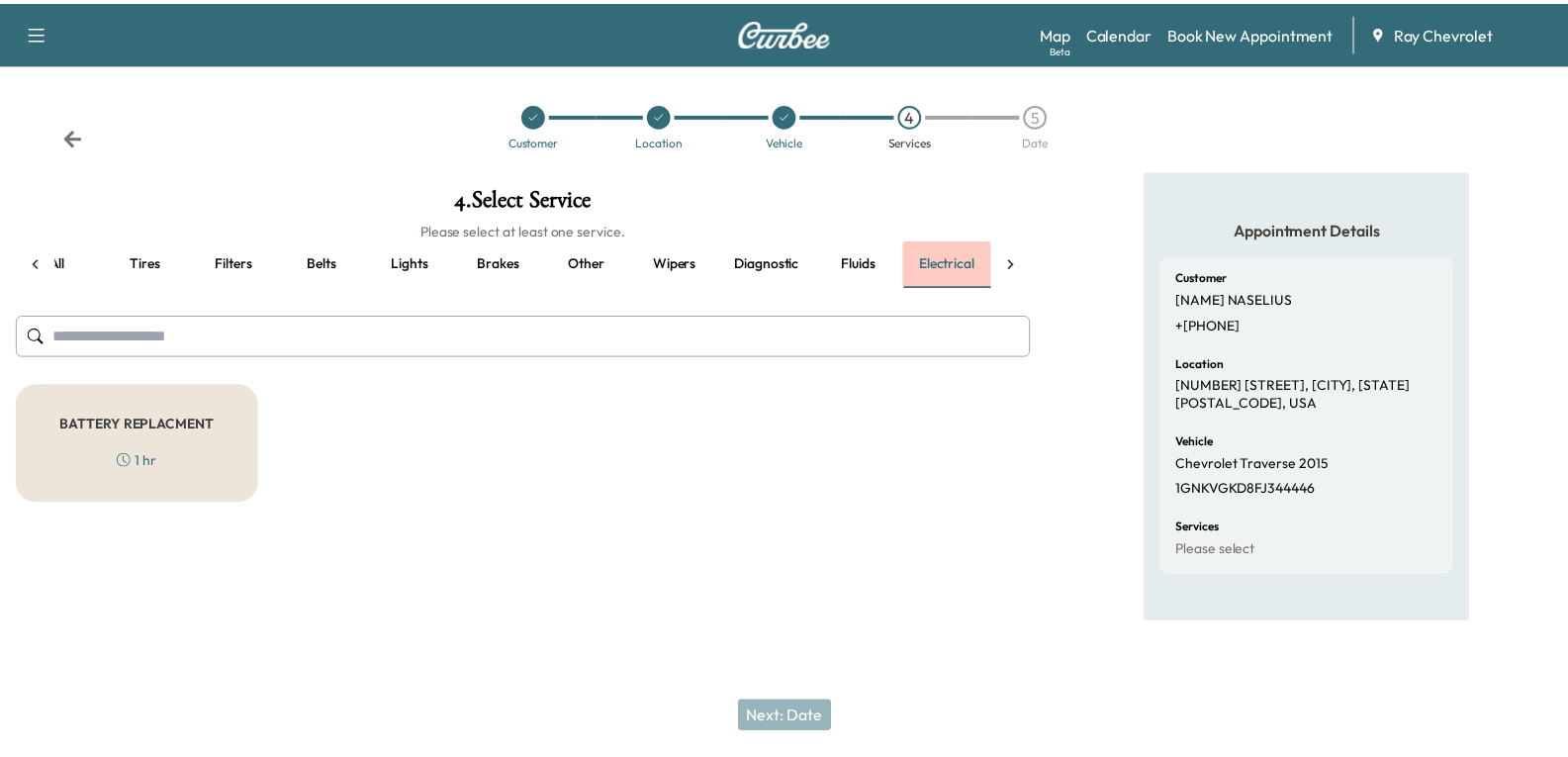 scroll, scrollTop: 0, scrollLeft: 44, axis: horizontal 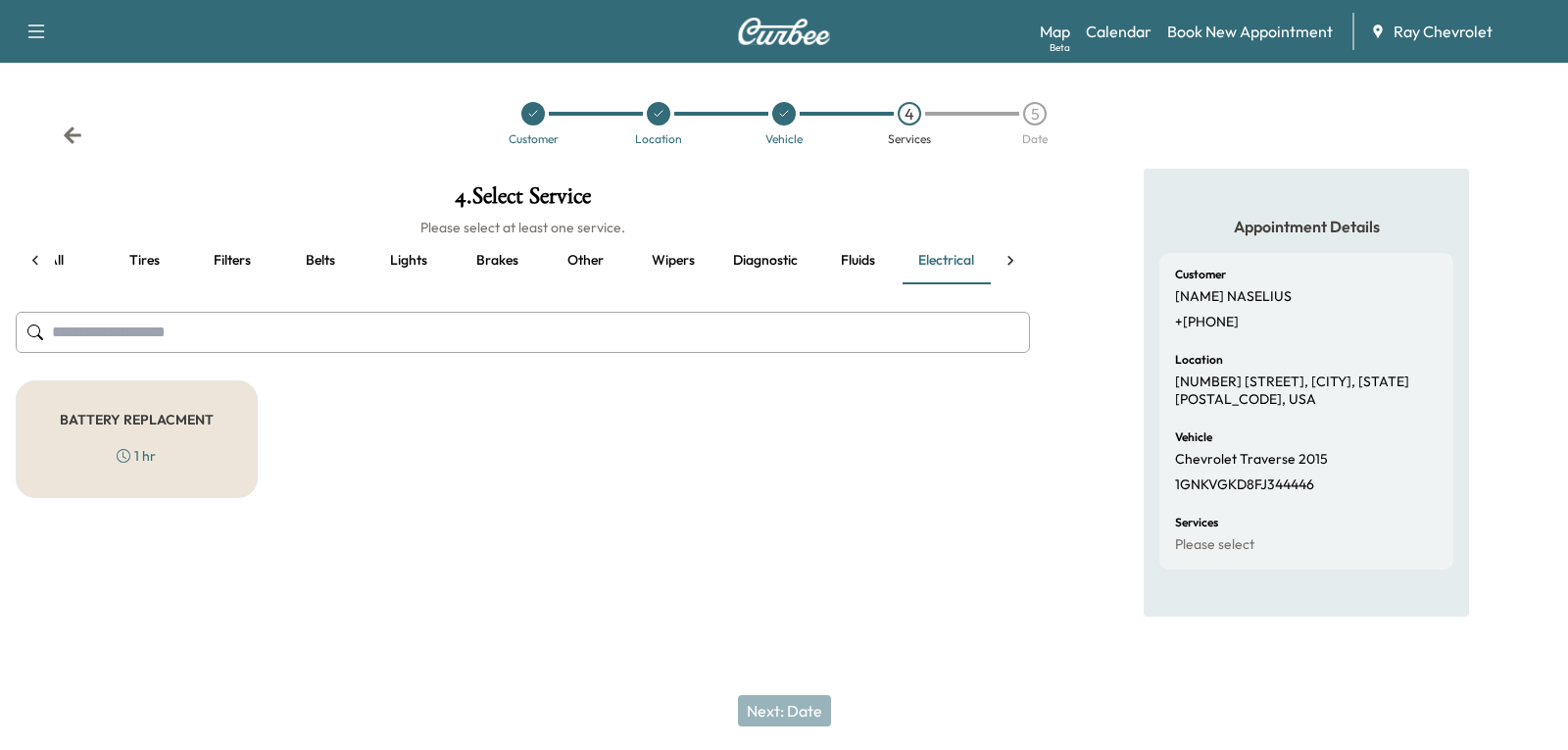 click at bounding box center (522, 332) 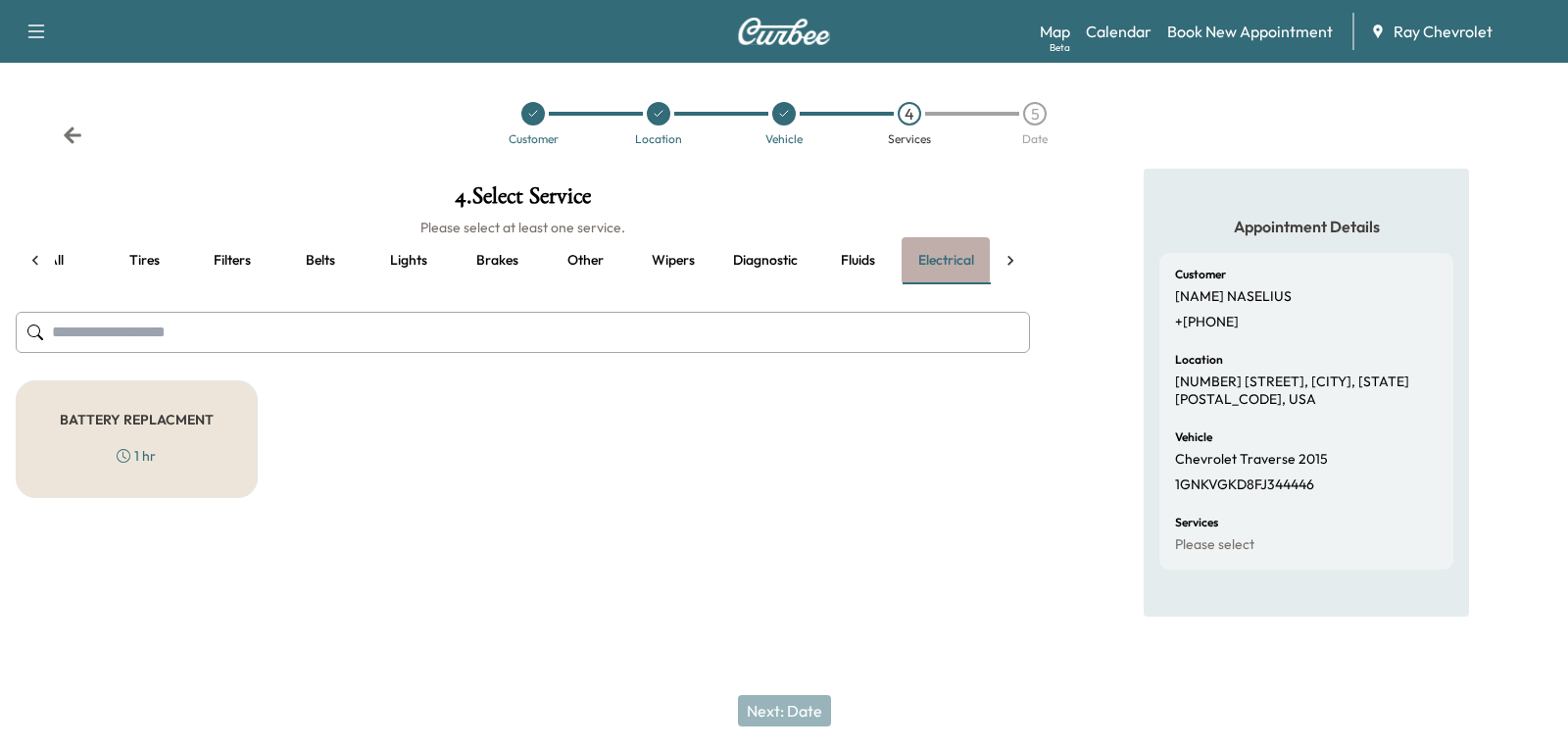 click on "Electrical" at bounding box center [946, 261] 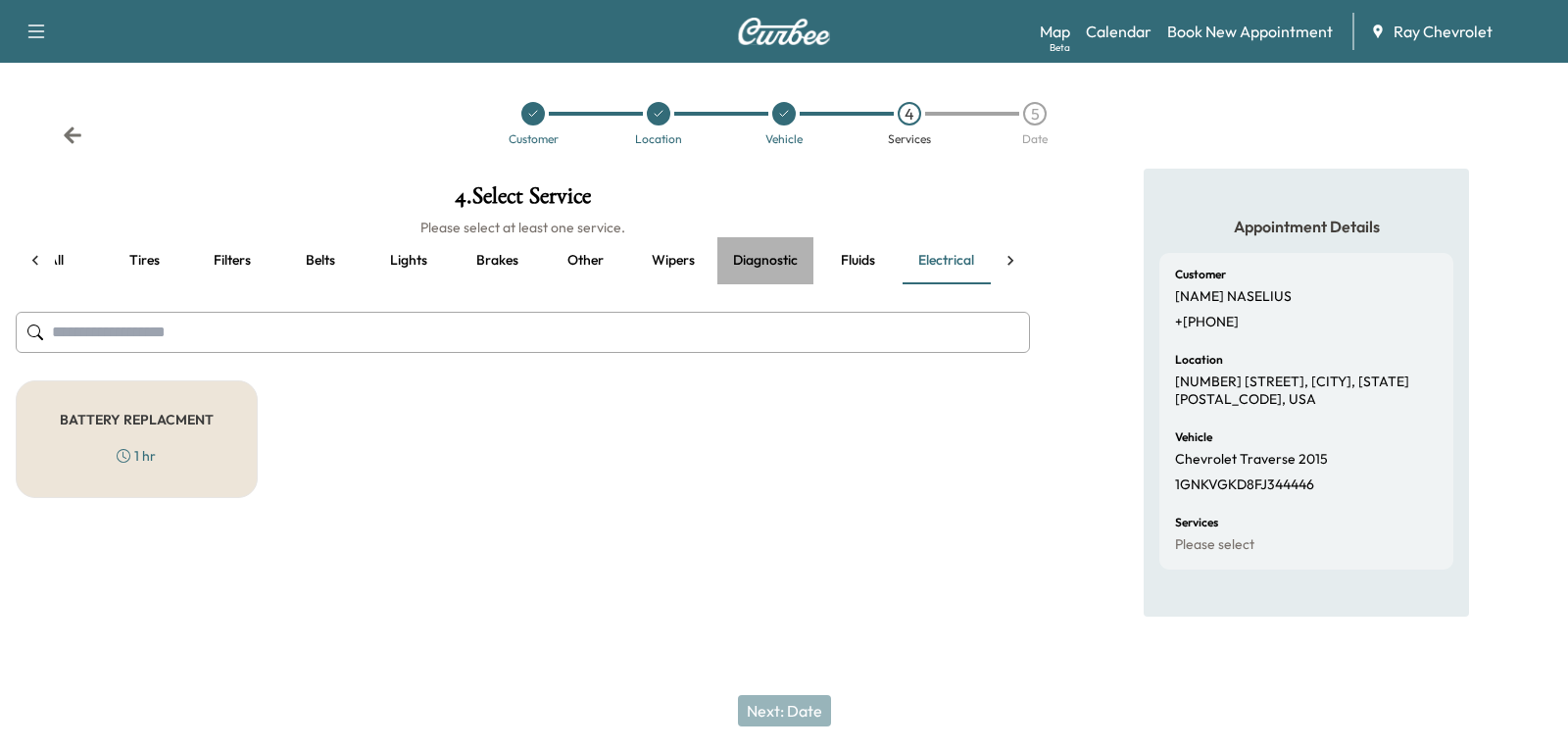 click on "Diagnostic" at bounding box center (765, 261) 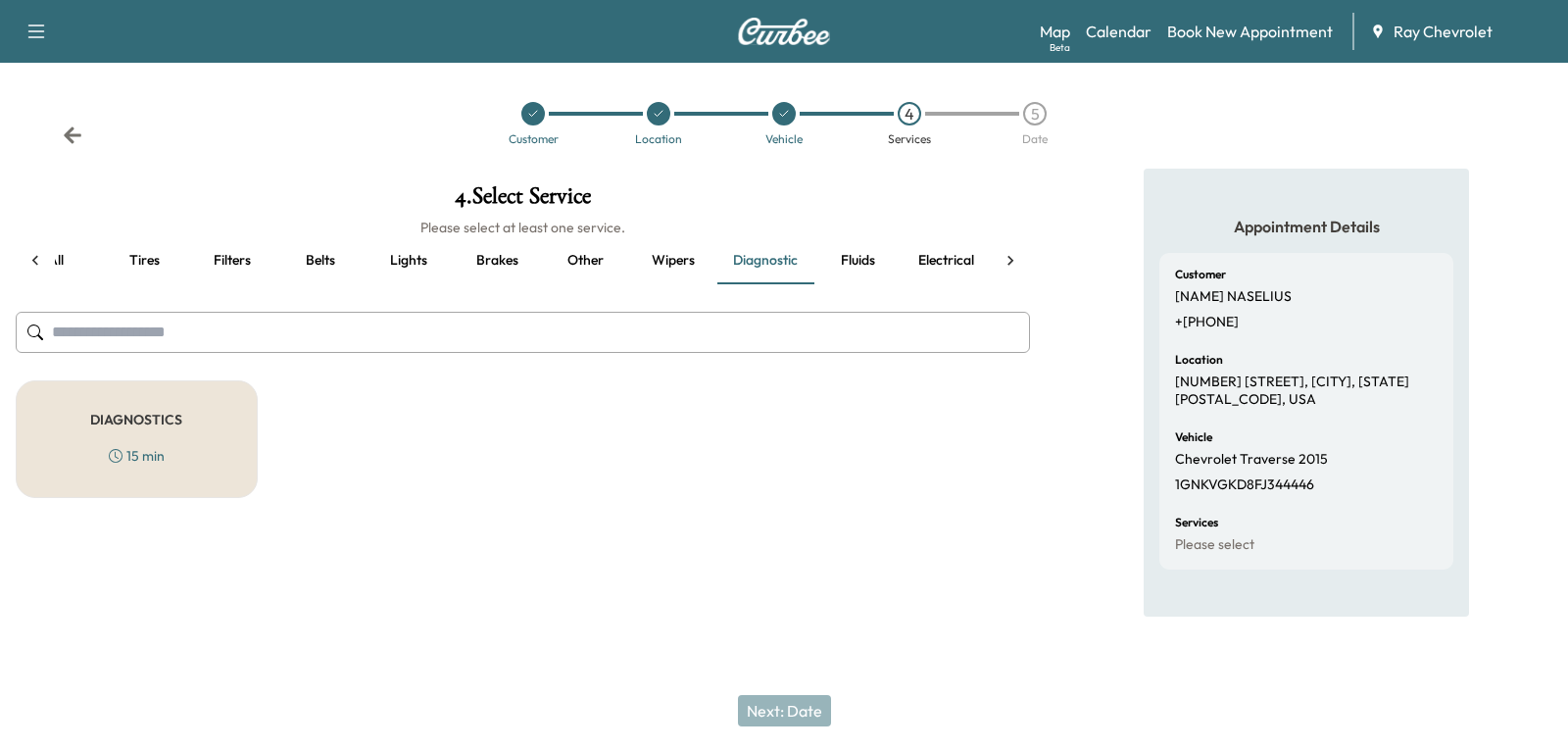 click on "DIAGNOSTICS" at bounding box center (136, 420) 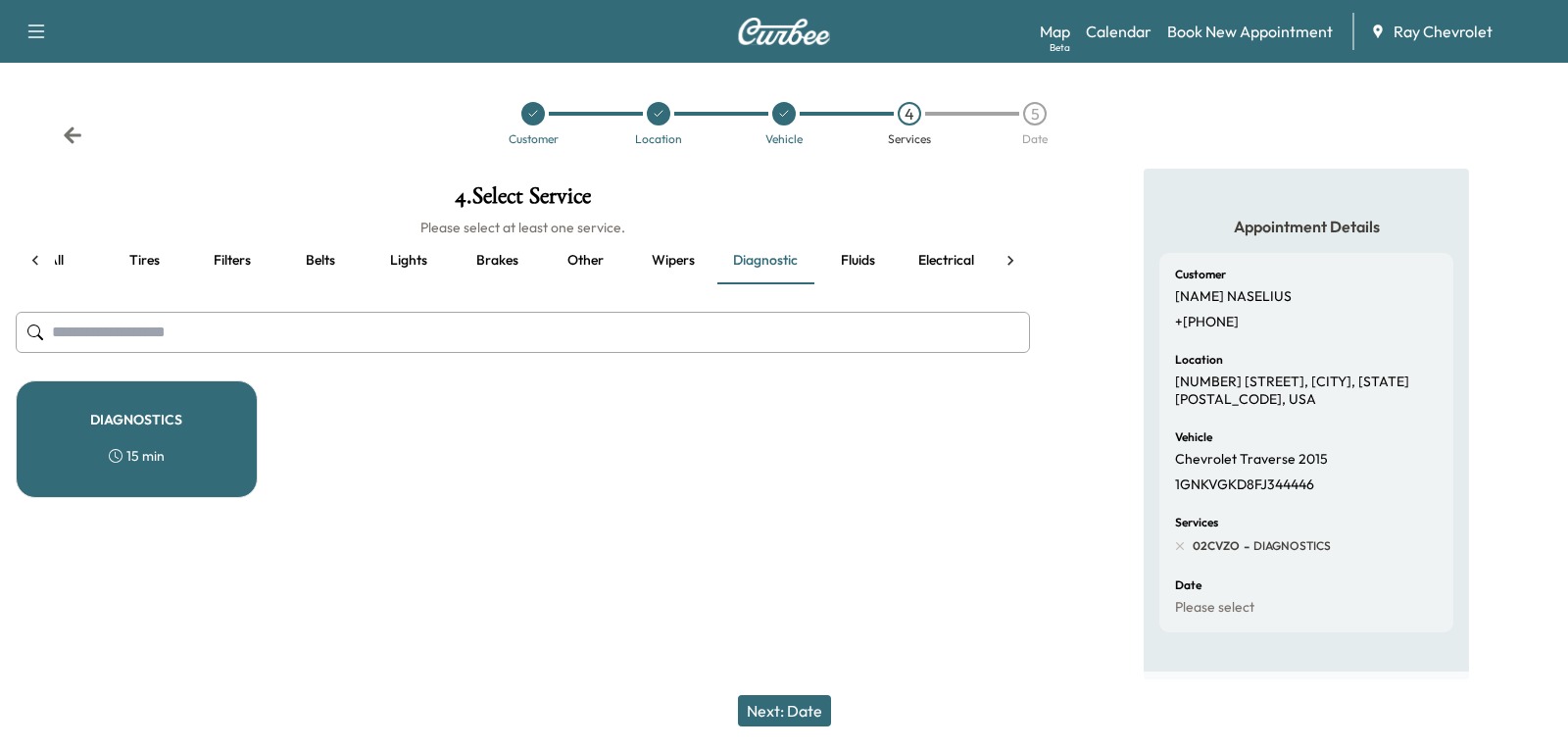 click on "Next: Date" at bounding box center (784, 711) 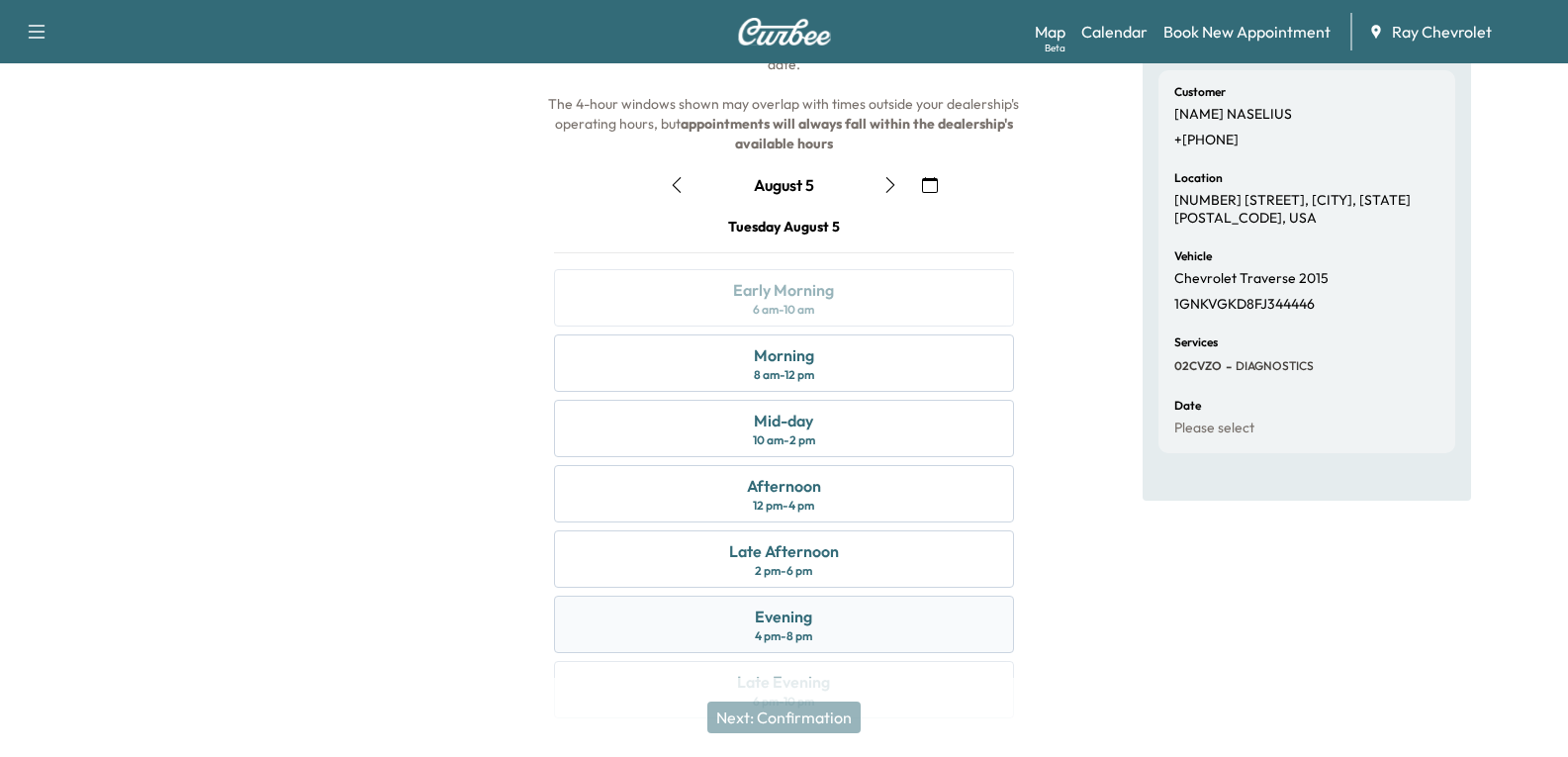 scroll, scrollTop: 234, scrollLeft: 0, axis: vertical 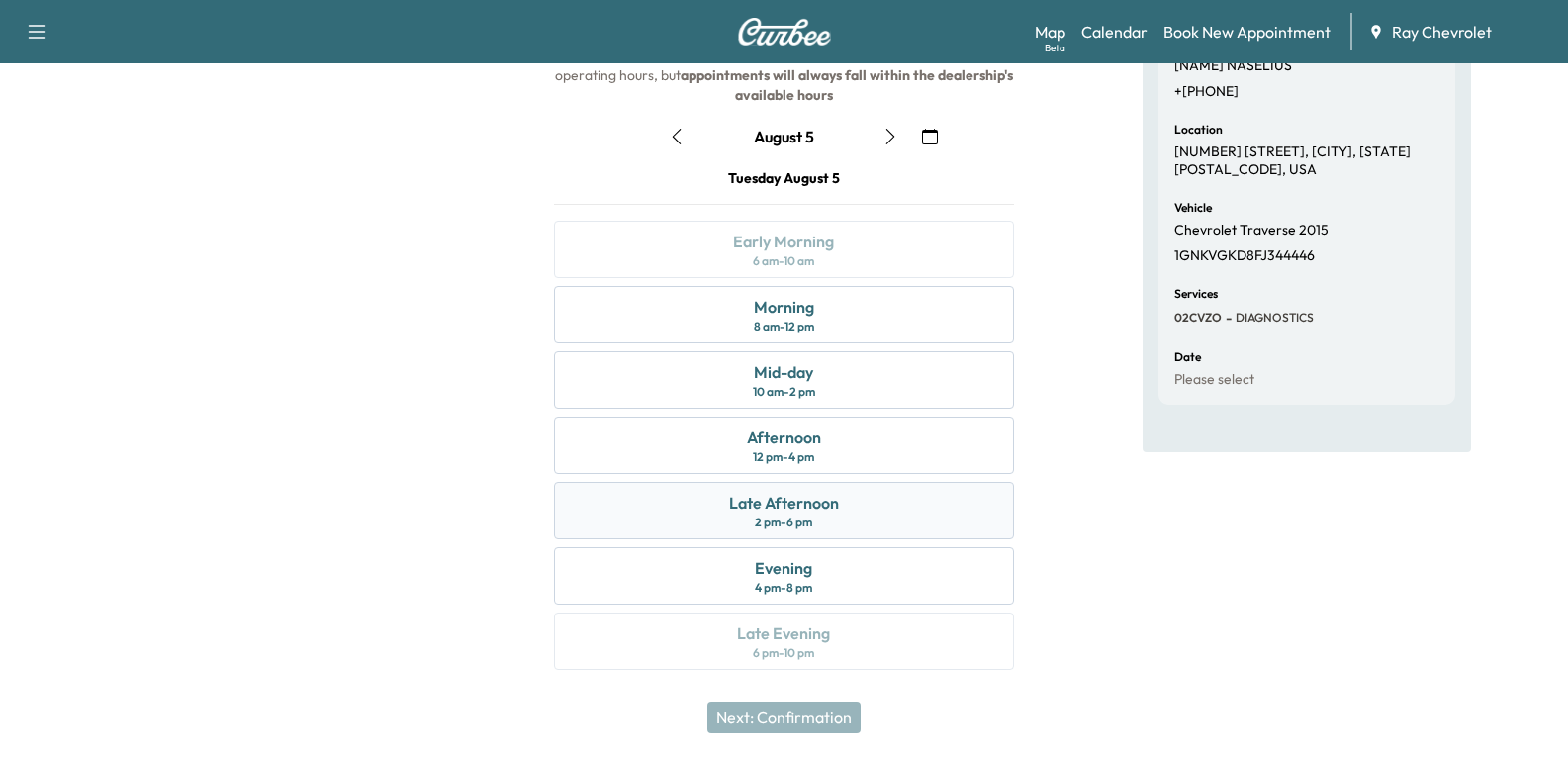 click on "Late Afternoon" at bounding box center (784, 503) 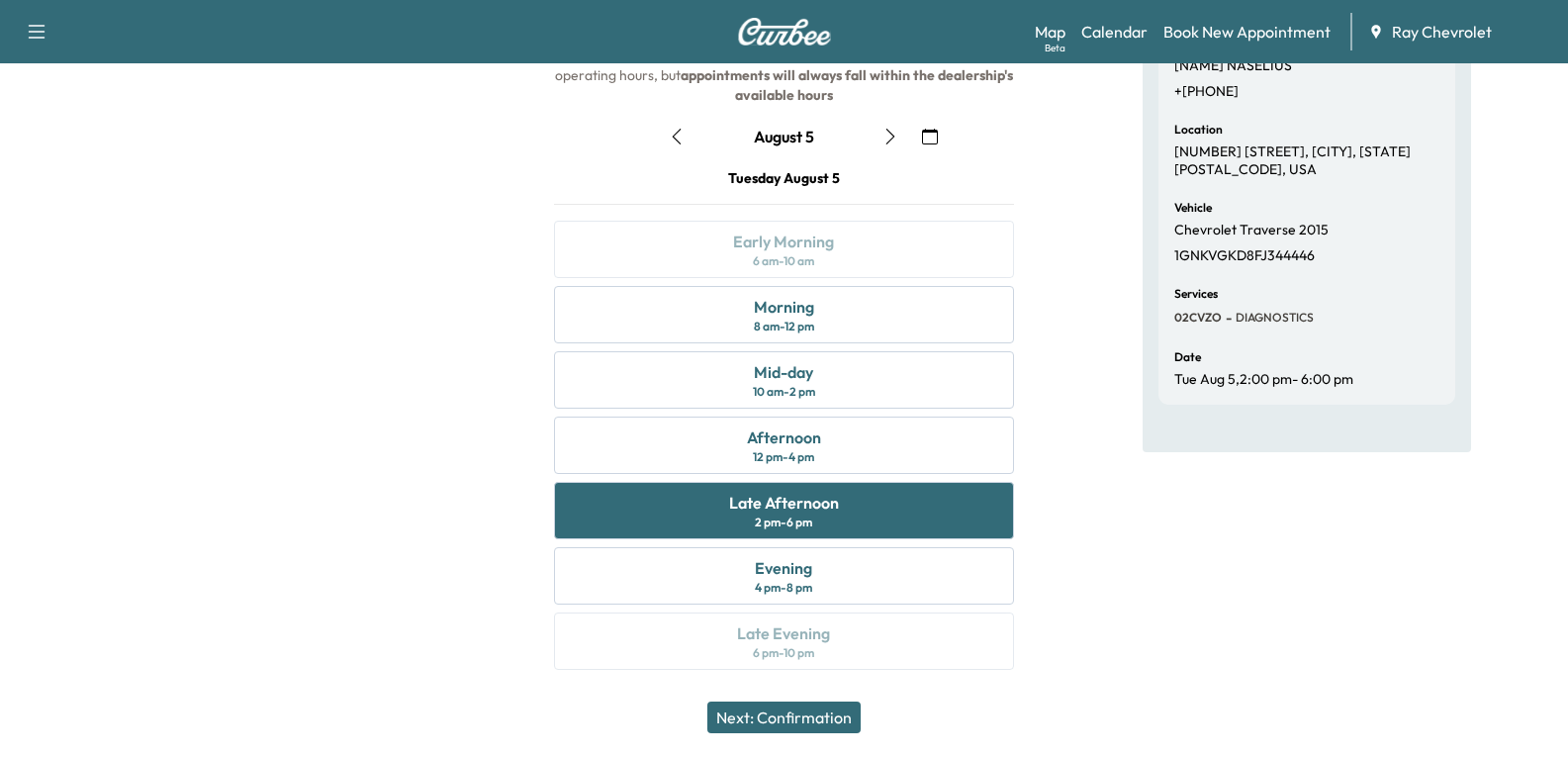 click on "Next: Confirmation" at bounding box center (784, 717) 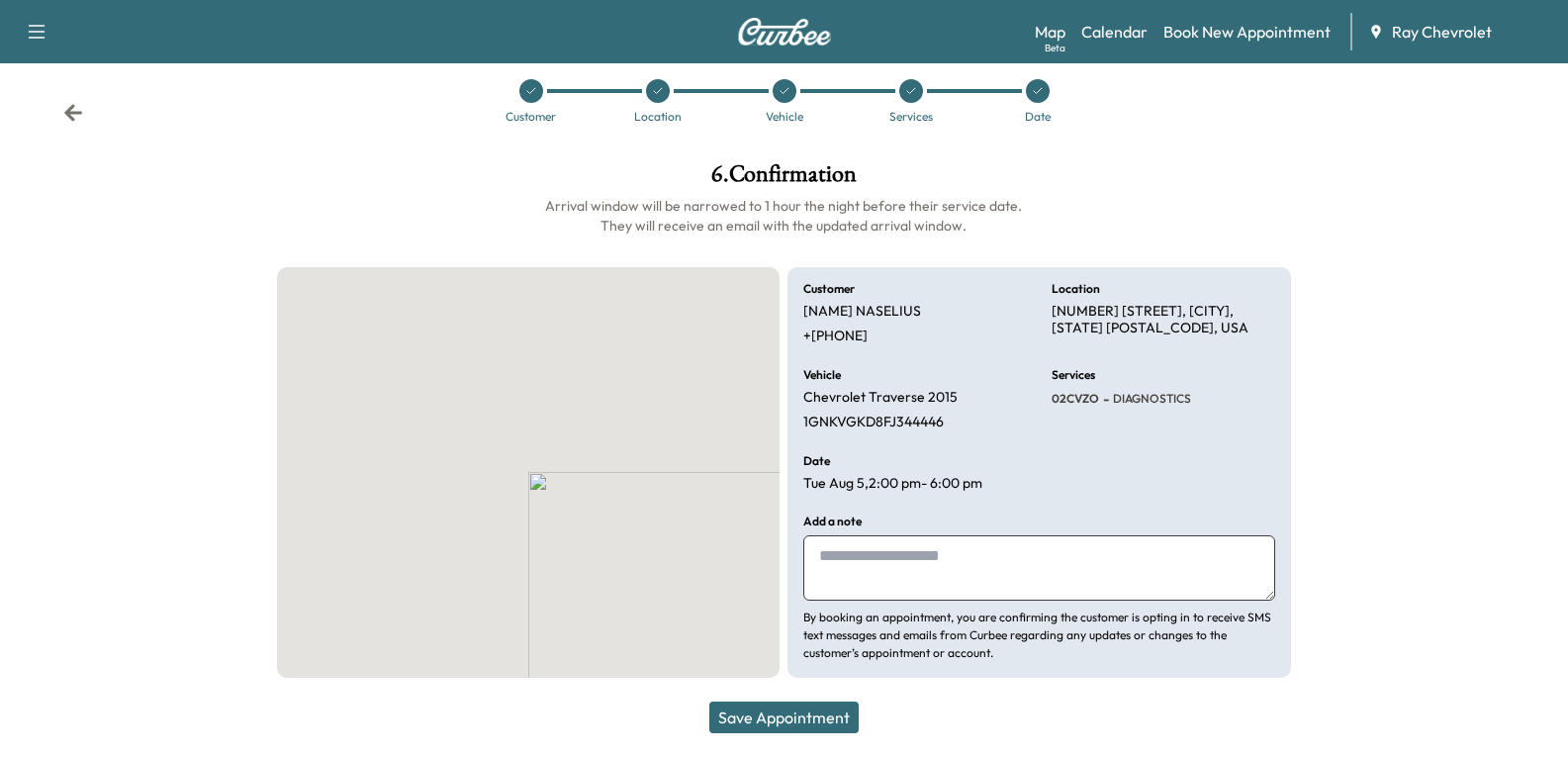 scroll, scrollTop: 24, scrollLeft: 0, axis: vertical 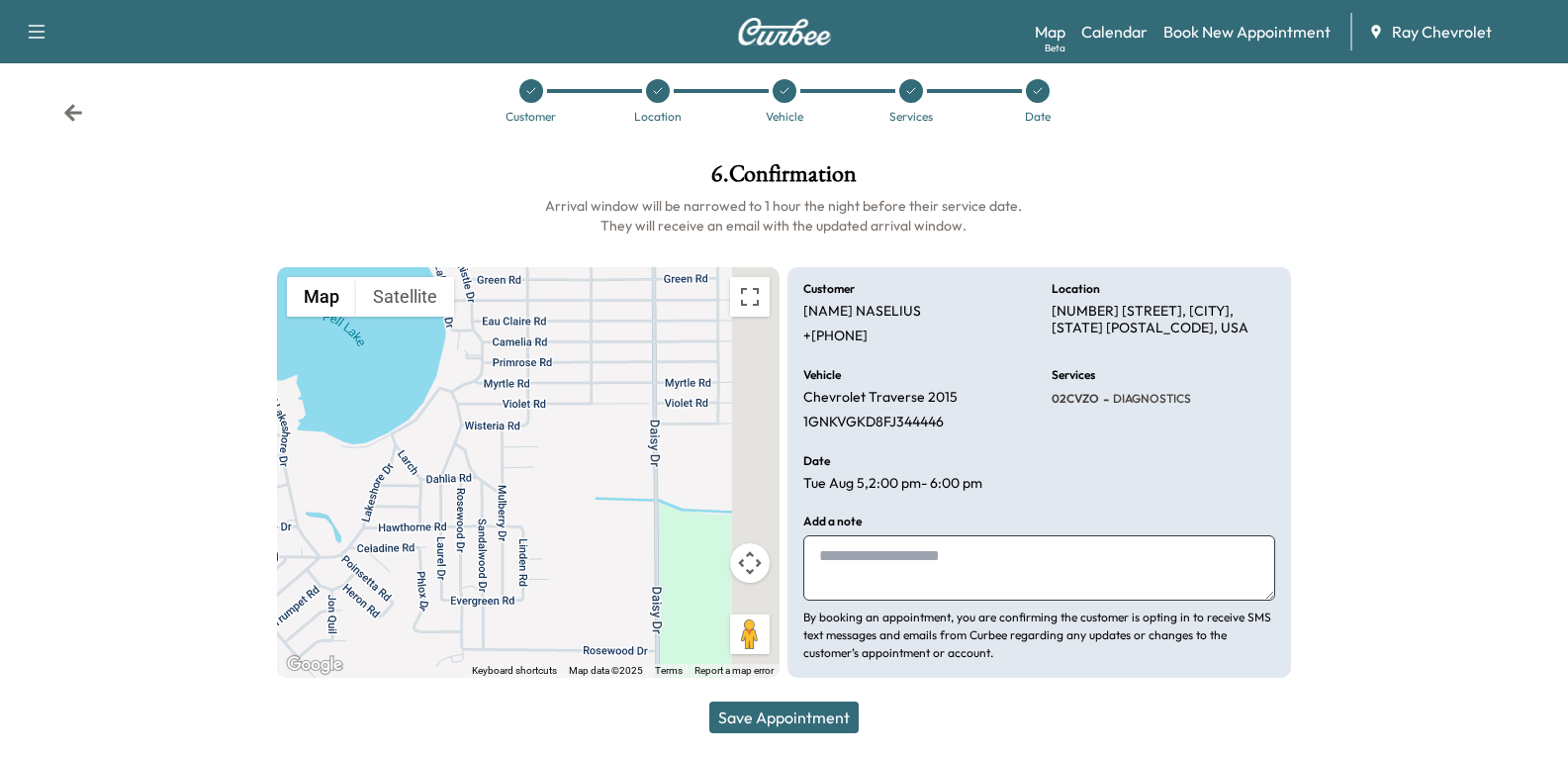 click at bounding box center (1039, 568) 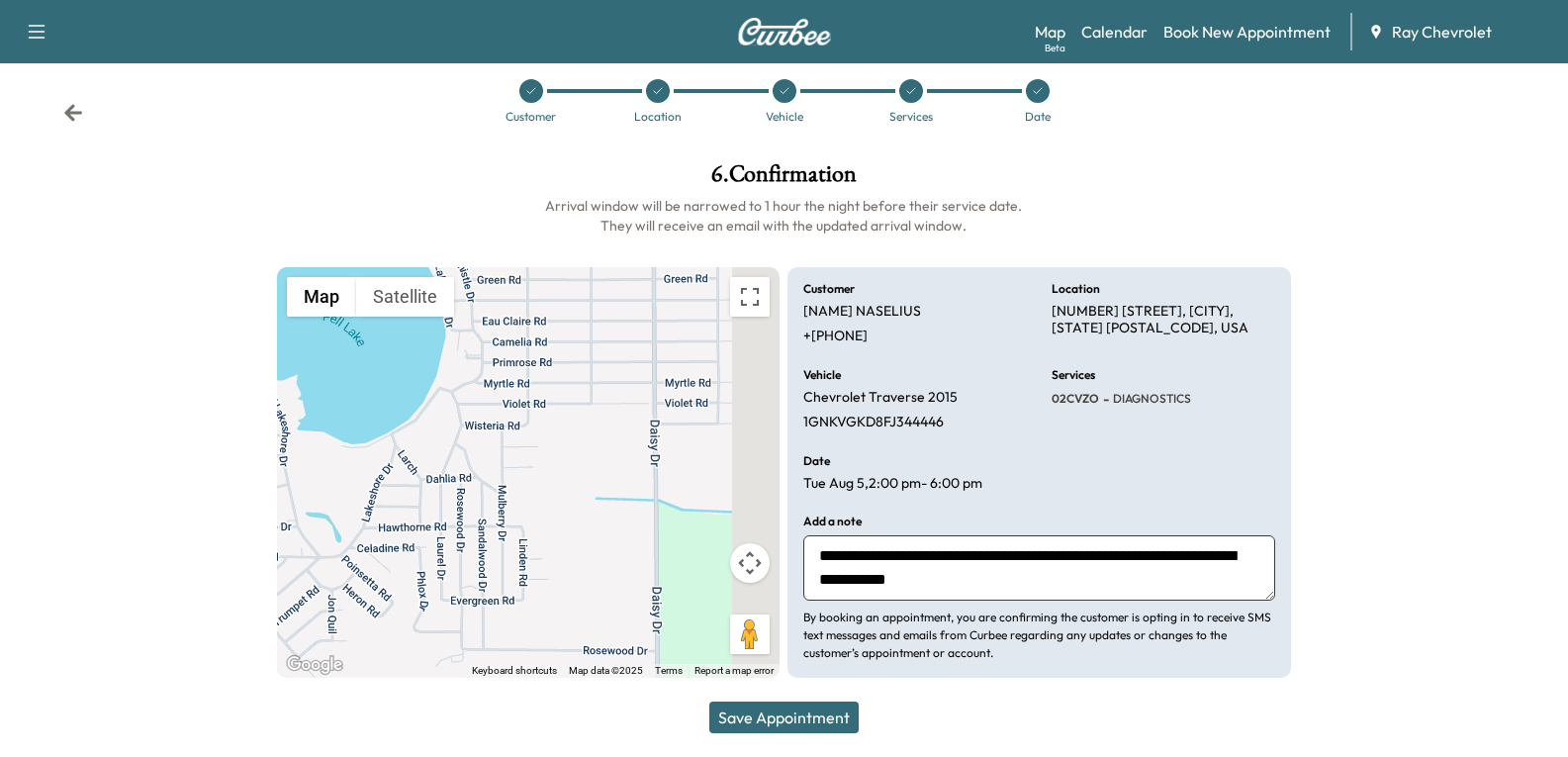 type on "**********" 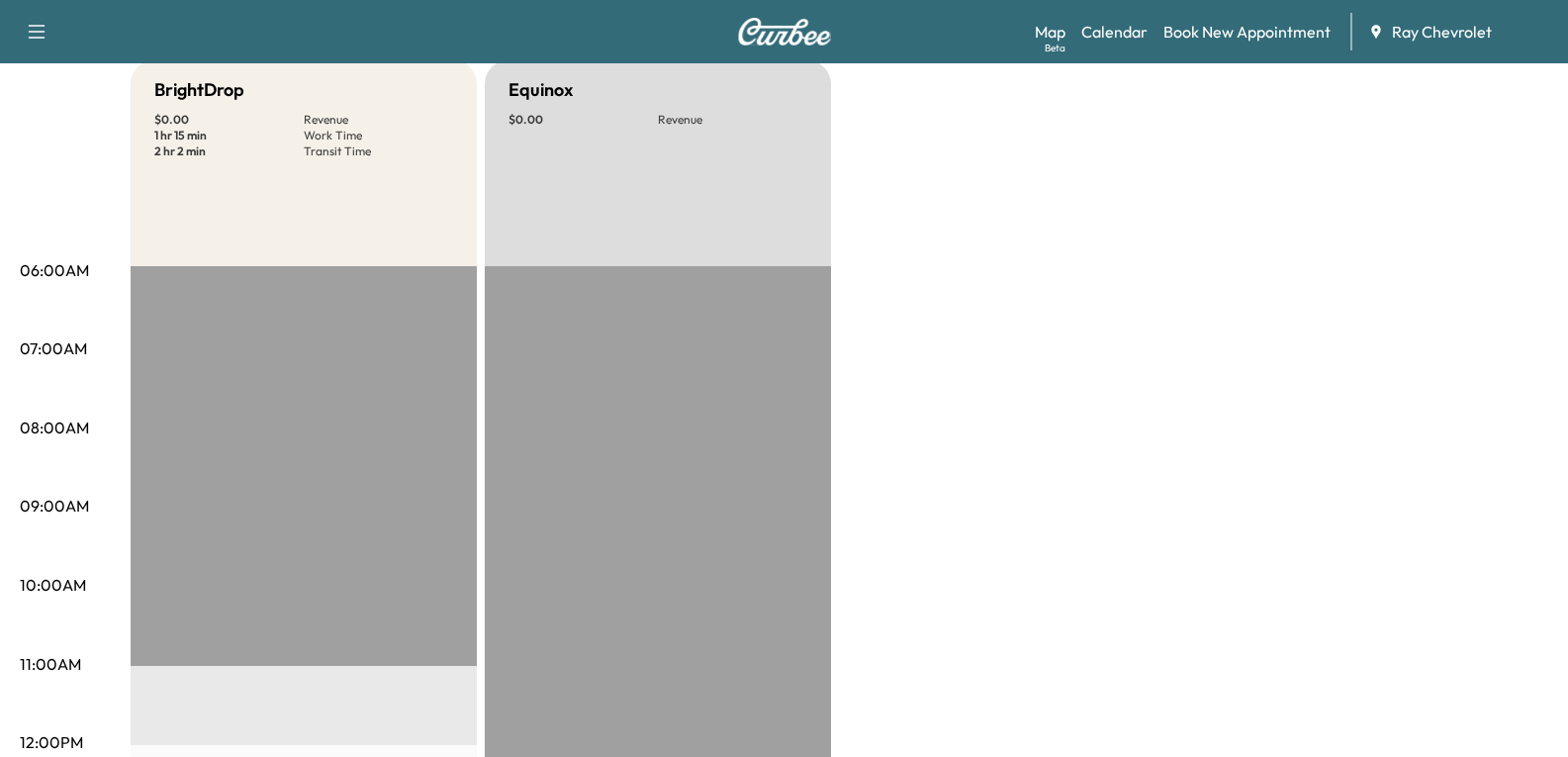 scroll, scrollTop: 0, scrollLeft: 0, axis: both 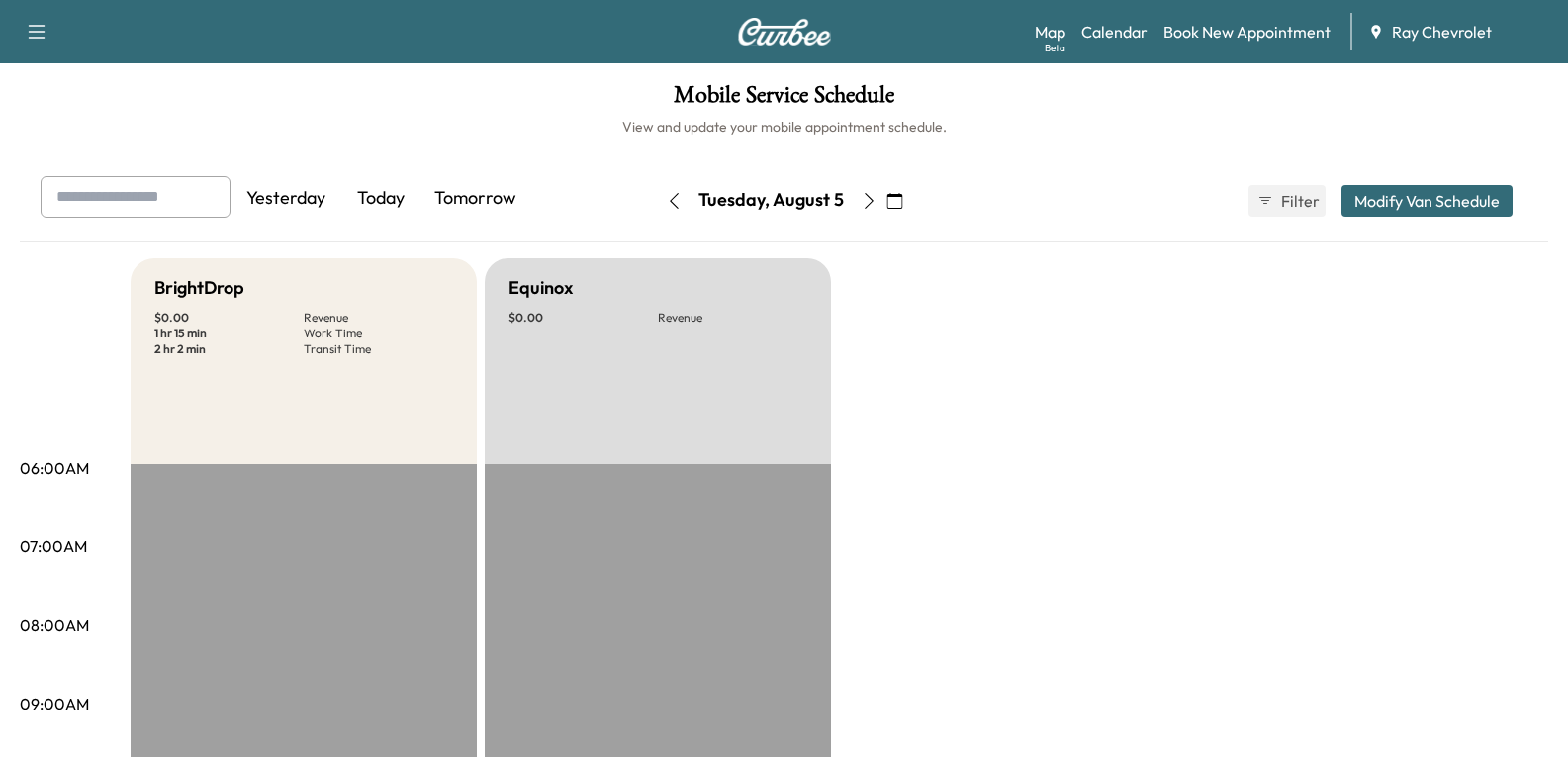 click 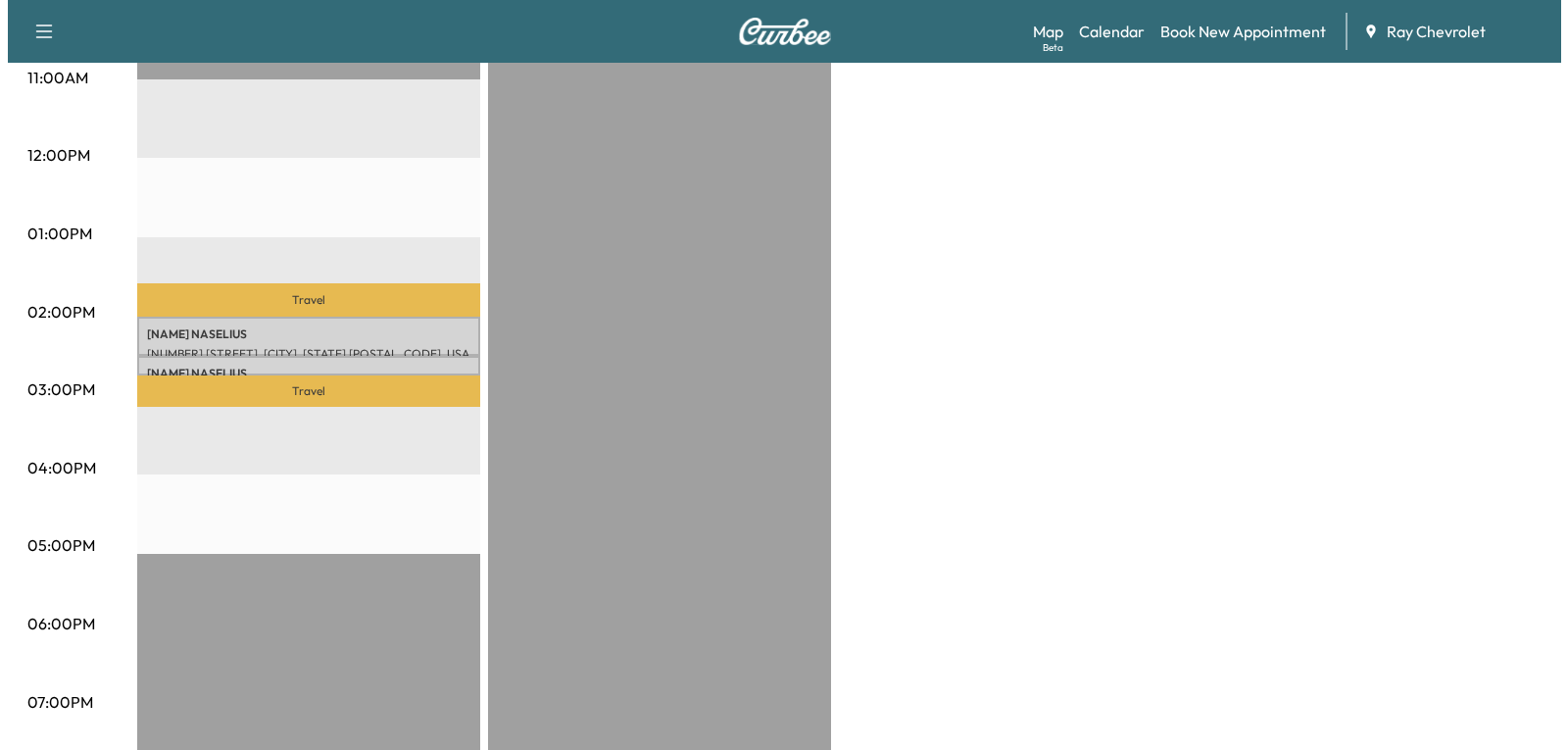 scroll, scrollTop: 784, scrollLeft: 0, axis: vertical 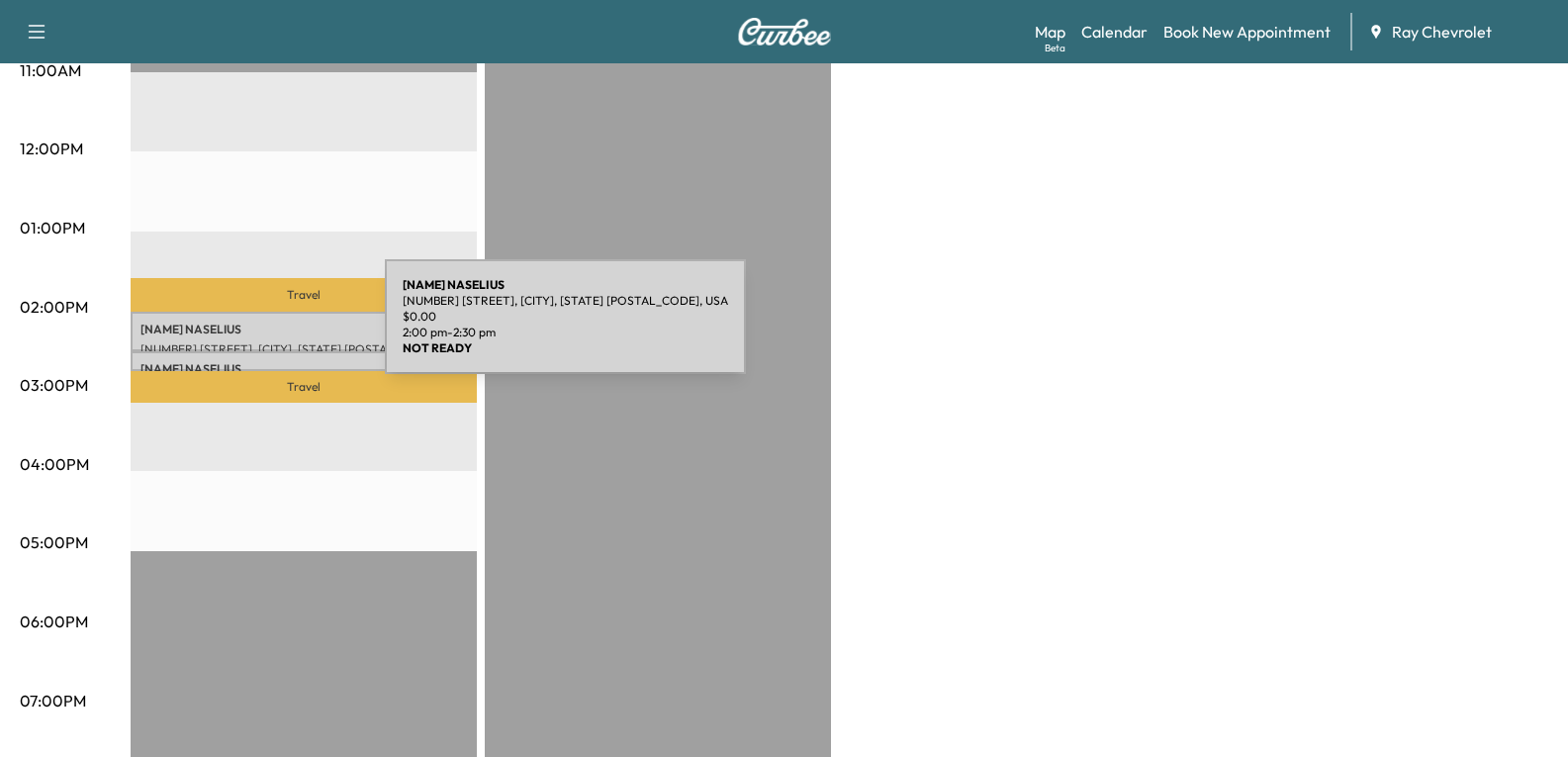 click on "[NAME]" at bounding box center (304, 330) 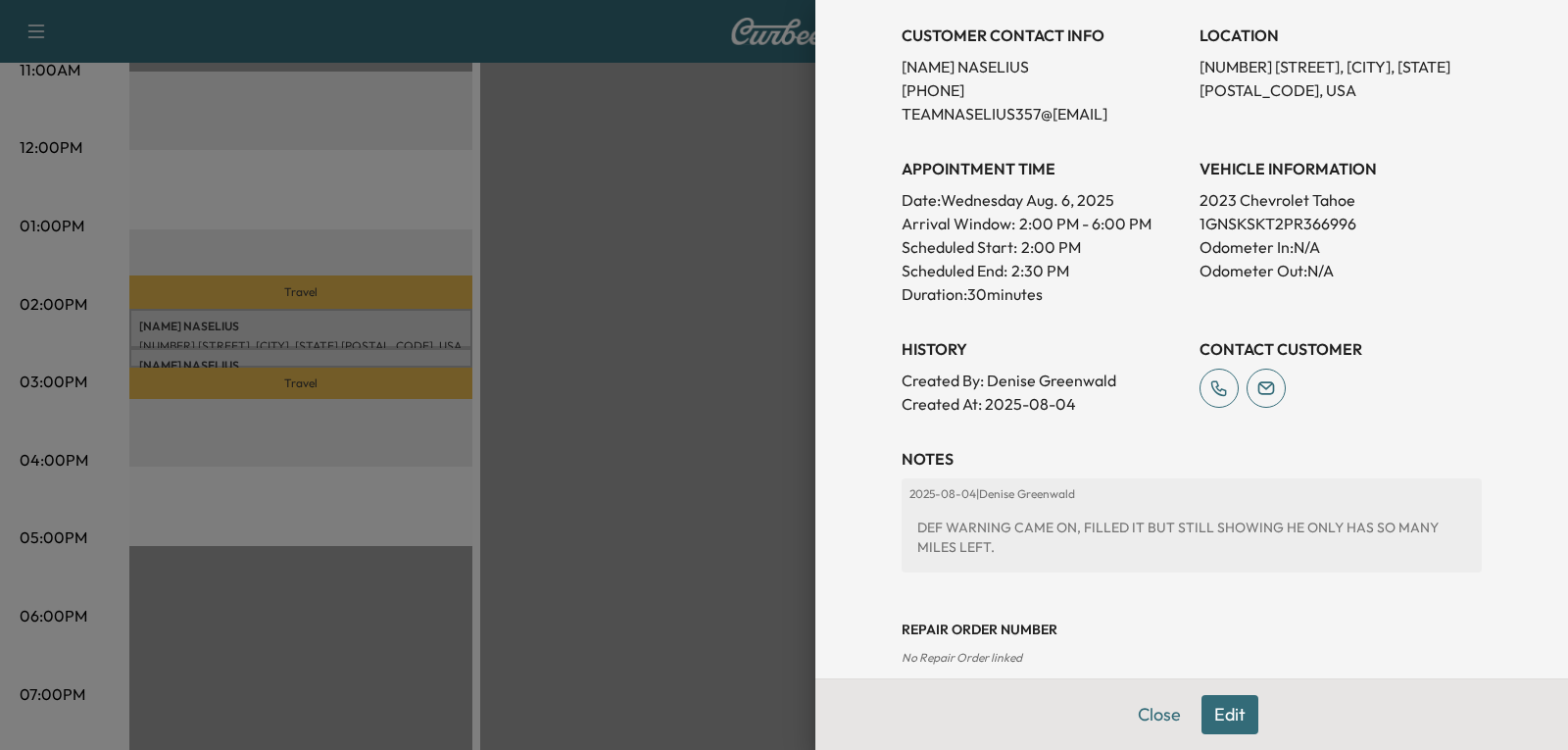 scroll, scrollTop: 430, scrollLeft: 0, axis: vertical 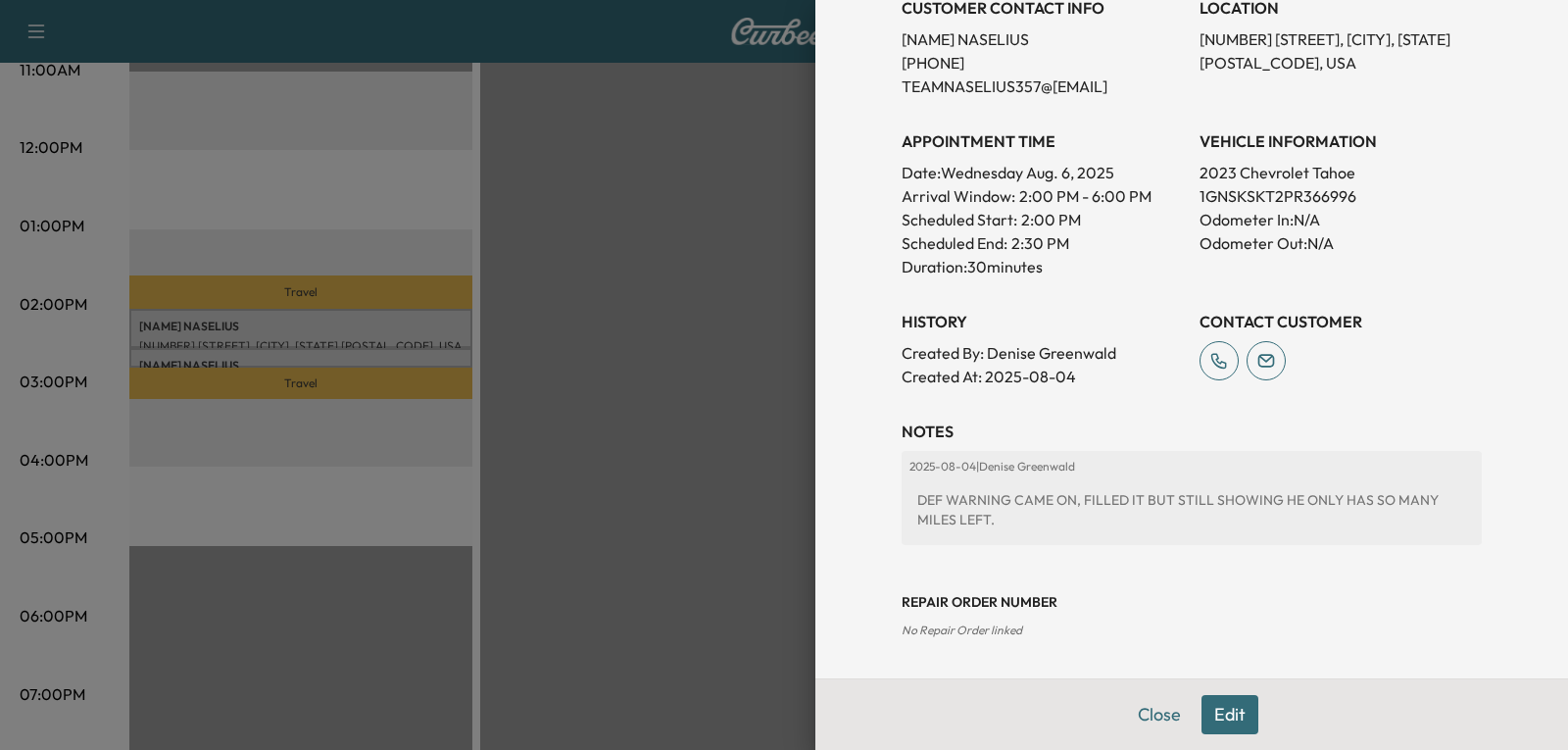 click on "Edit" at bounding box center (1230, 715) 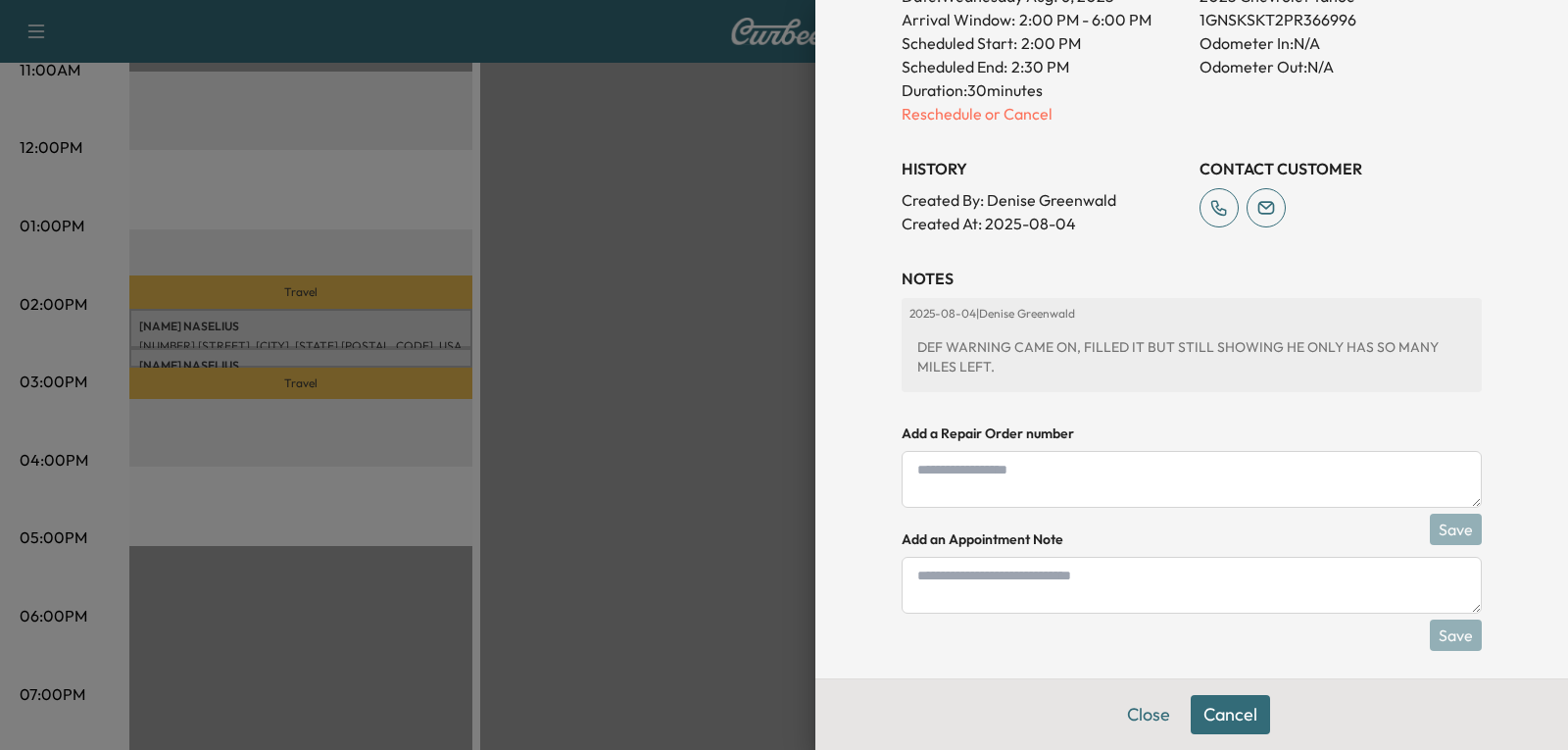 scroll, scrollTop: 683, scrollLeft: 0, axis: vertical 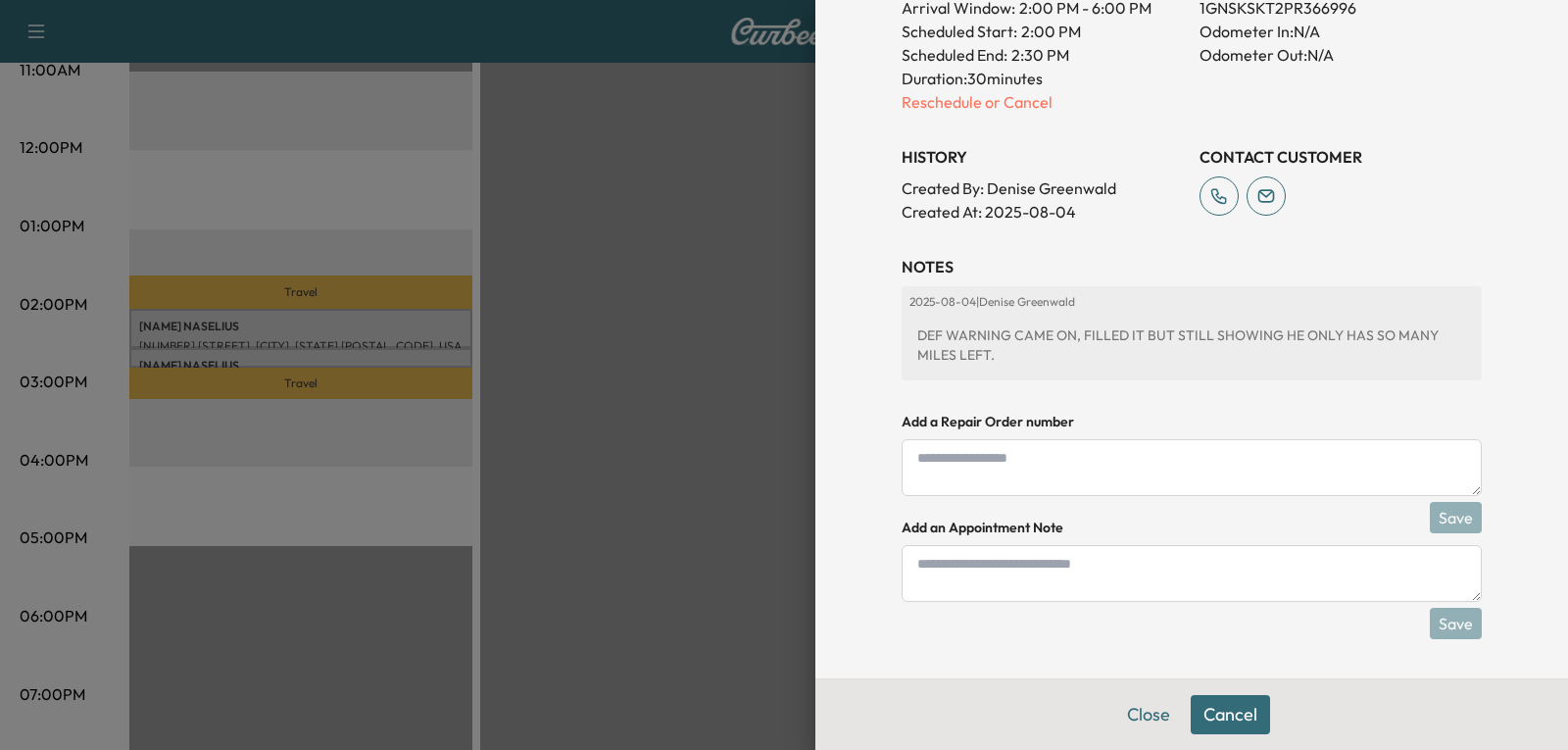 click at bounding box center (1192, 574) 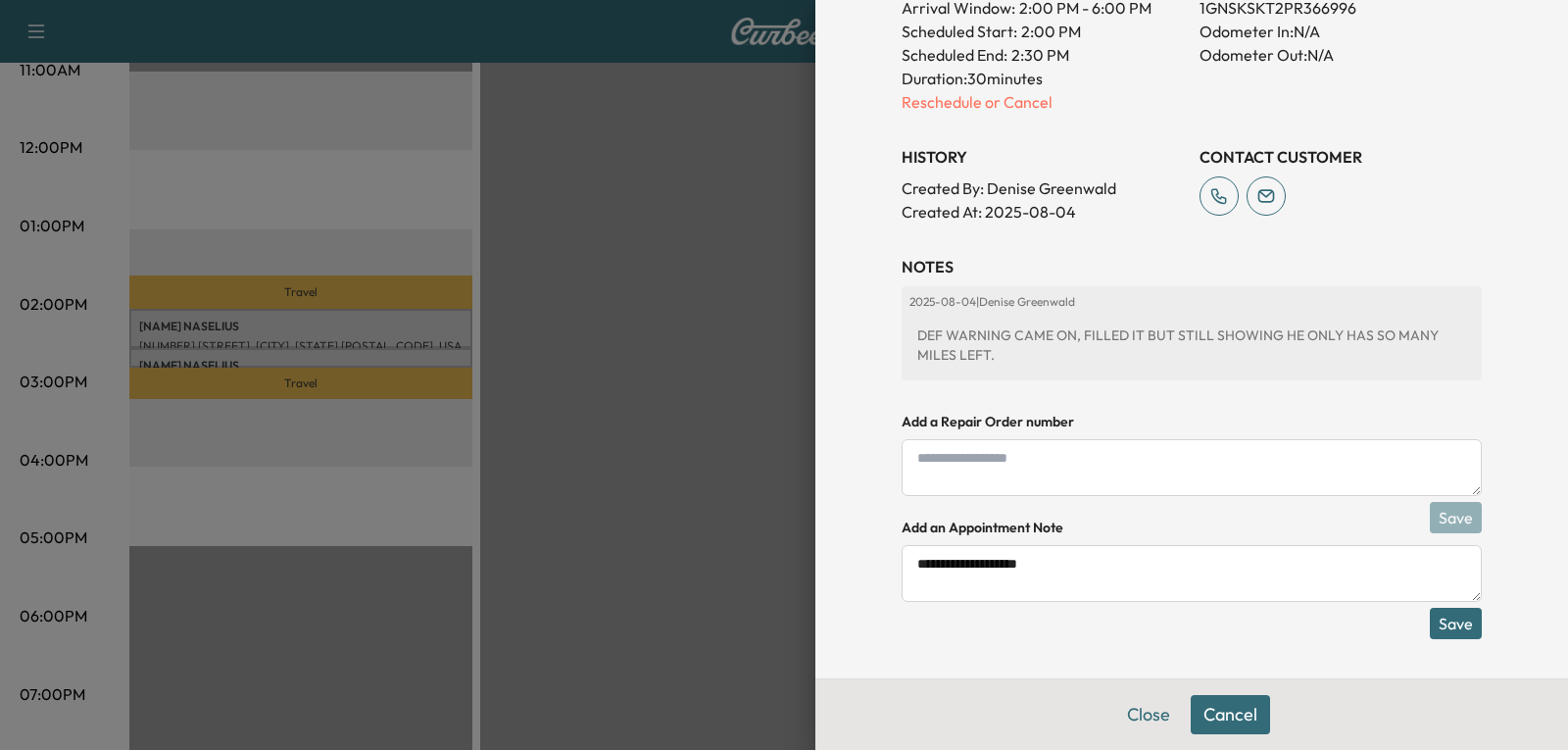 paste on "**********" 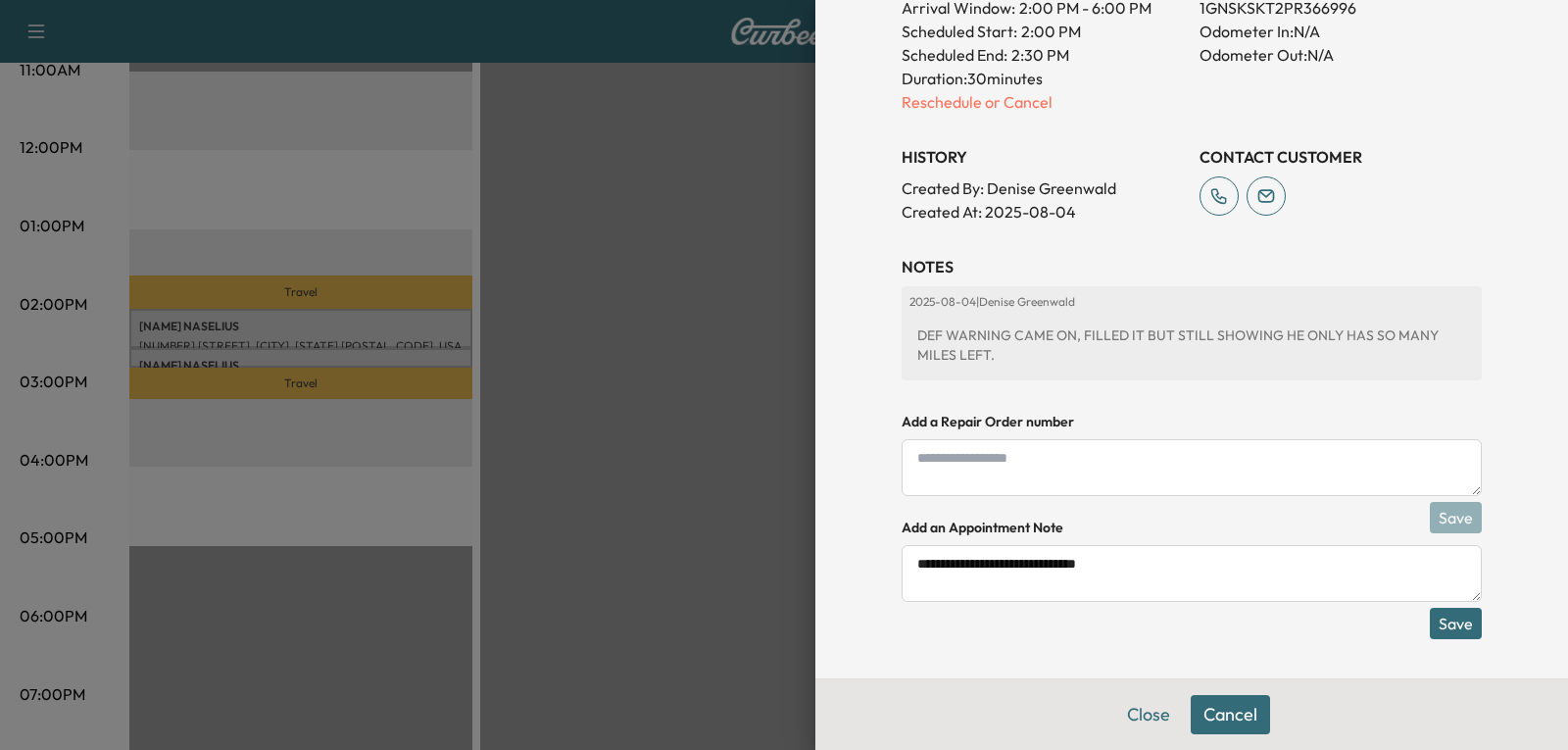 type on "**********" 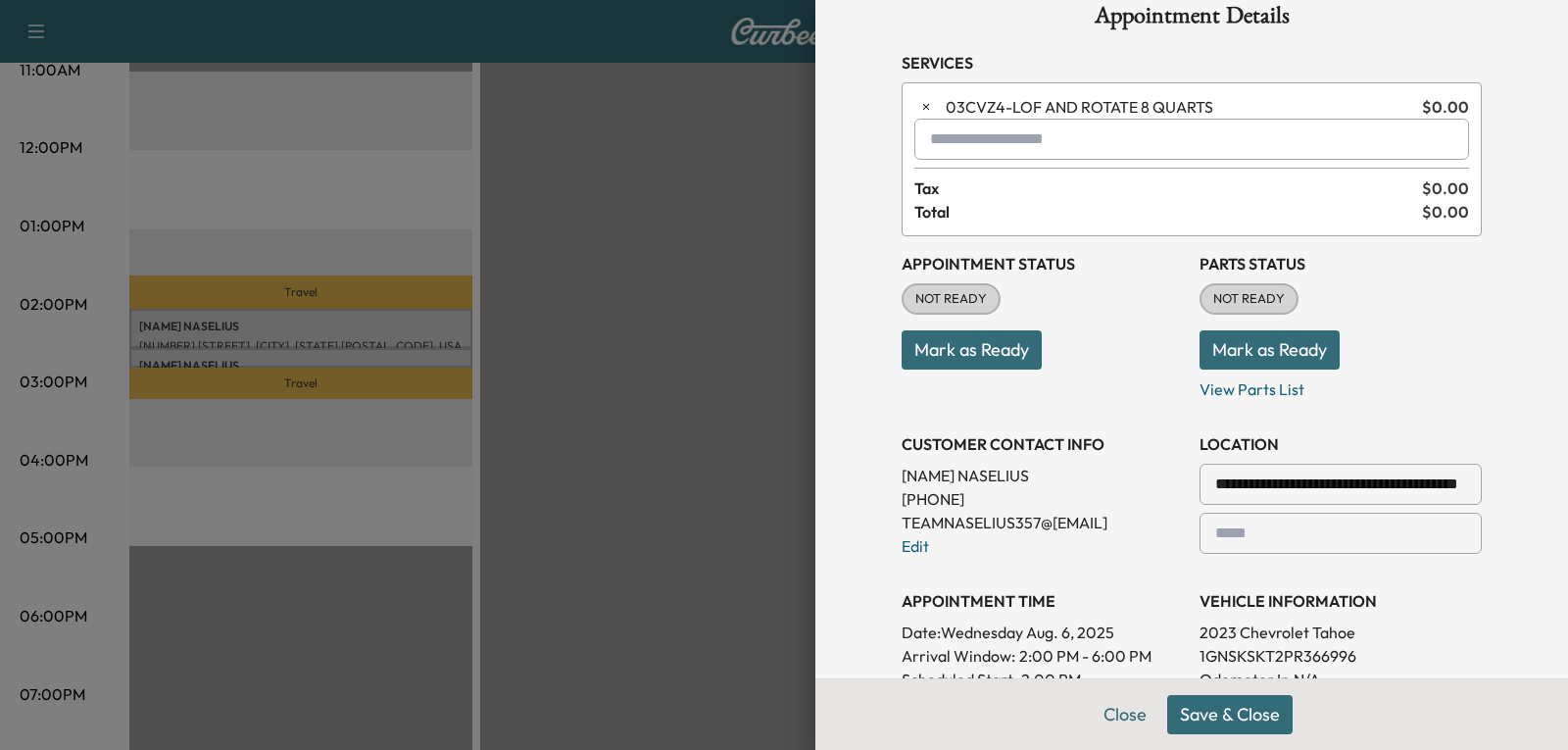 scroll, scrollTop: 0, scrollLeft: 0, axis: both 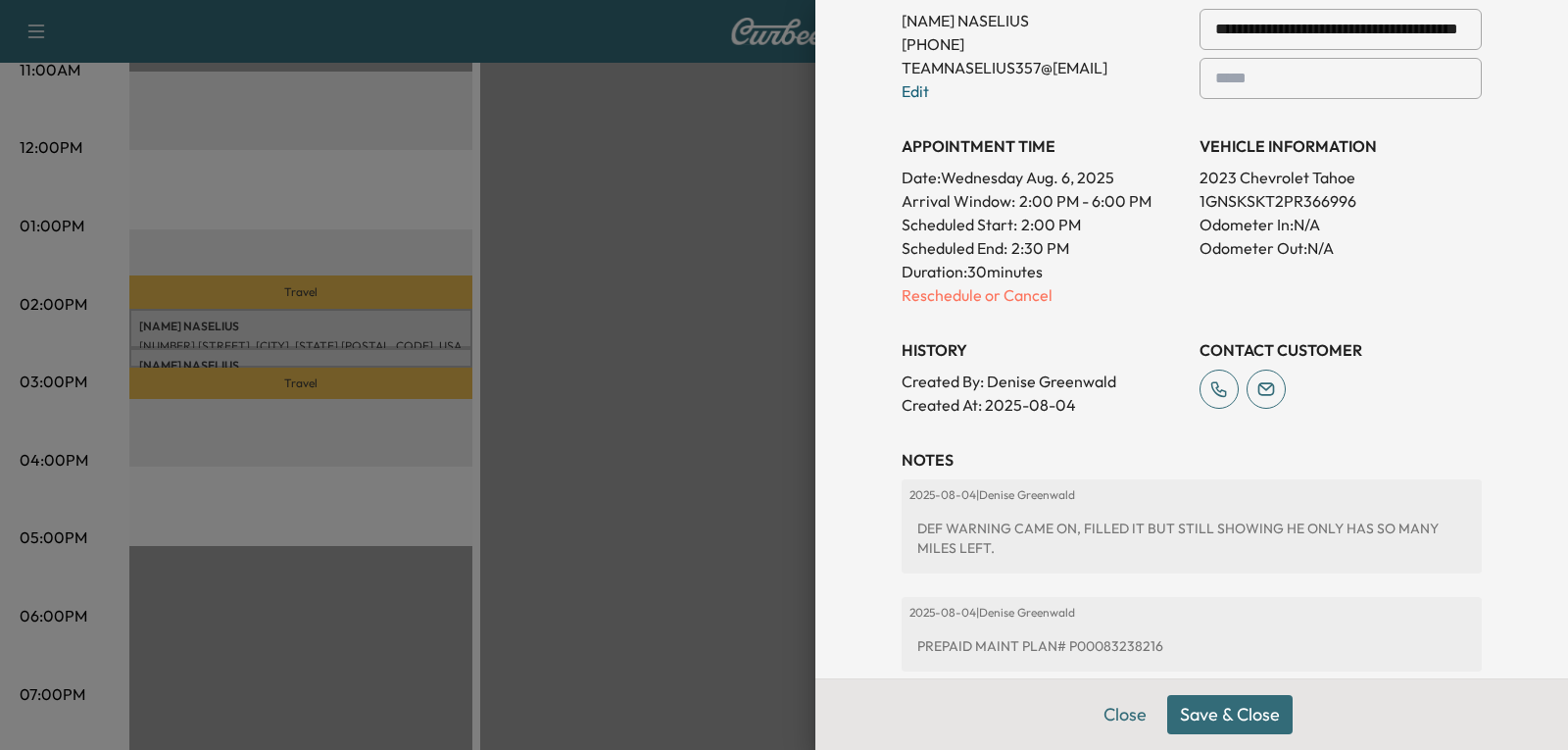 click on "Save & Close" at bounding box center (1230, 715) 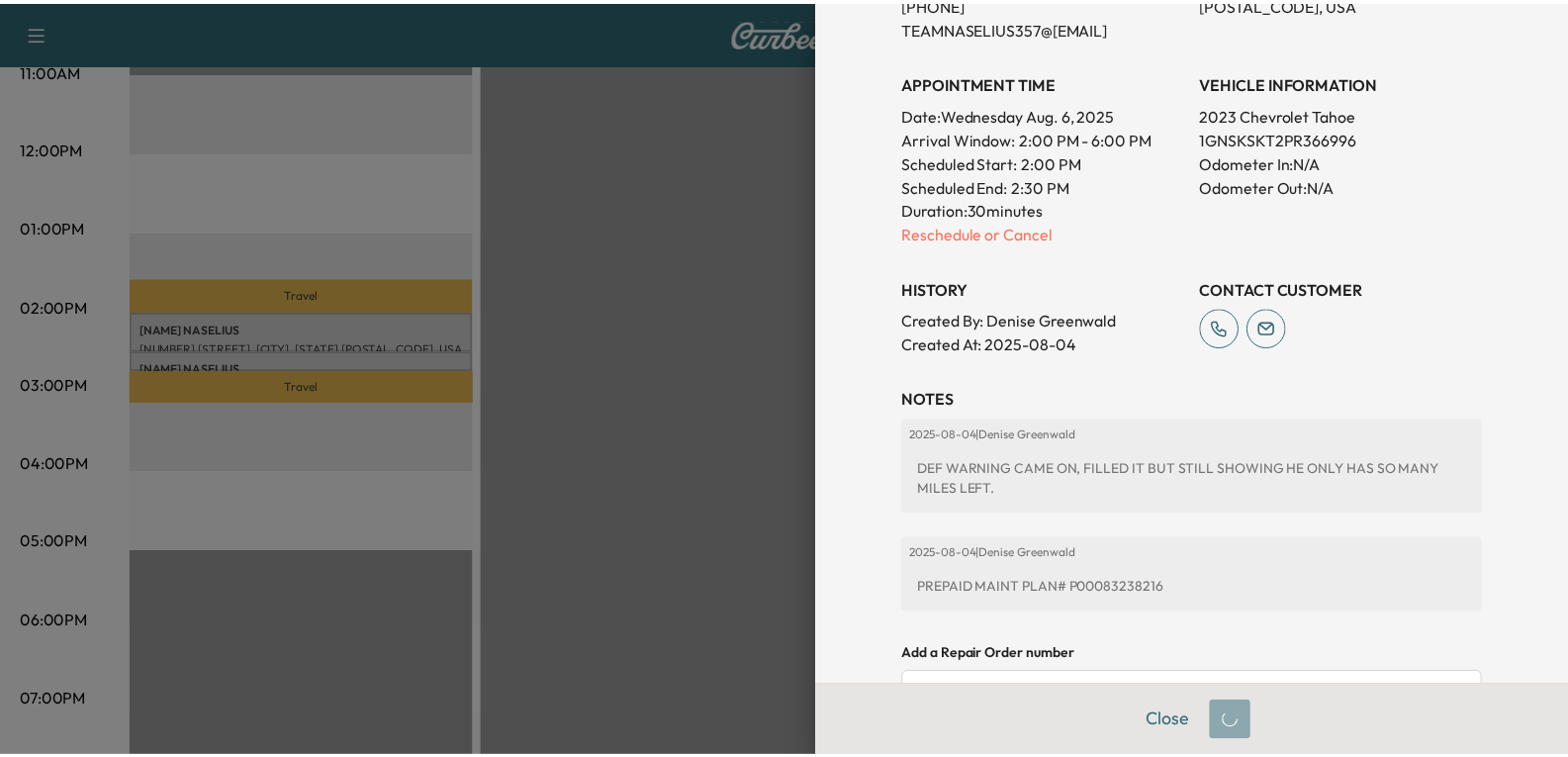 scroll, scrollTop: 453, scrollLeft: 0, axis: vertical 